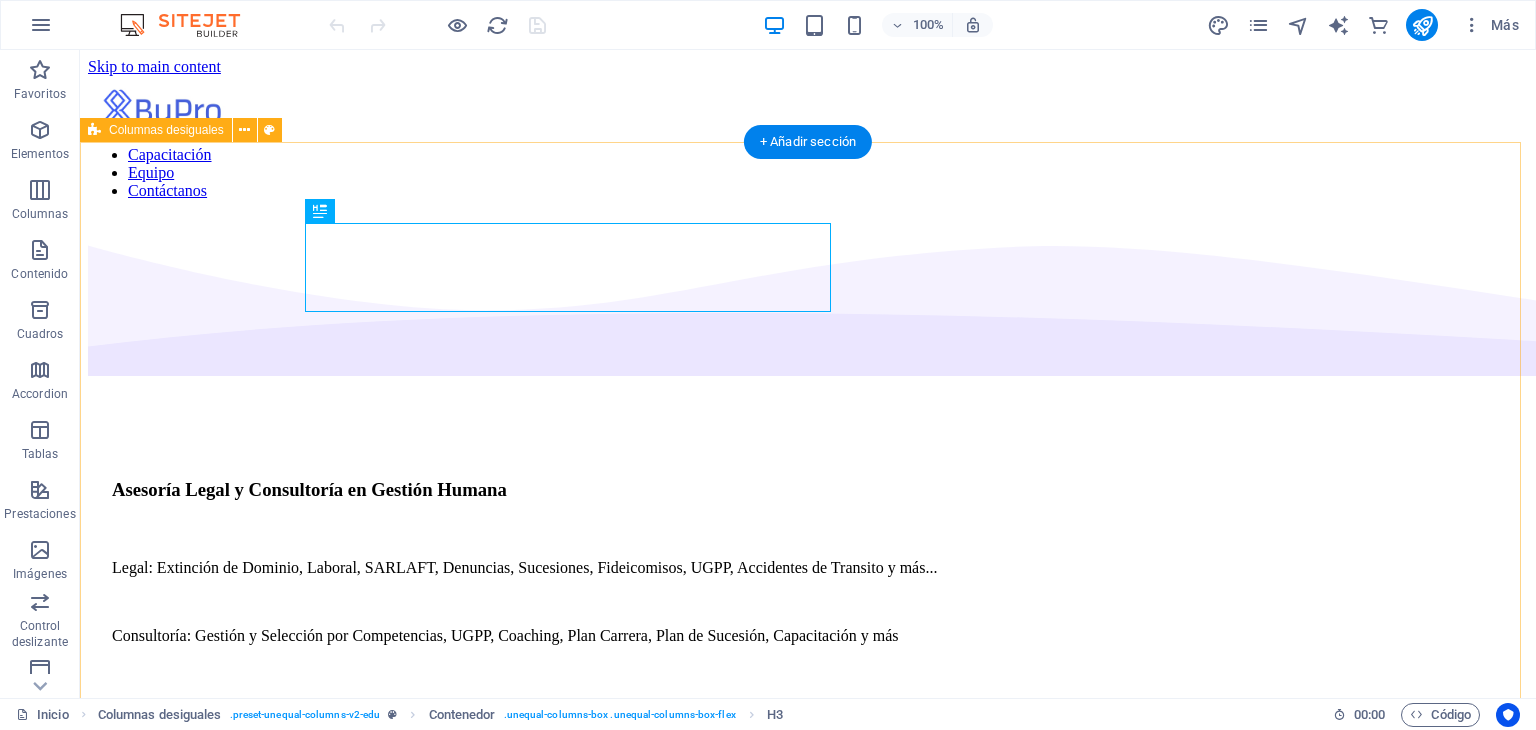 scroll, scrollTop: 0, scrollLeft: 0, axis: both 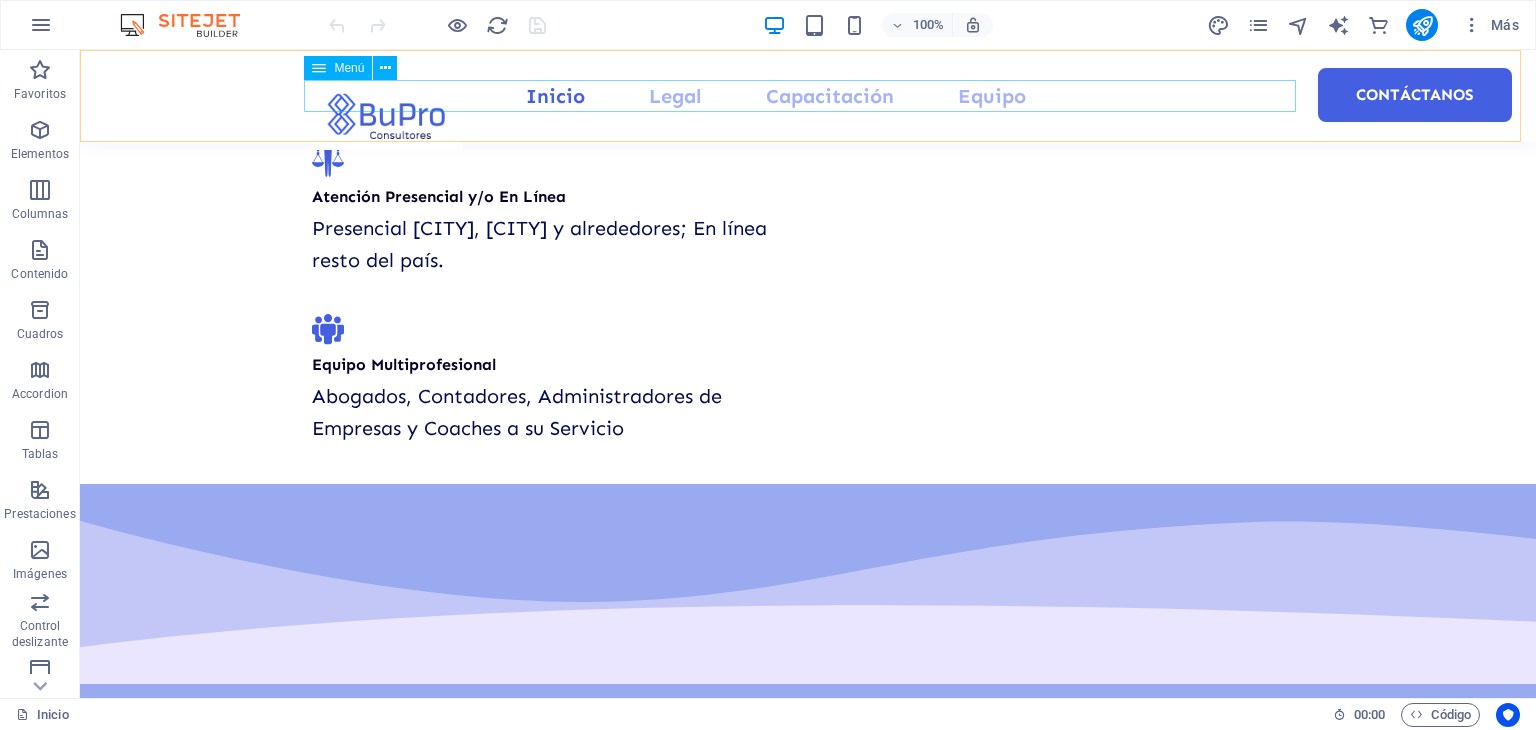 click on "Inicio Legal Capacitación Equipo Contáctanos" at bounding box center [808, 96] 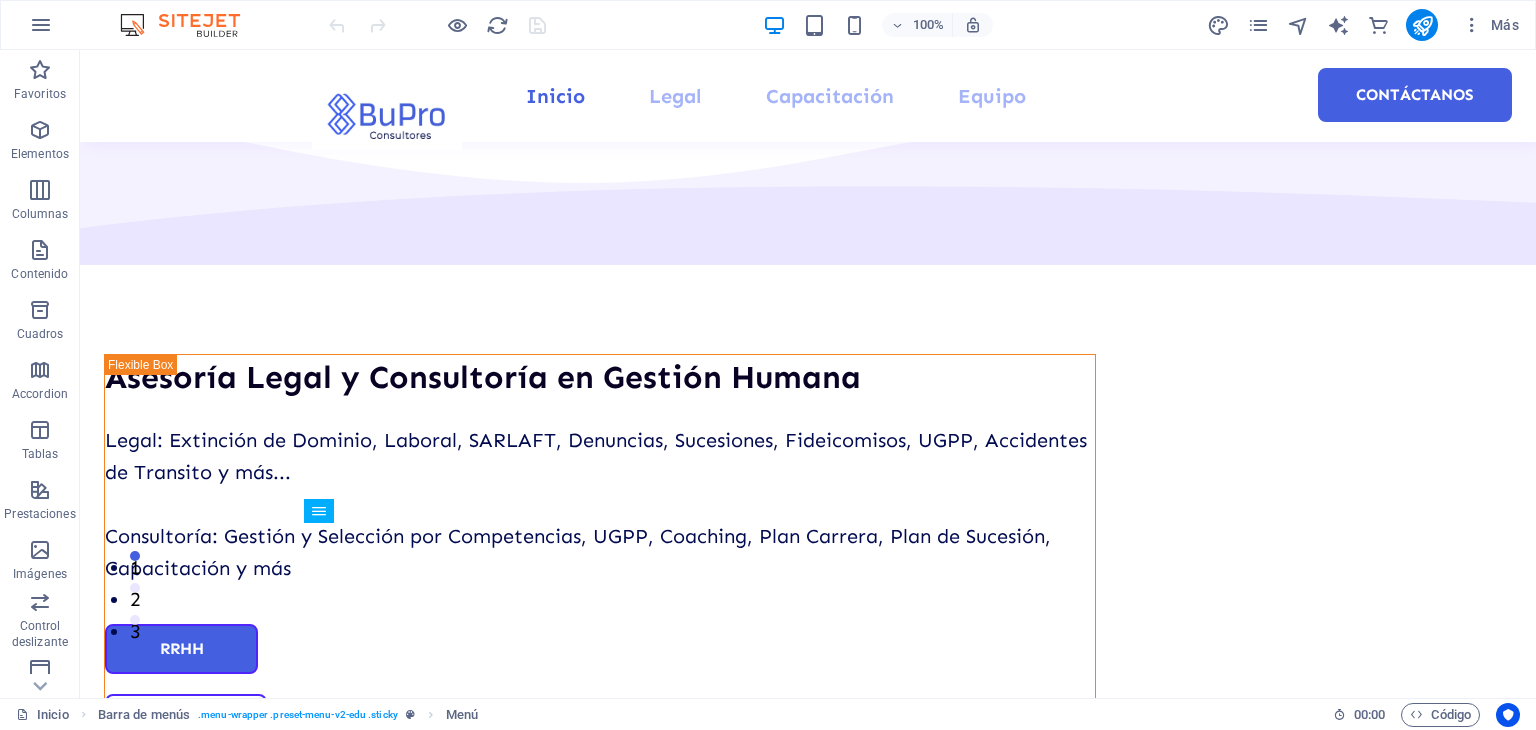 scroll, scrollTop: 0, scrollLeft: 0, axis: both 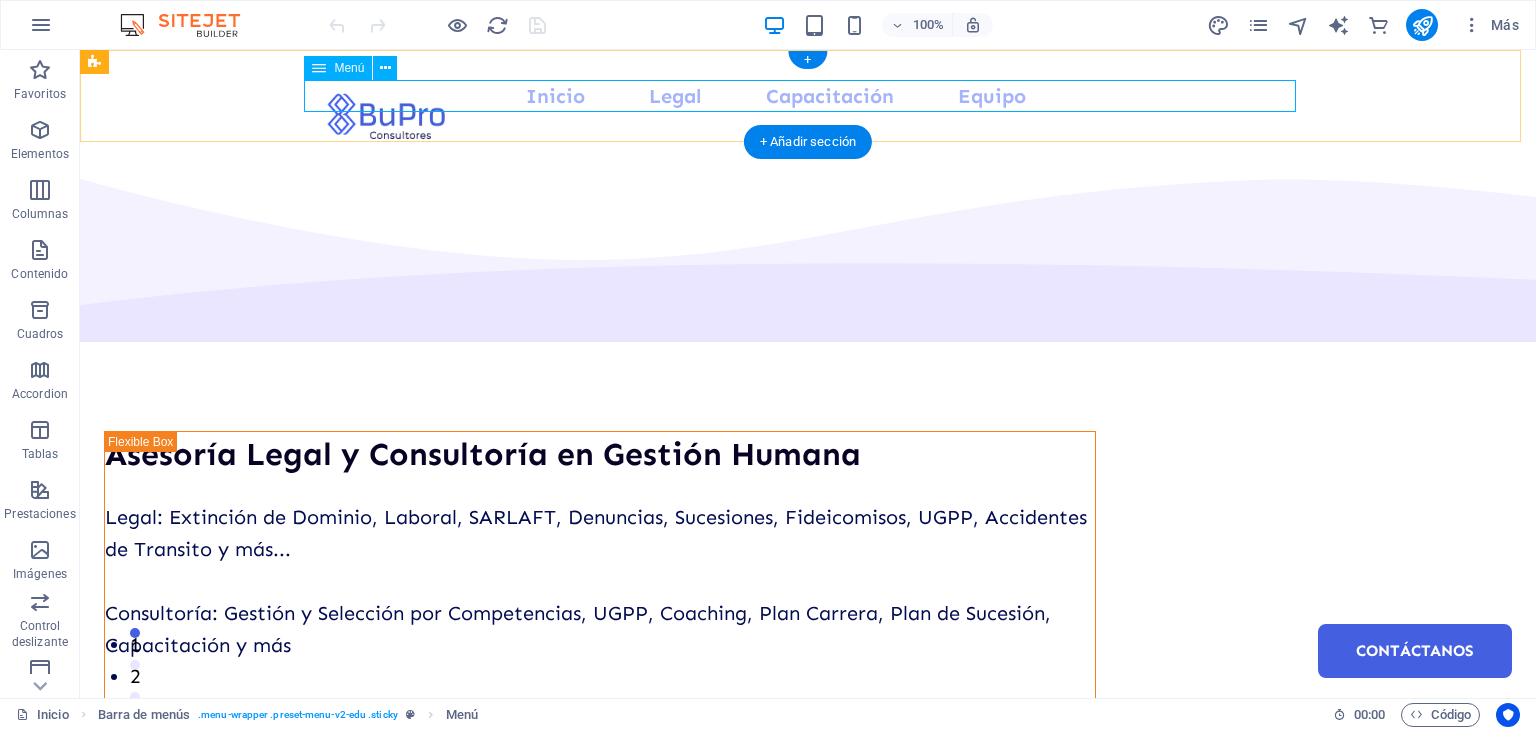 click on "Inicio Legal Capacitación Equipo Contáctanos" at bounding box center [808, 96] 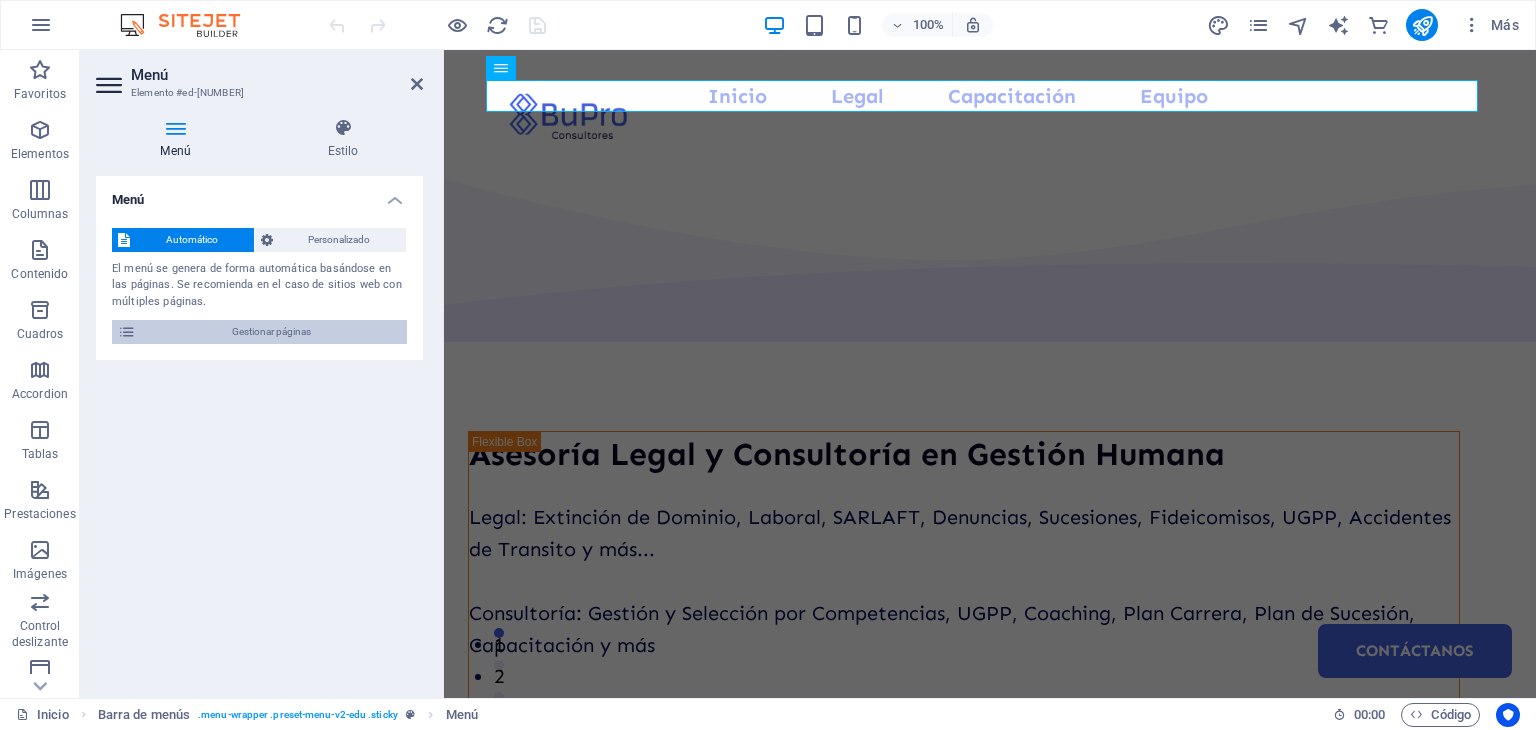 click on "Gestionar páginas" at bounding box center [271, 332] 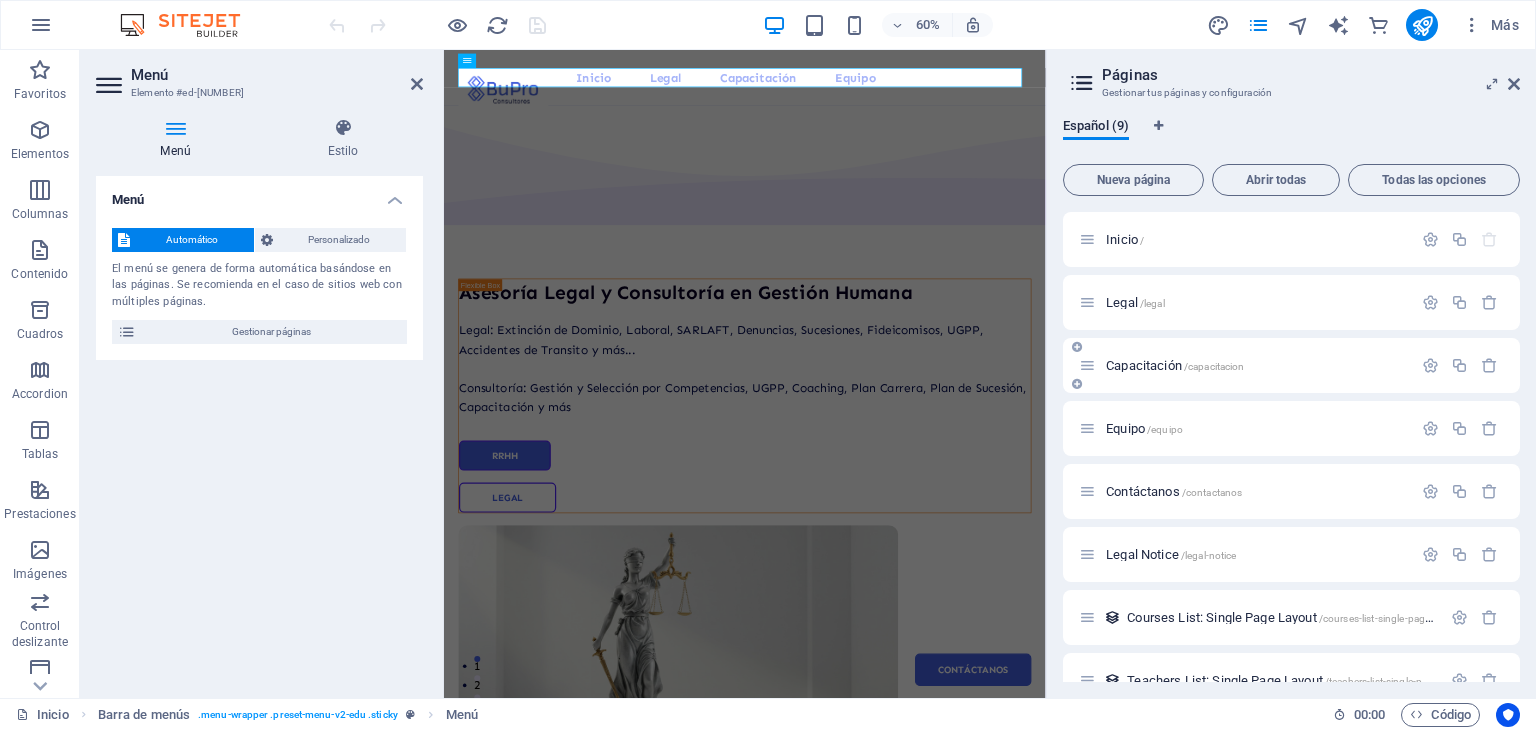 click on "Capacitación /capacitacion" at bounding box center [1175, 365] 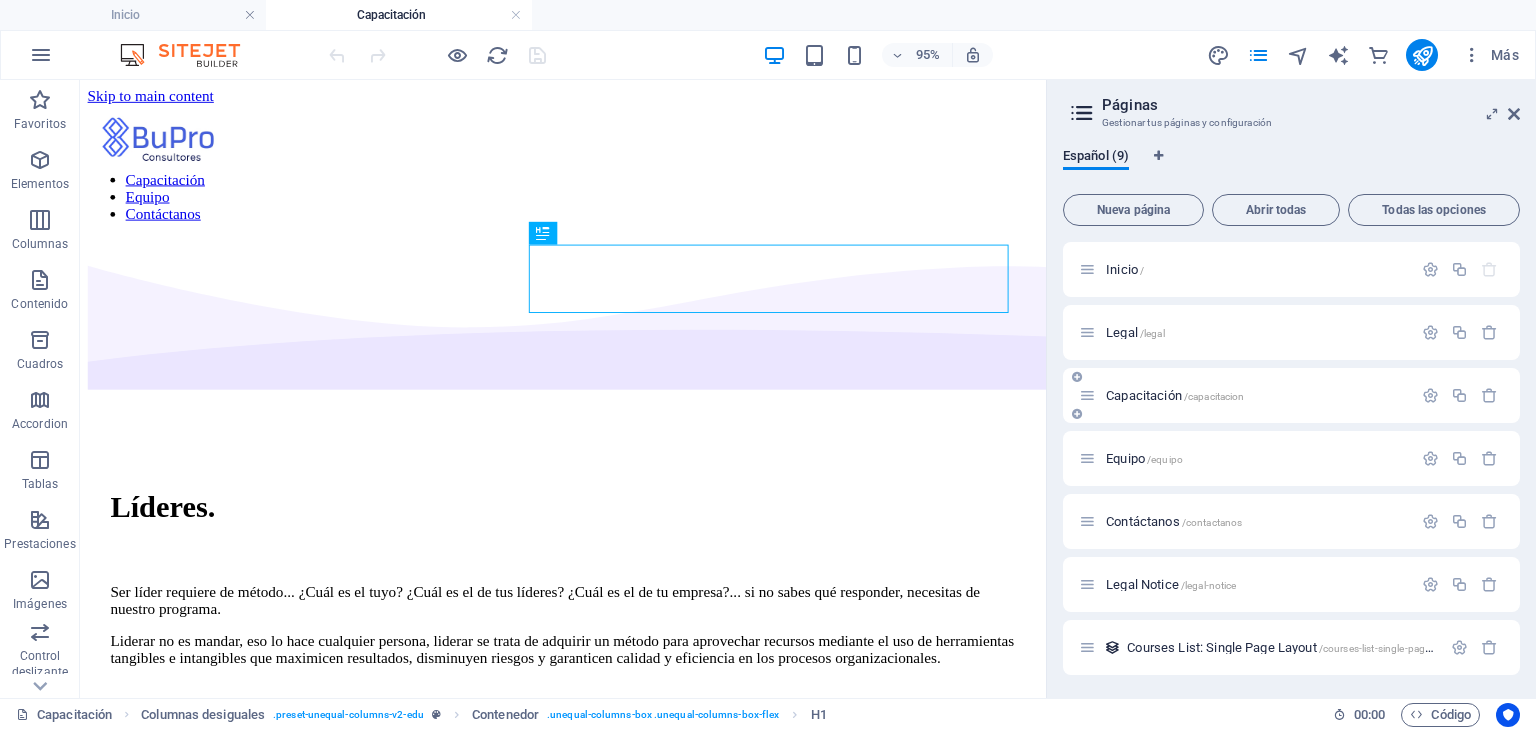 scroll, scrollTop: 0, scrollLeft: 0, axis: both 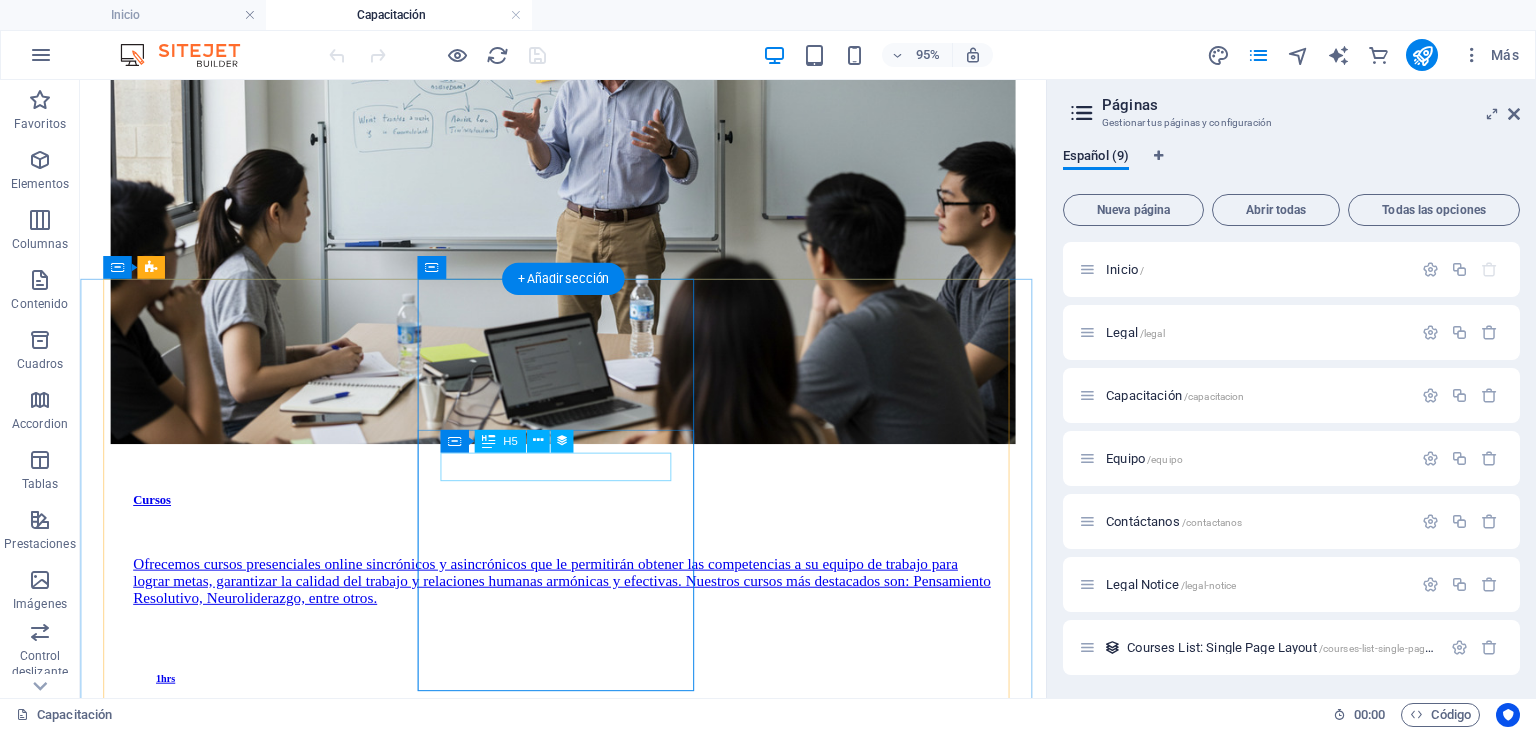 click on "Comunicación Asertiva" at bounding box center (588, 4124) 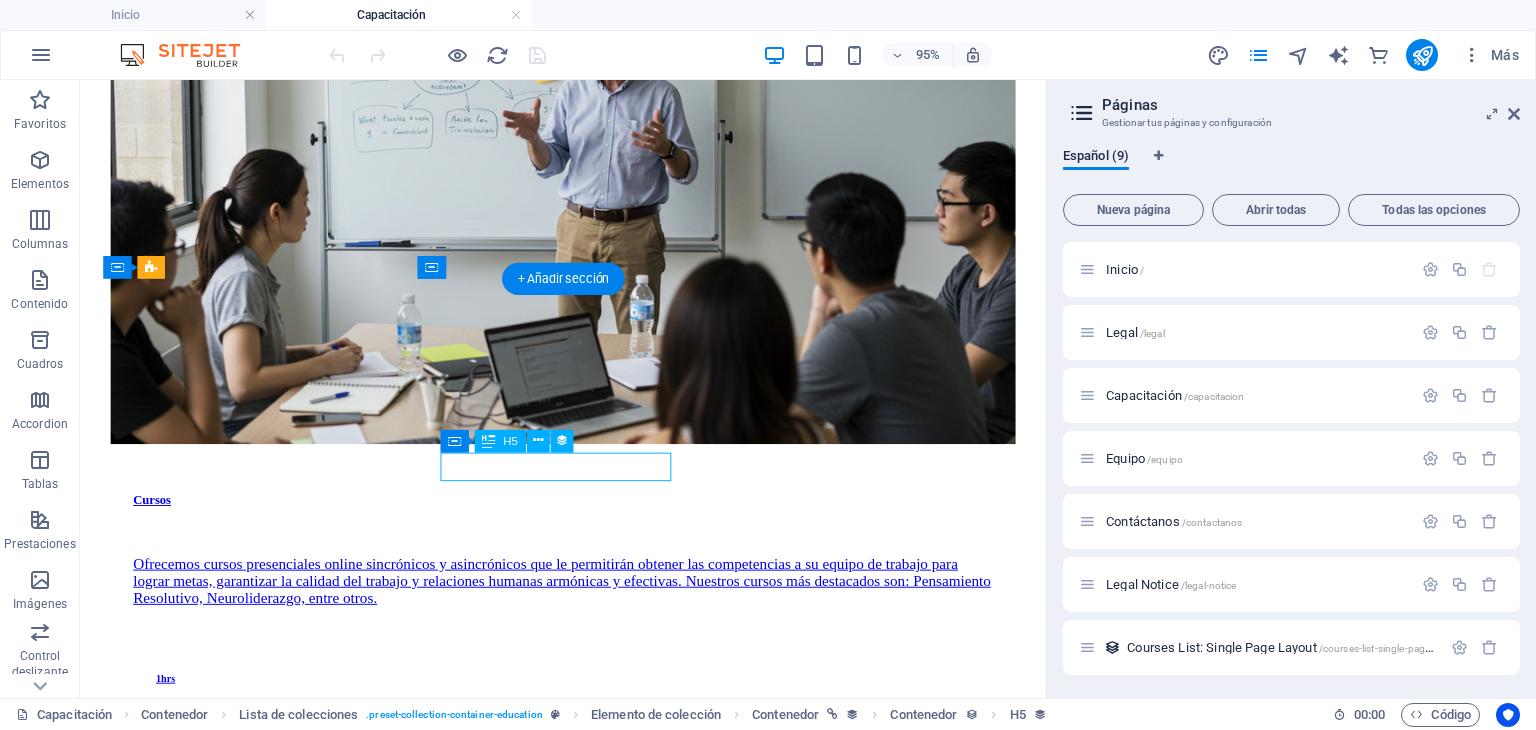 click on "Comunicación Asertiva" at bounding box center (588, 4124) 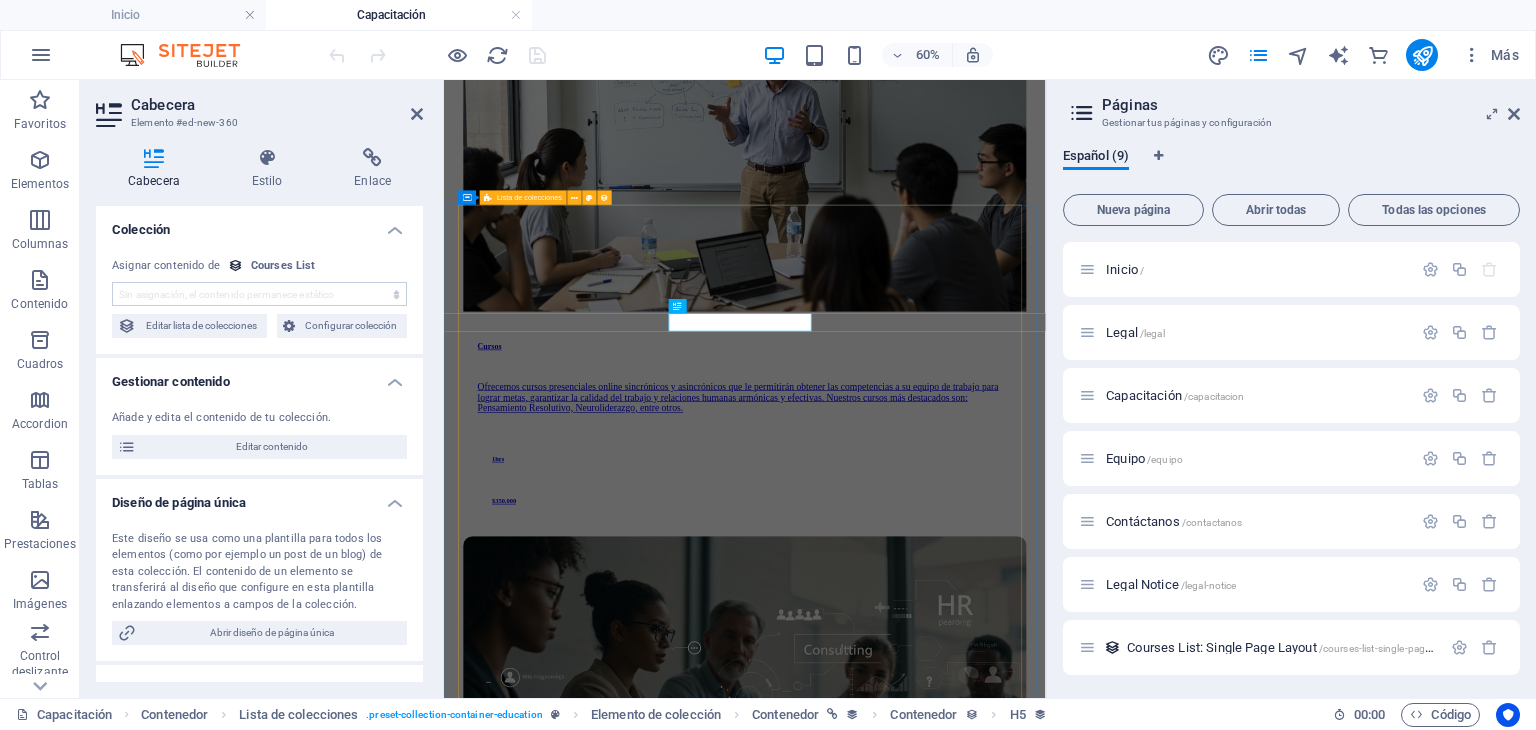 scroll, scrollTop: 2602, scrollLeft: 0, axis: vertical 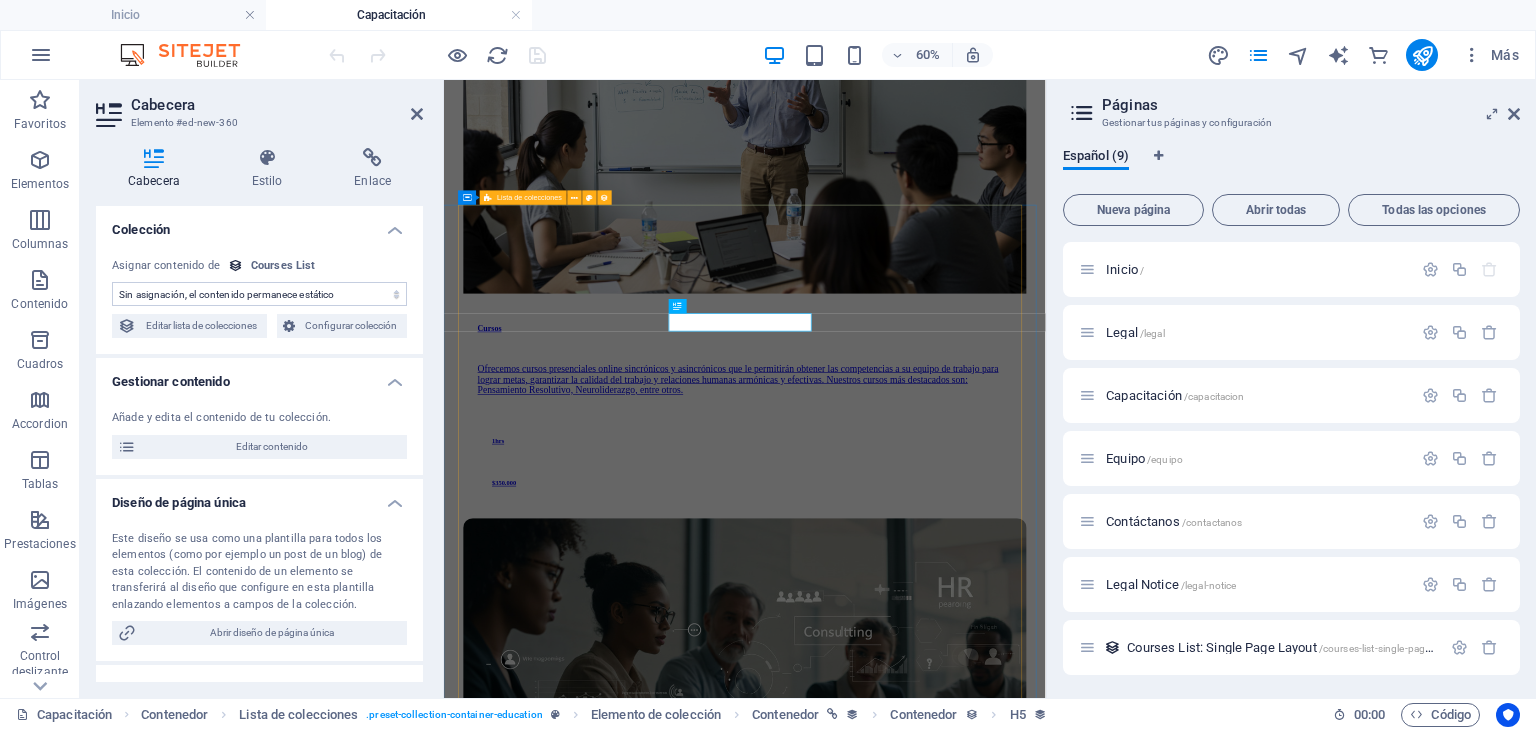 select on "name" 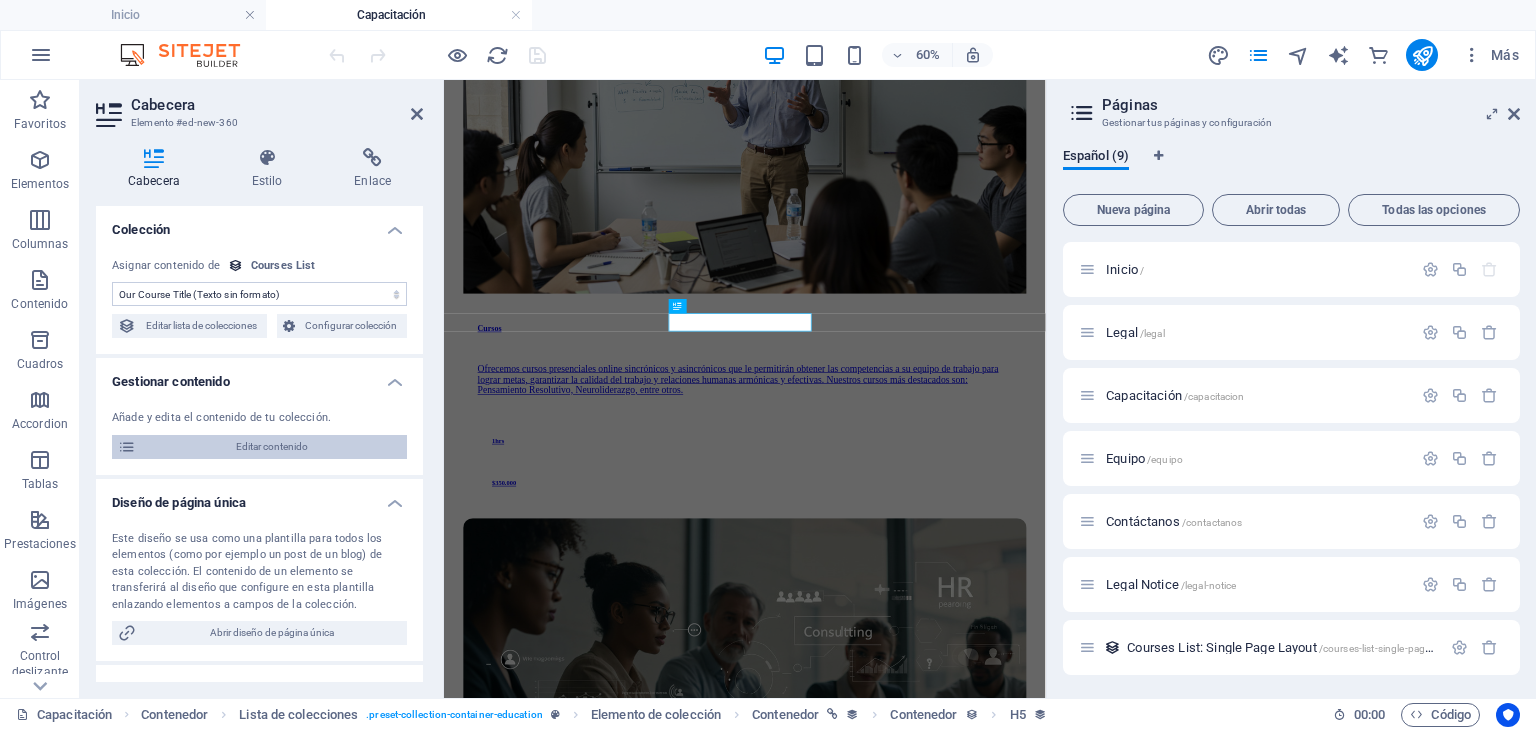 click on "Editar contenido" at bounding box center [271, 447] 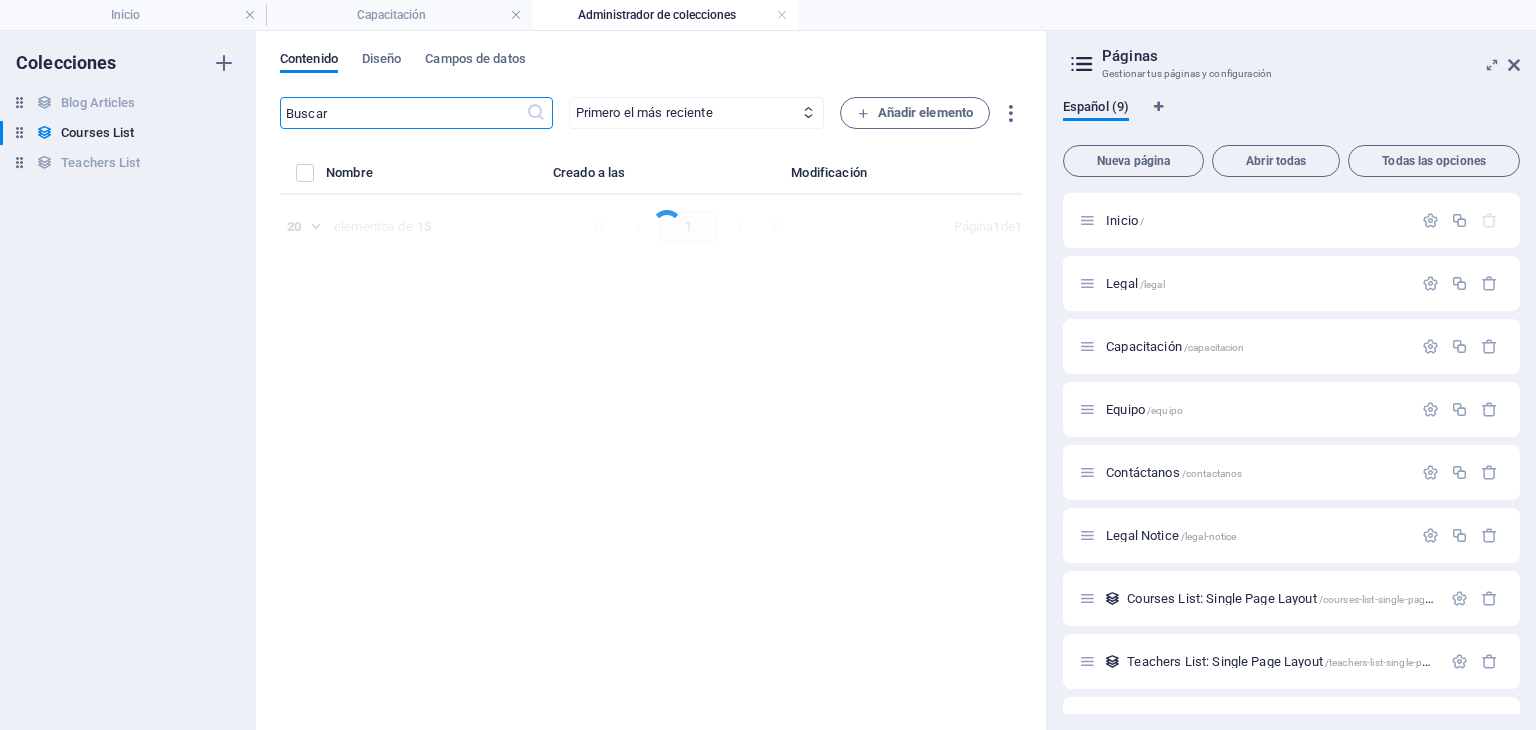 select on "Psychology" 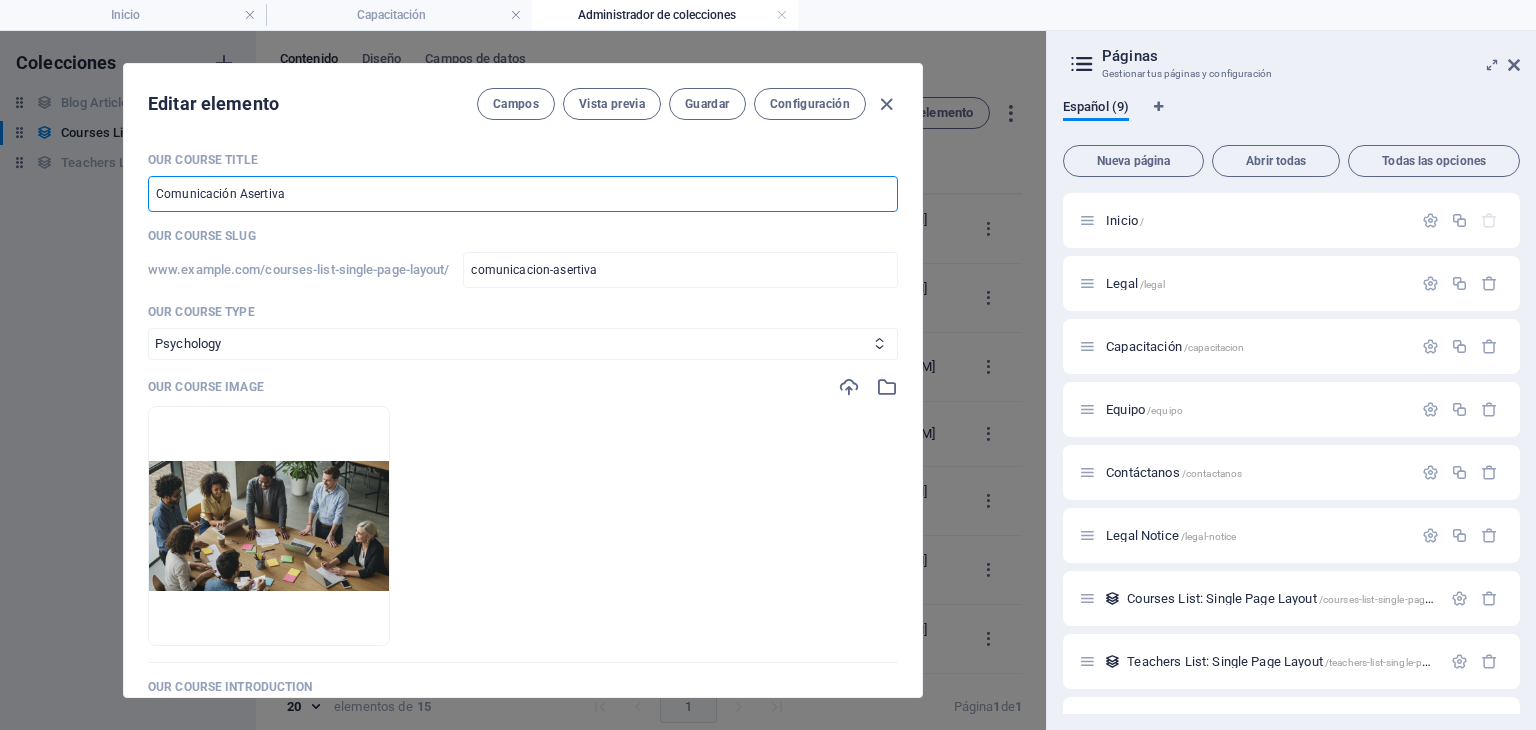 drag, startPoint x: 321, startPoint y: 197, endPoint x: 119, endPoint y: 211, distance: 202.48457 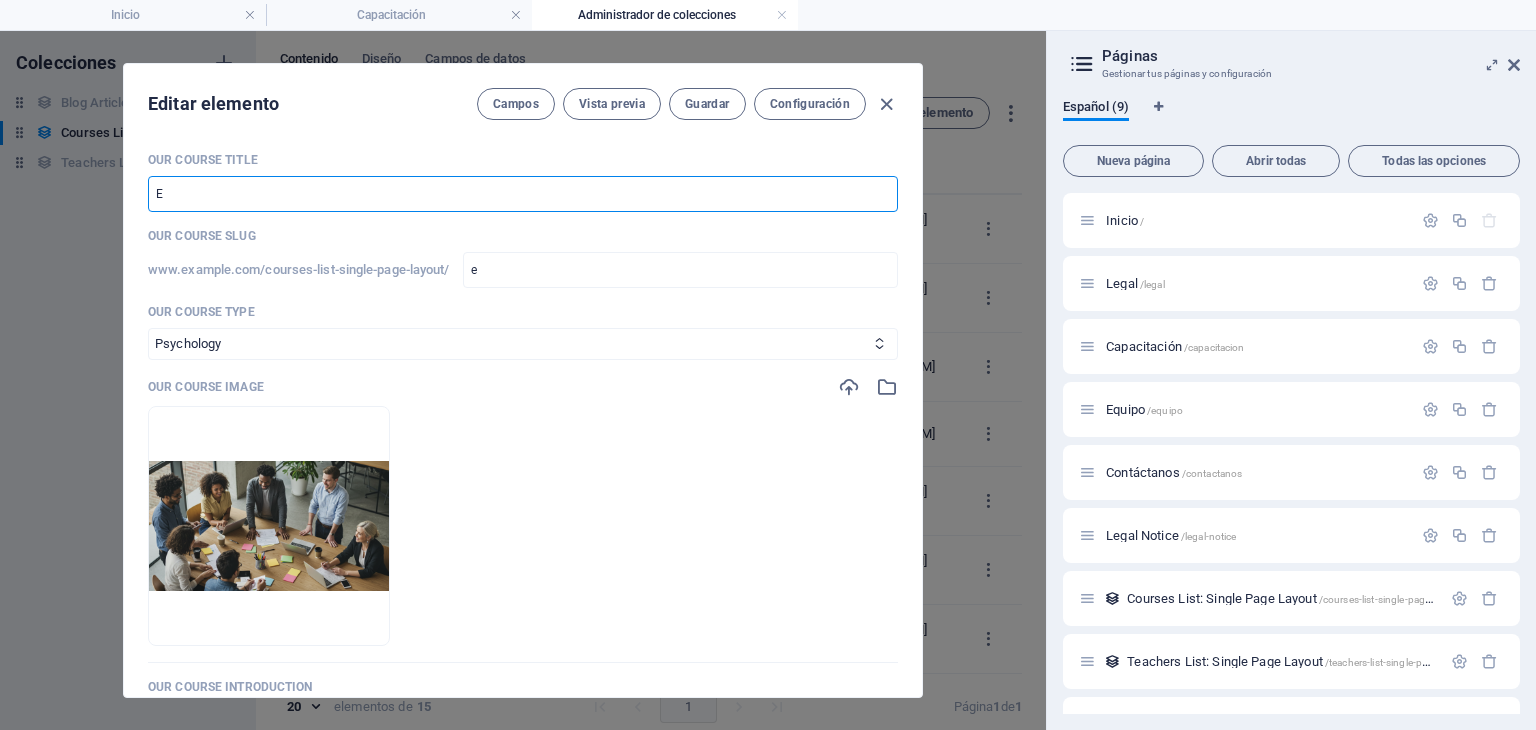 type on "Et" 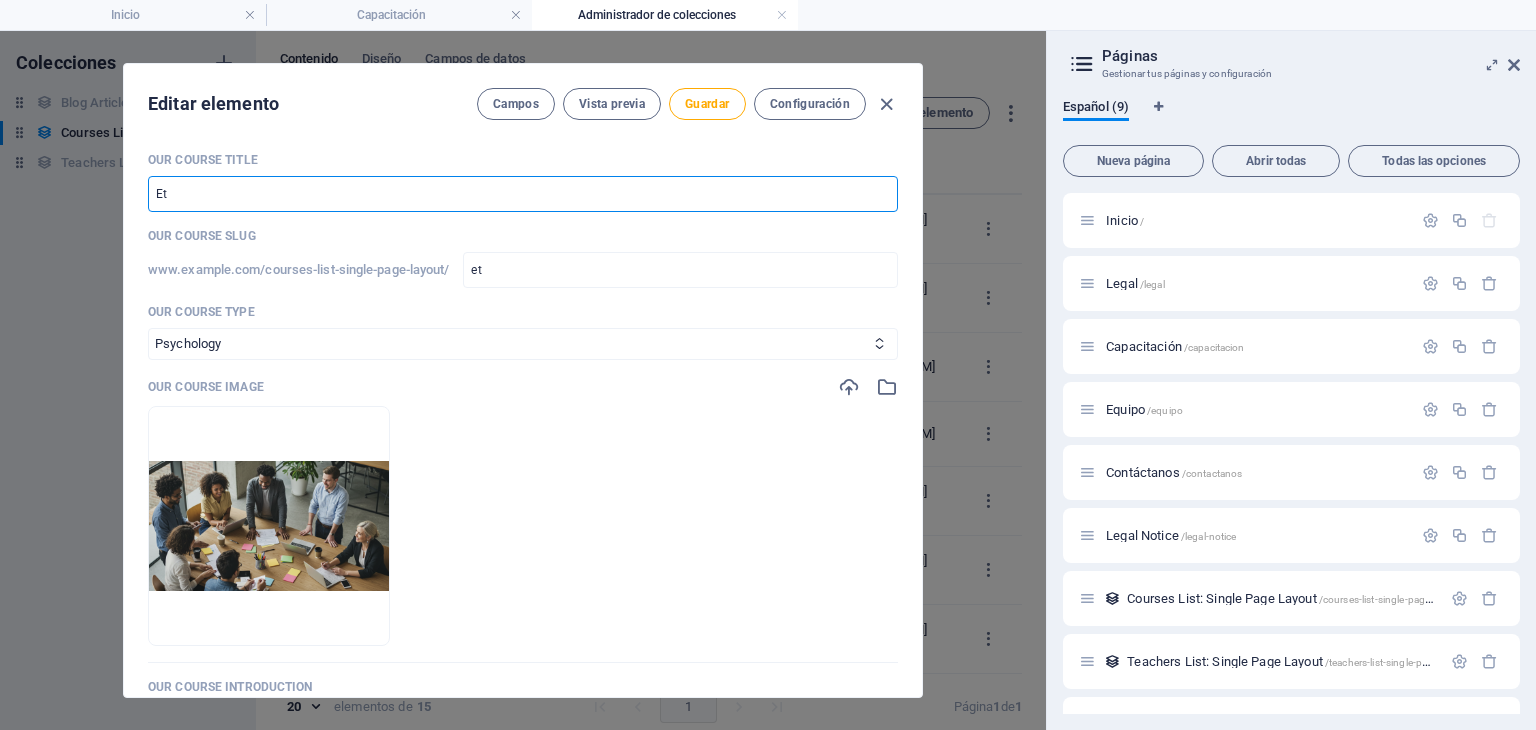 type on "Eti" 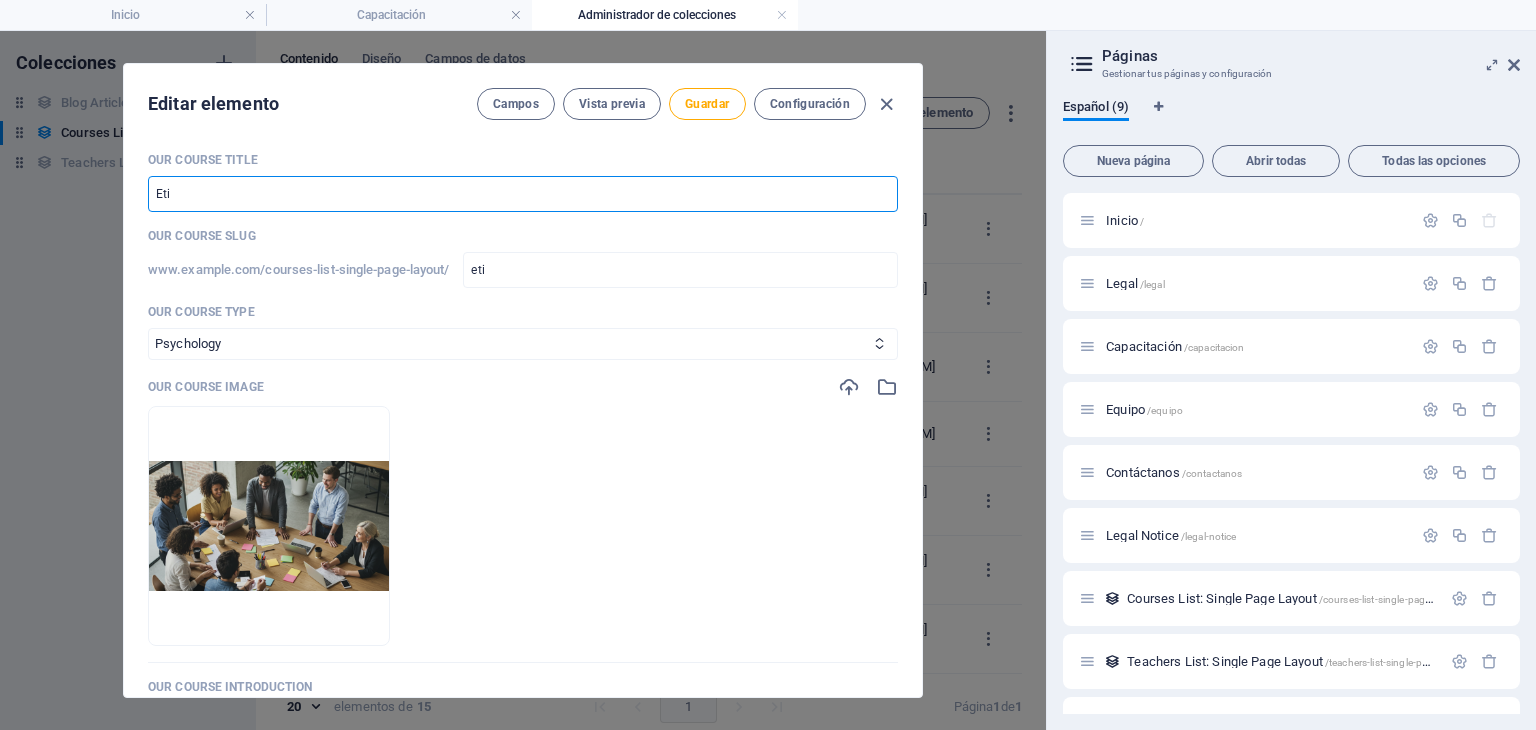 type on "Etiq" 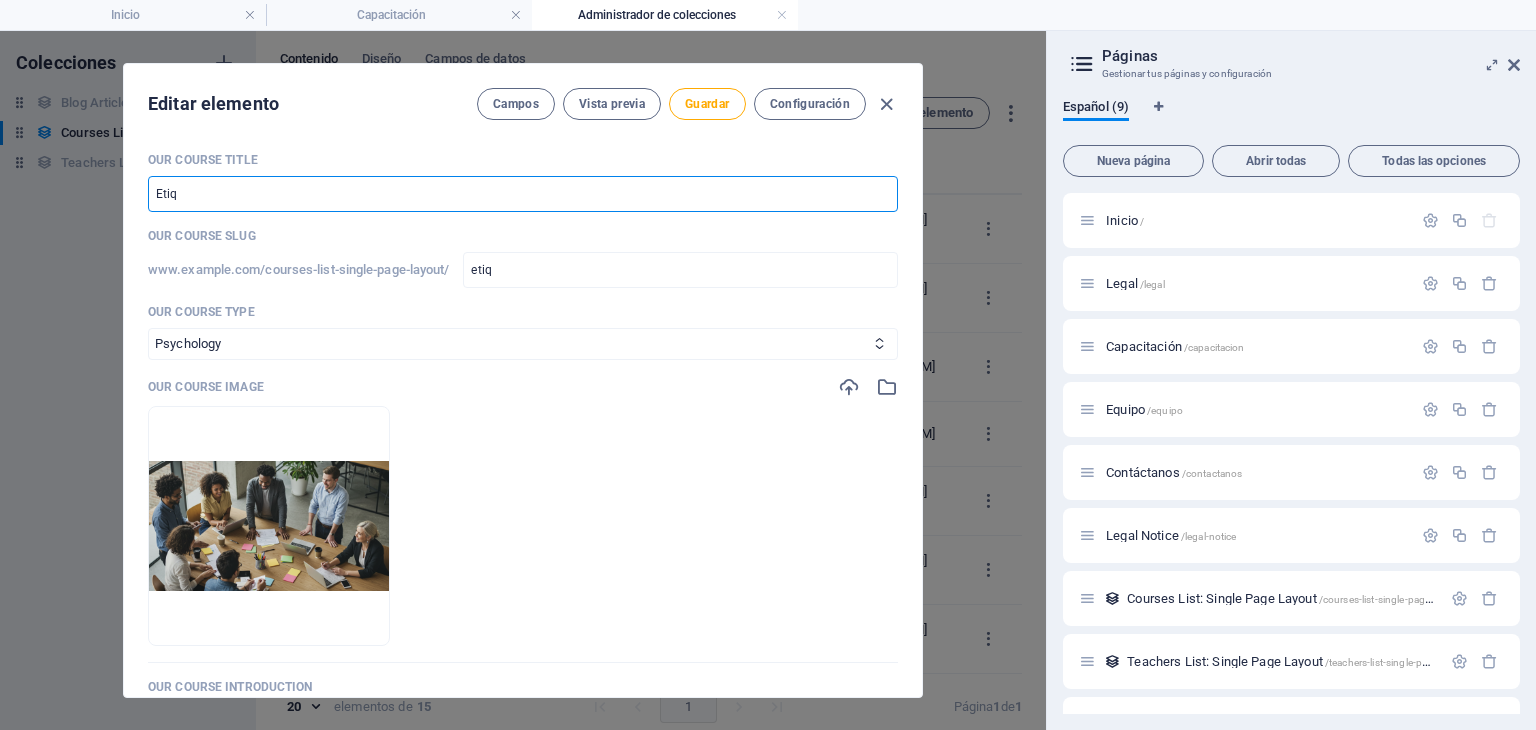 type on "Etiqu" 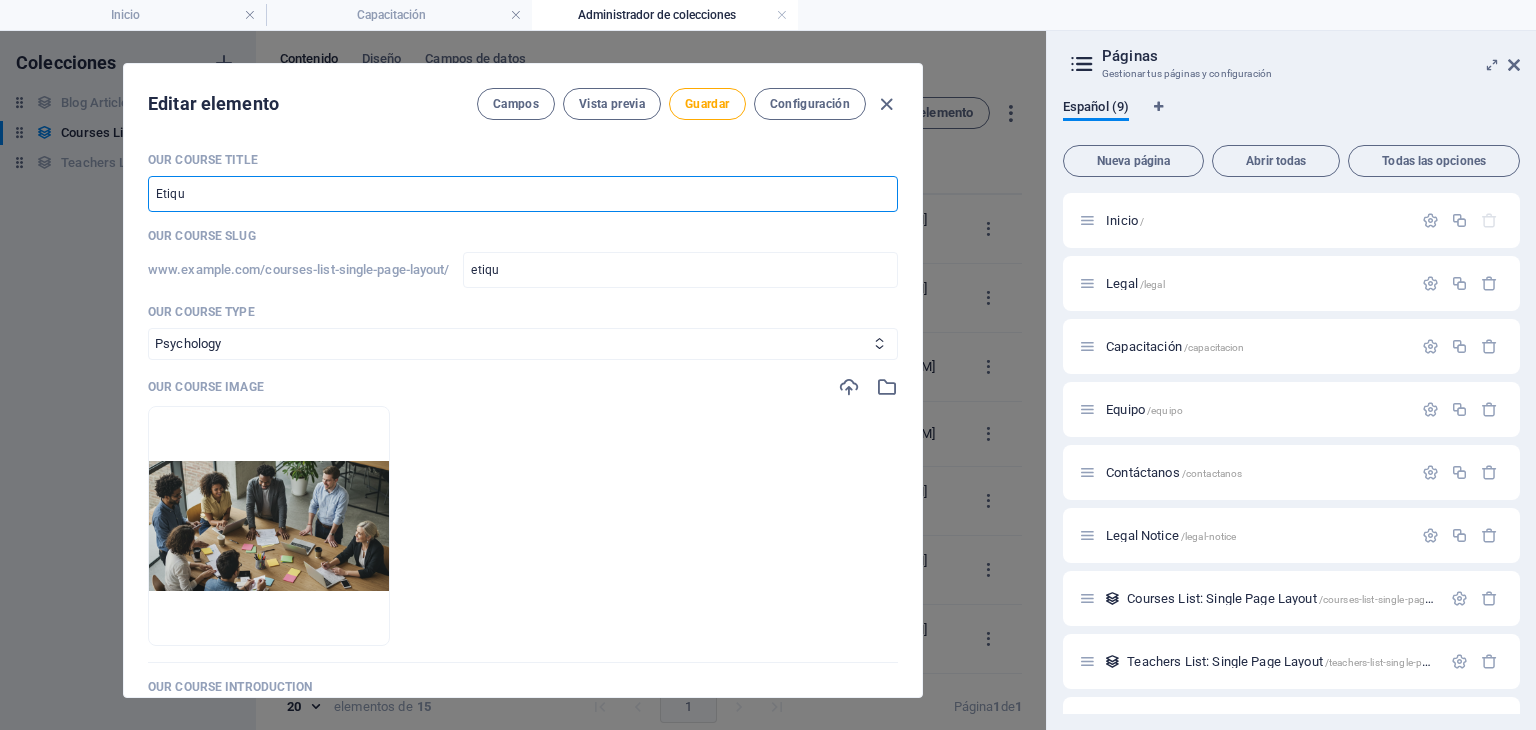 type on "Etique" 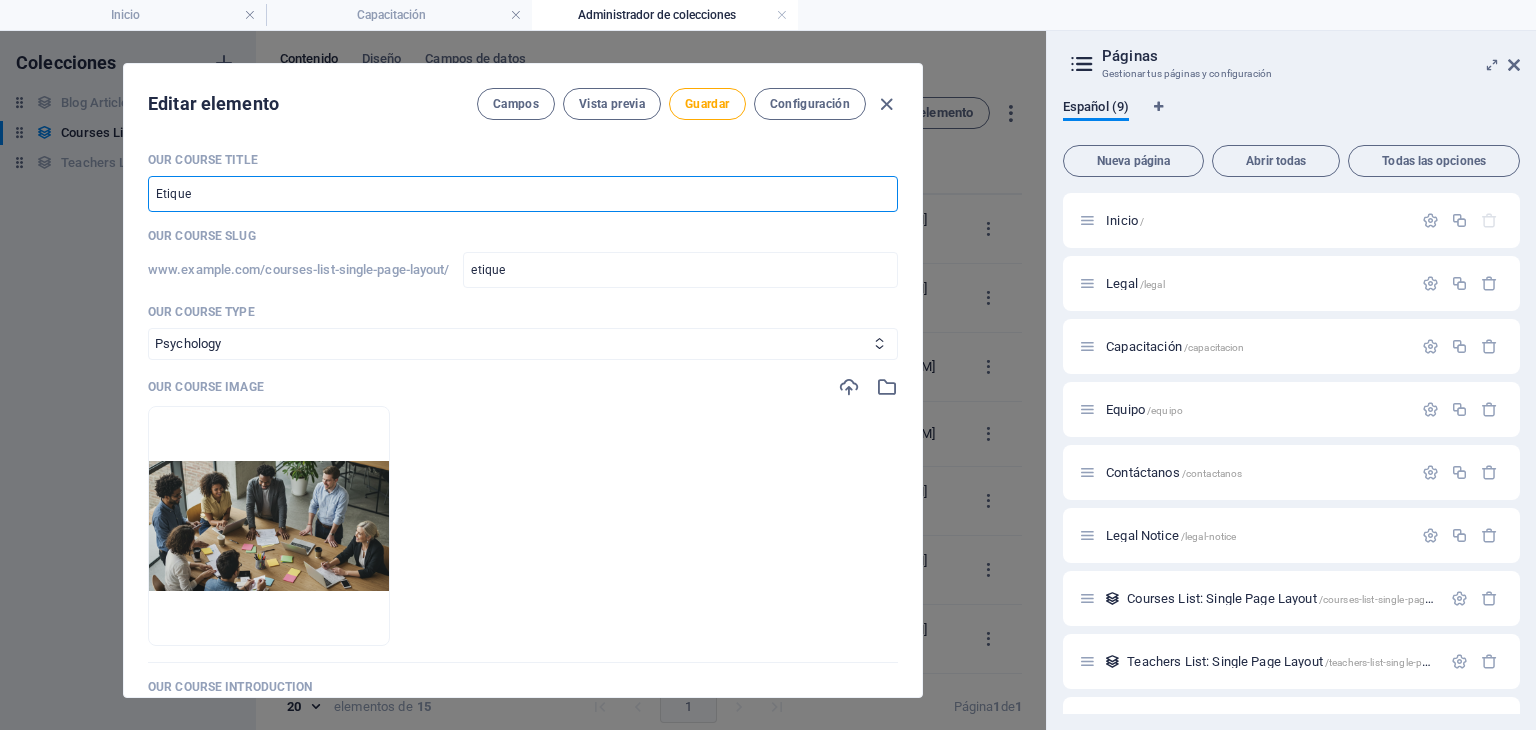 type on "Etiquet" 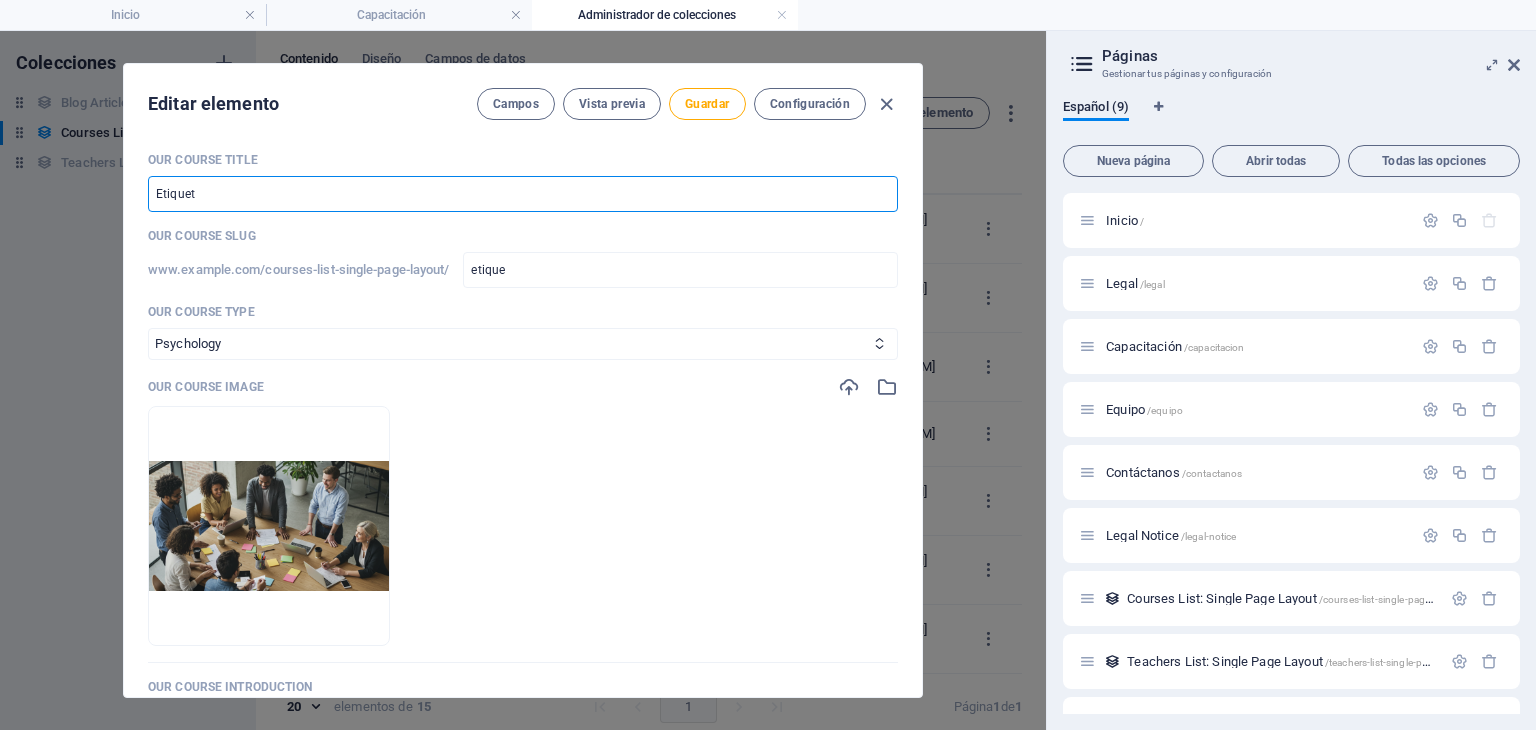 type on "etiquet" 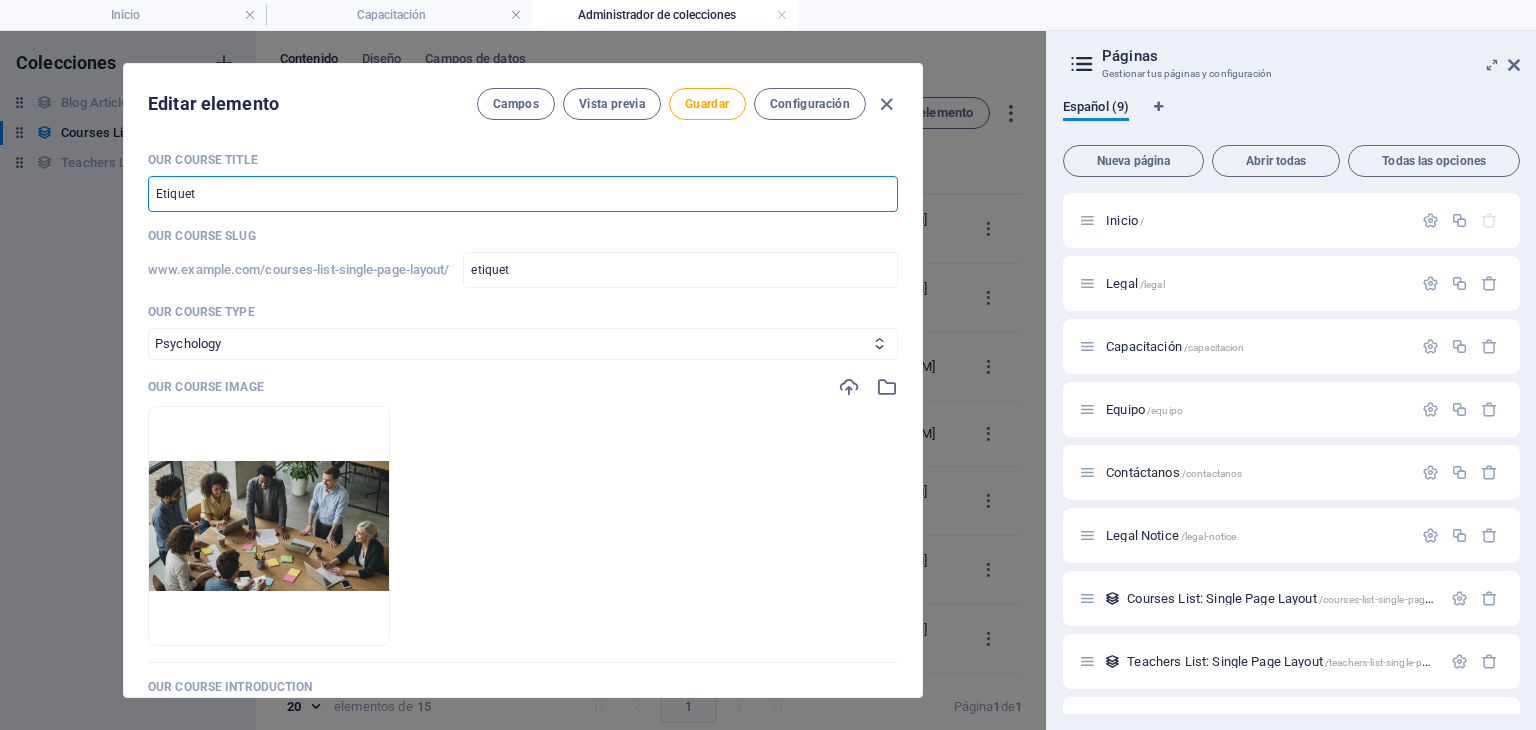 type on "Etiqueta" 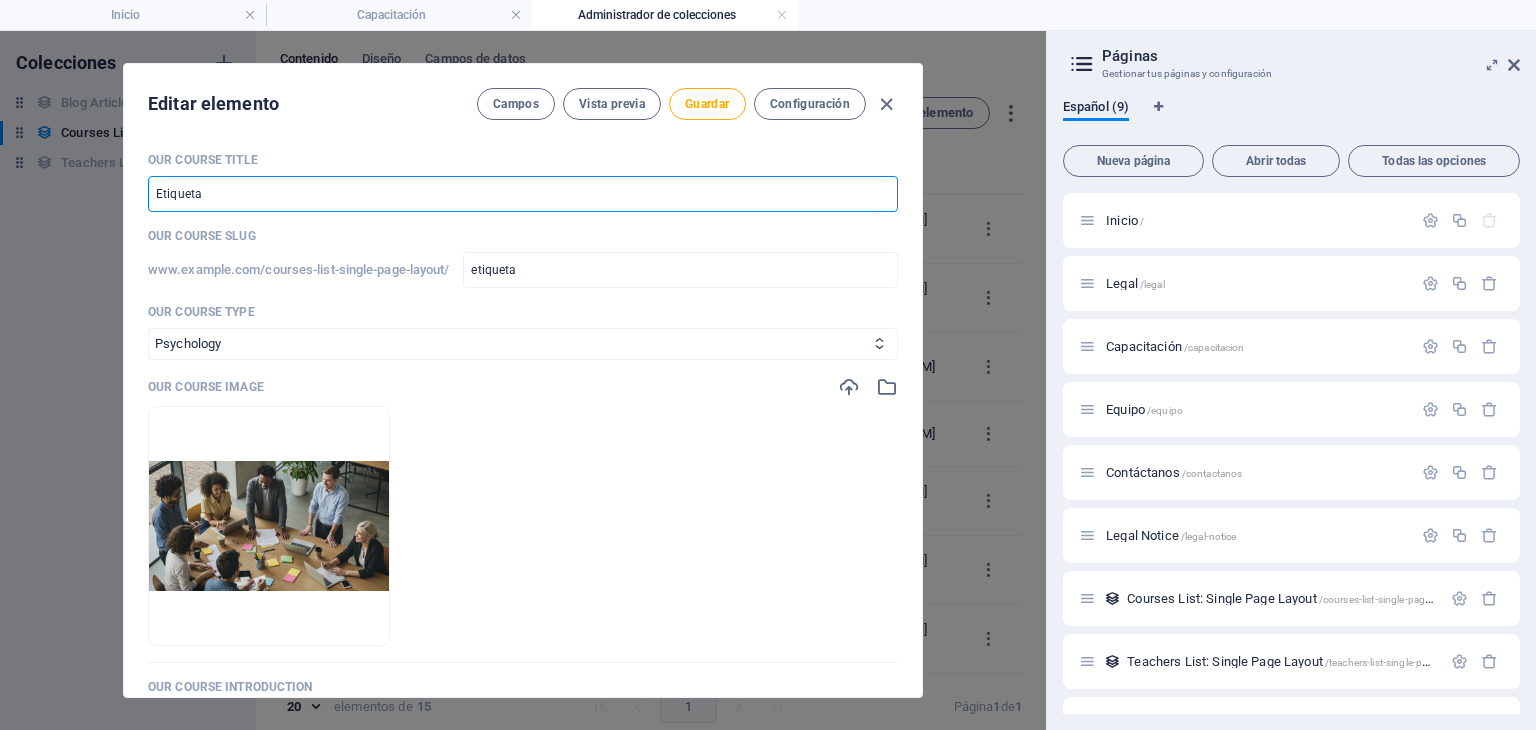 type on "Etiqueta y" 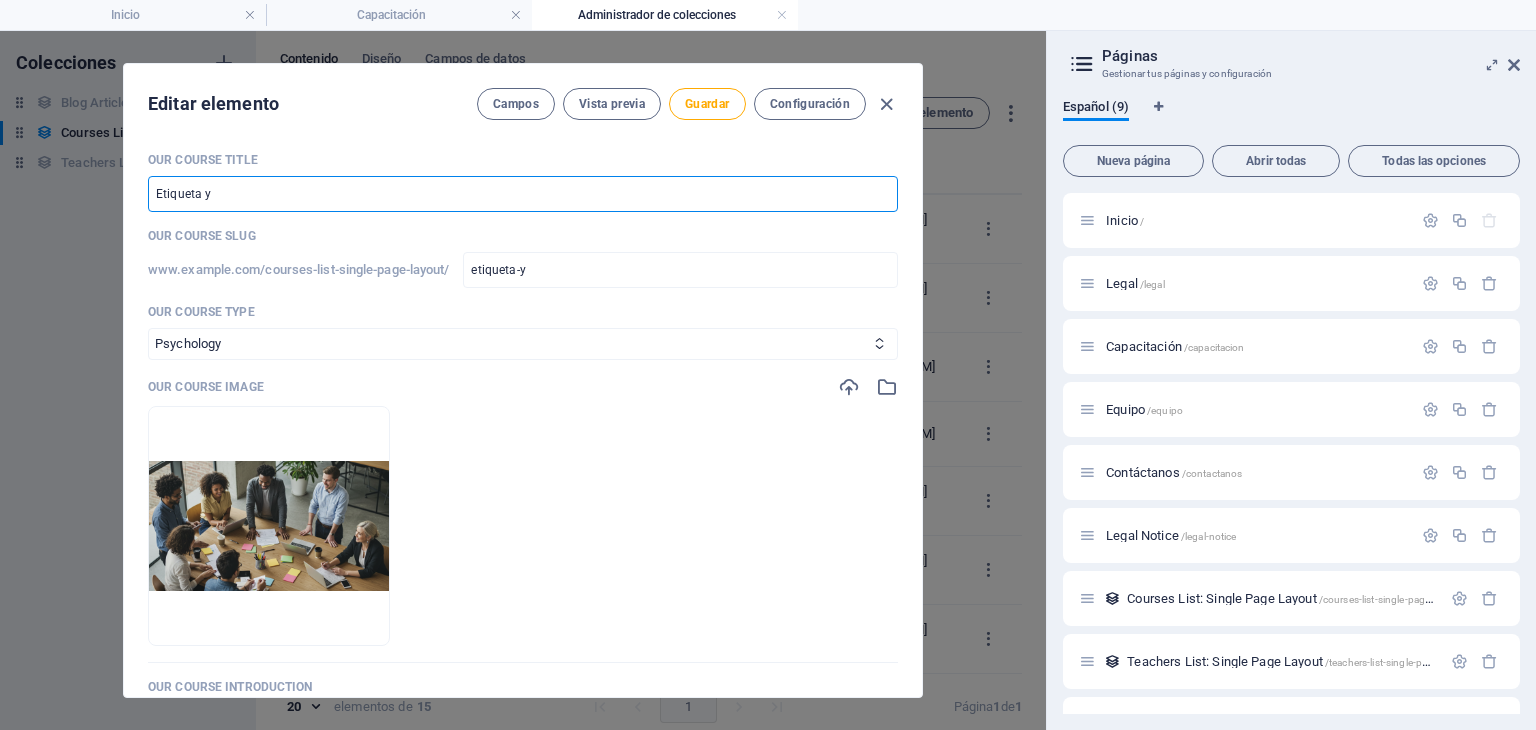 type on "Etiqueta y p" 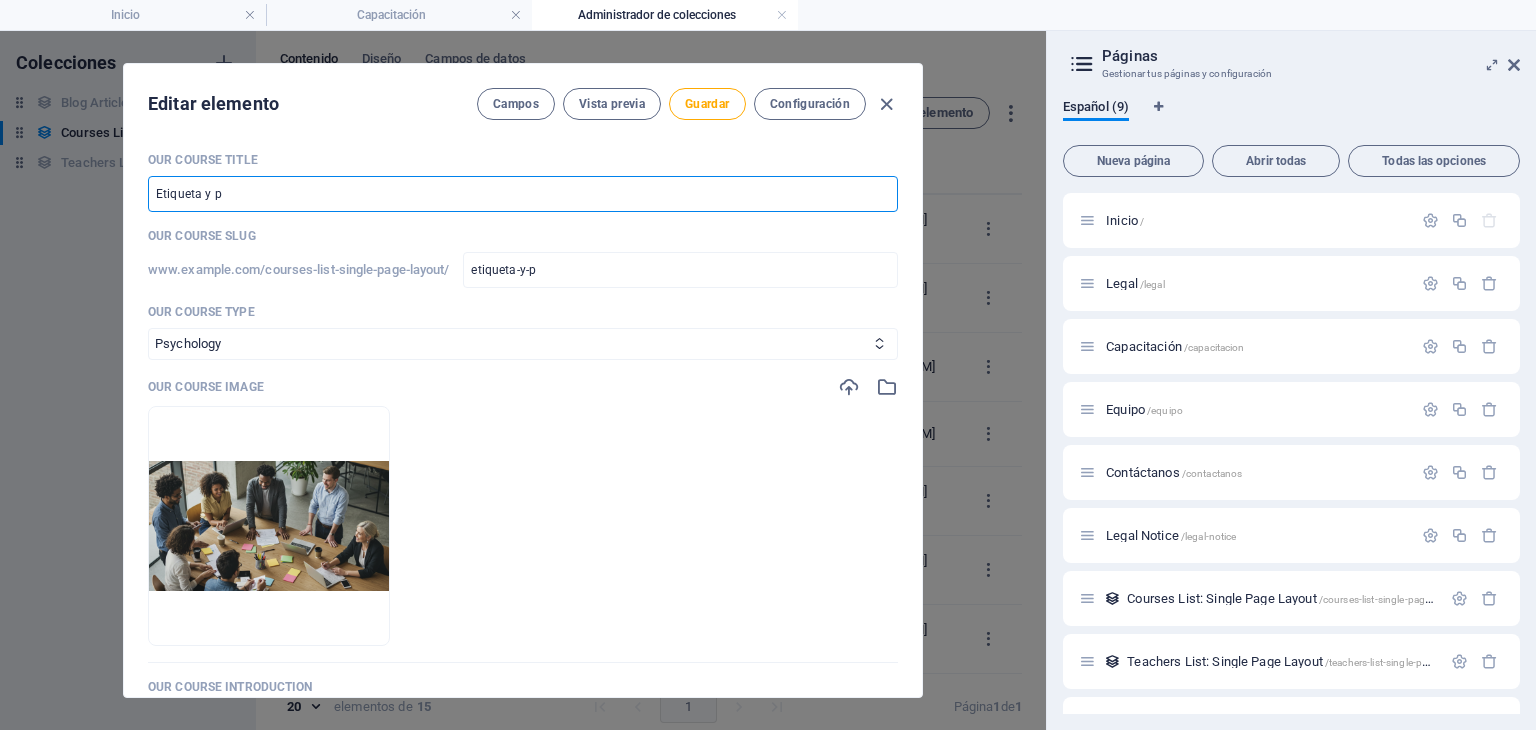 type on "Etiqueta y pr" 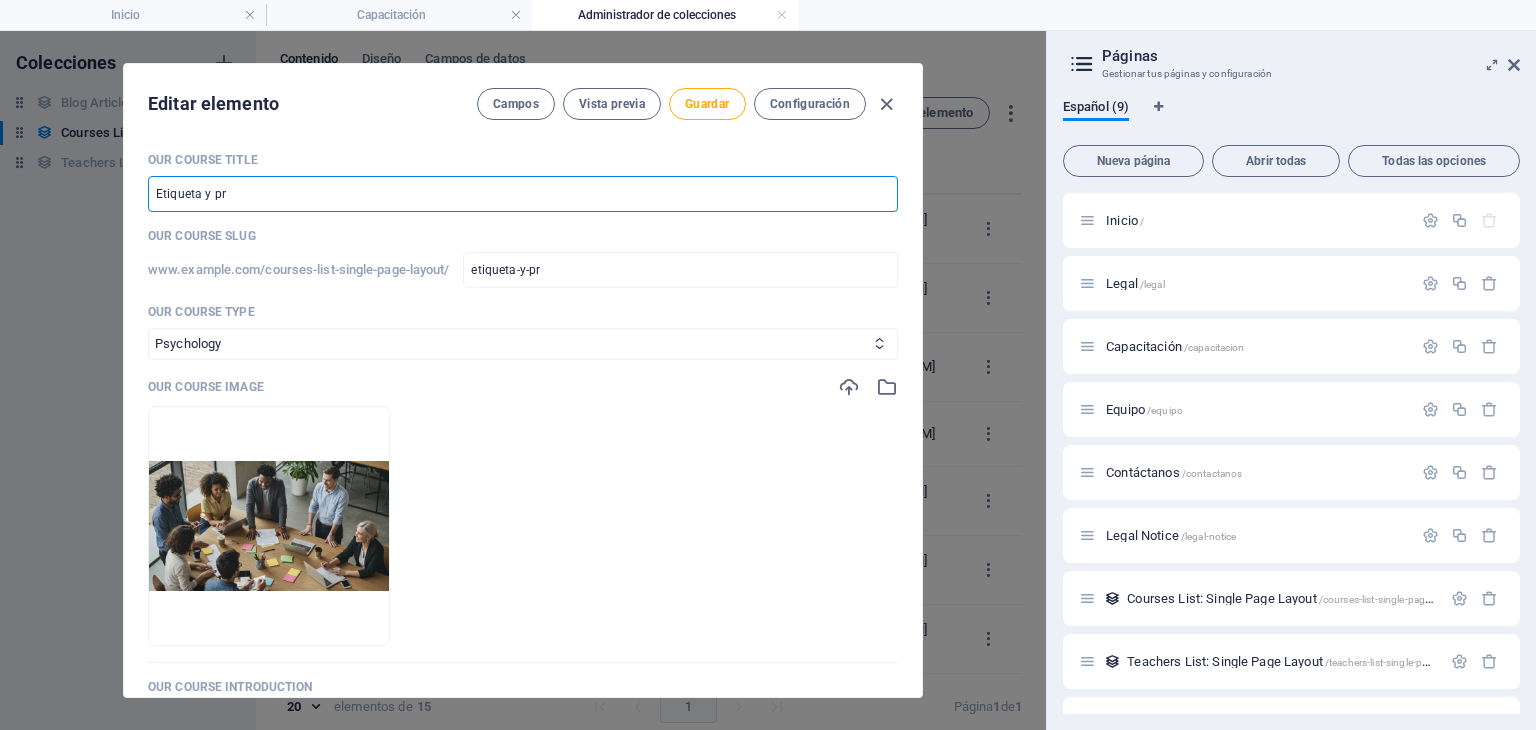 type on "Etiqueta y pro" 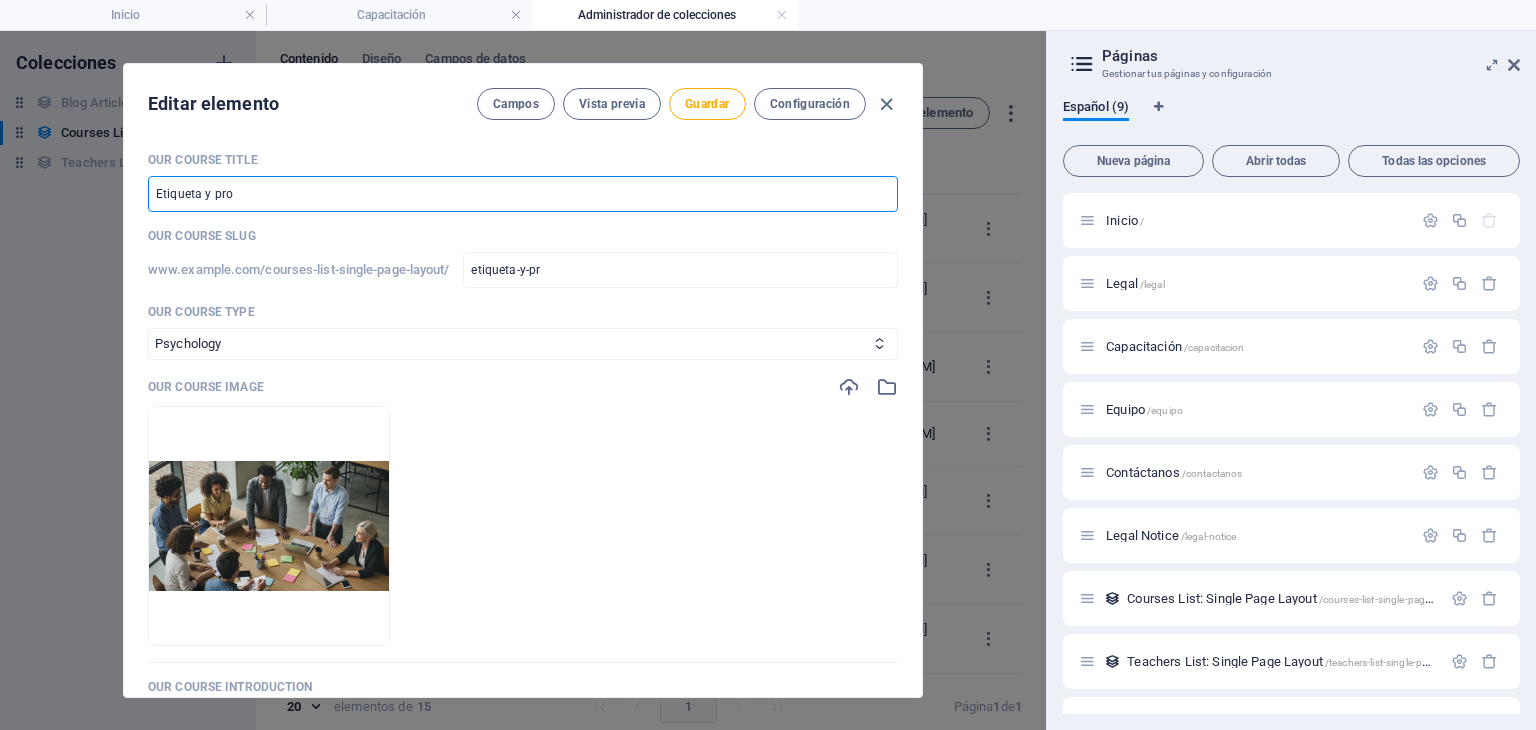 type on "etiqueta-y-pro" 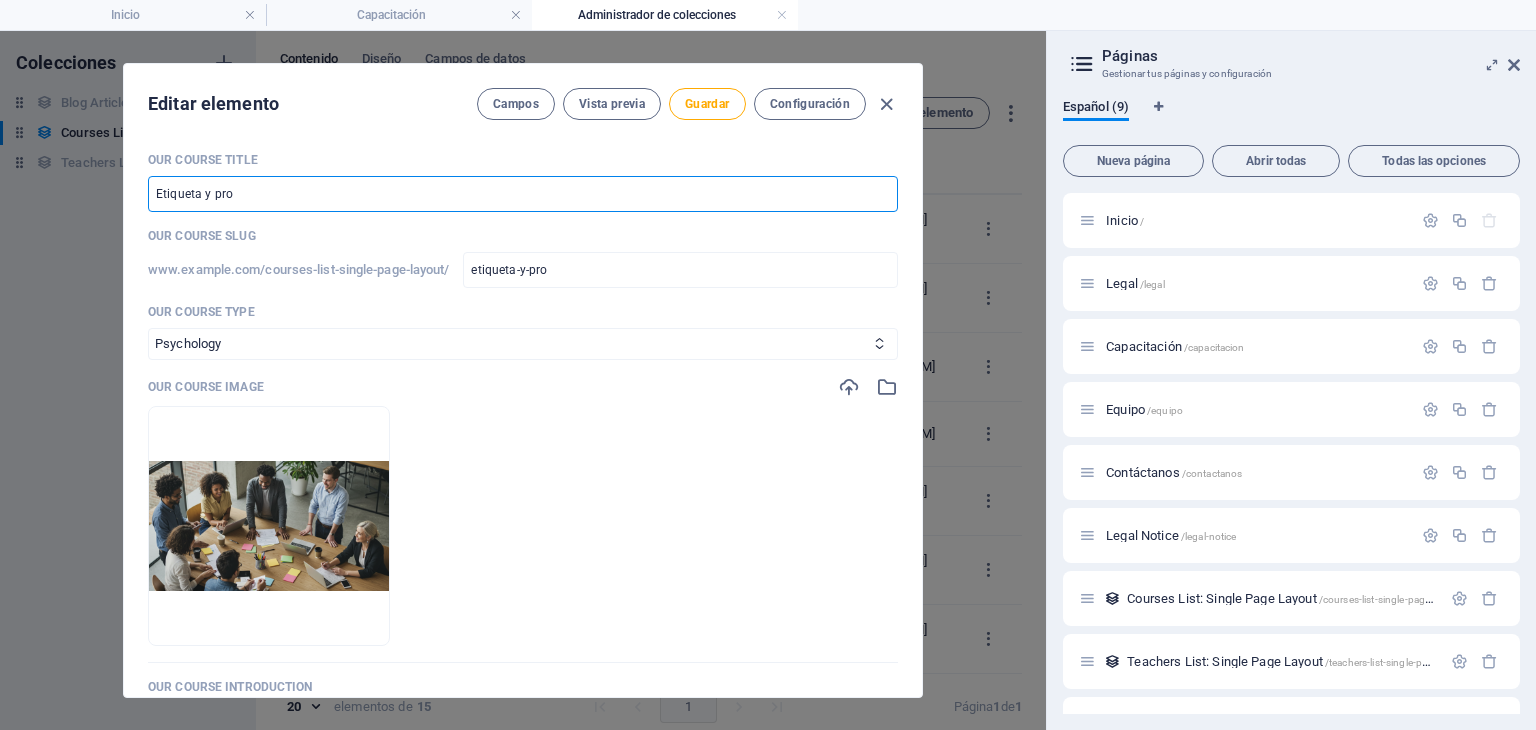 type on "Etiqueta y prot" 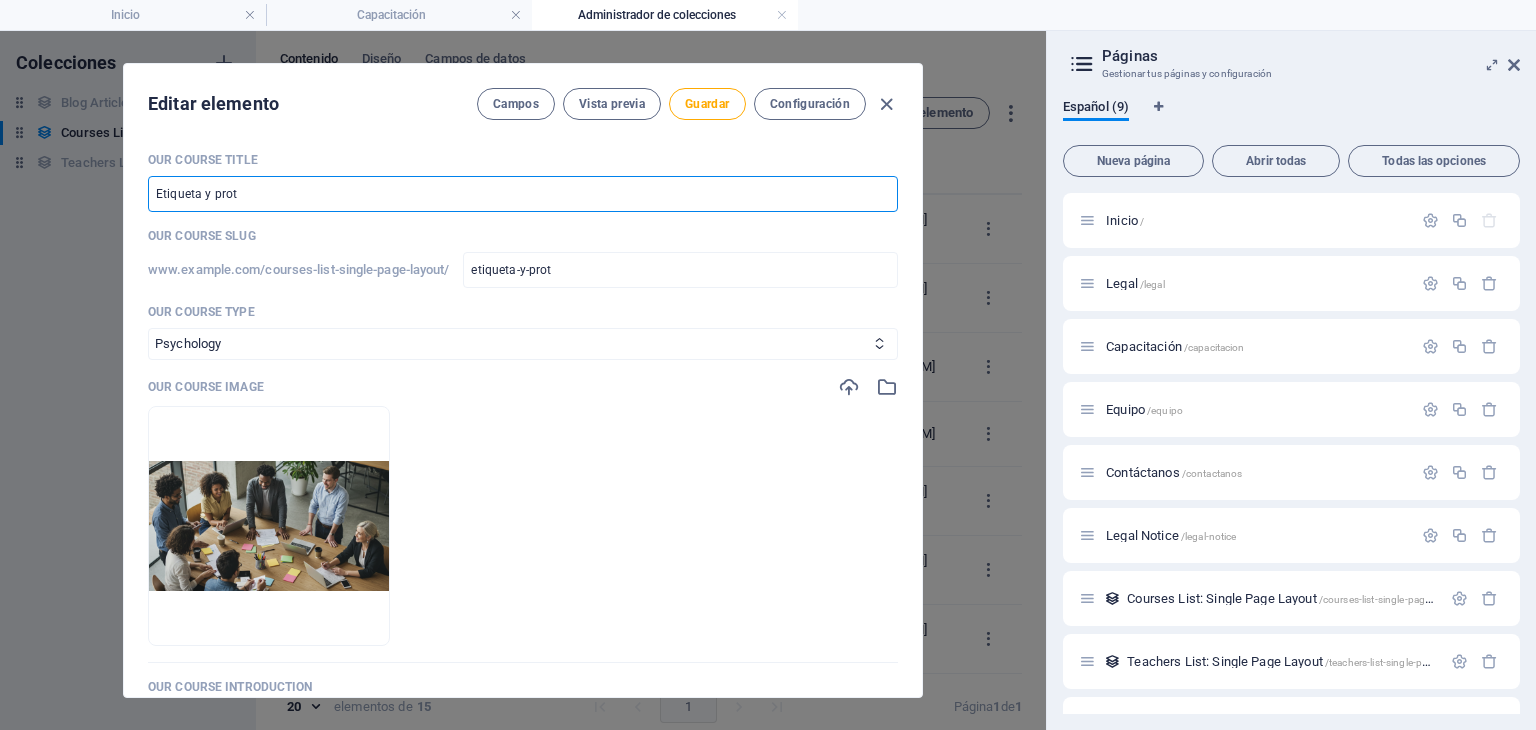 type on "Etiqueta y proto" 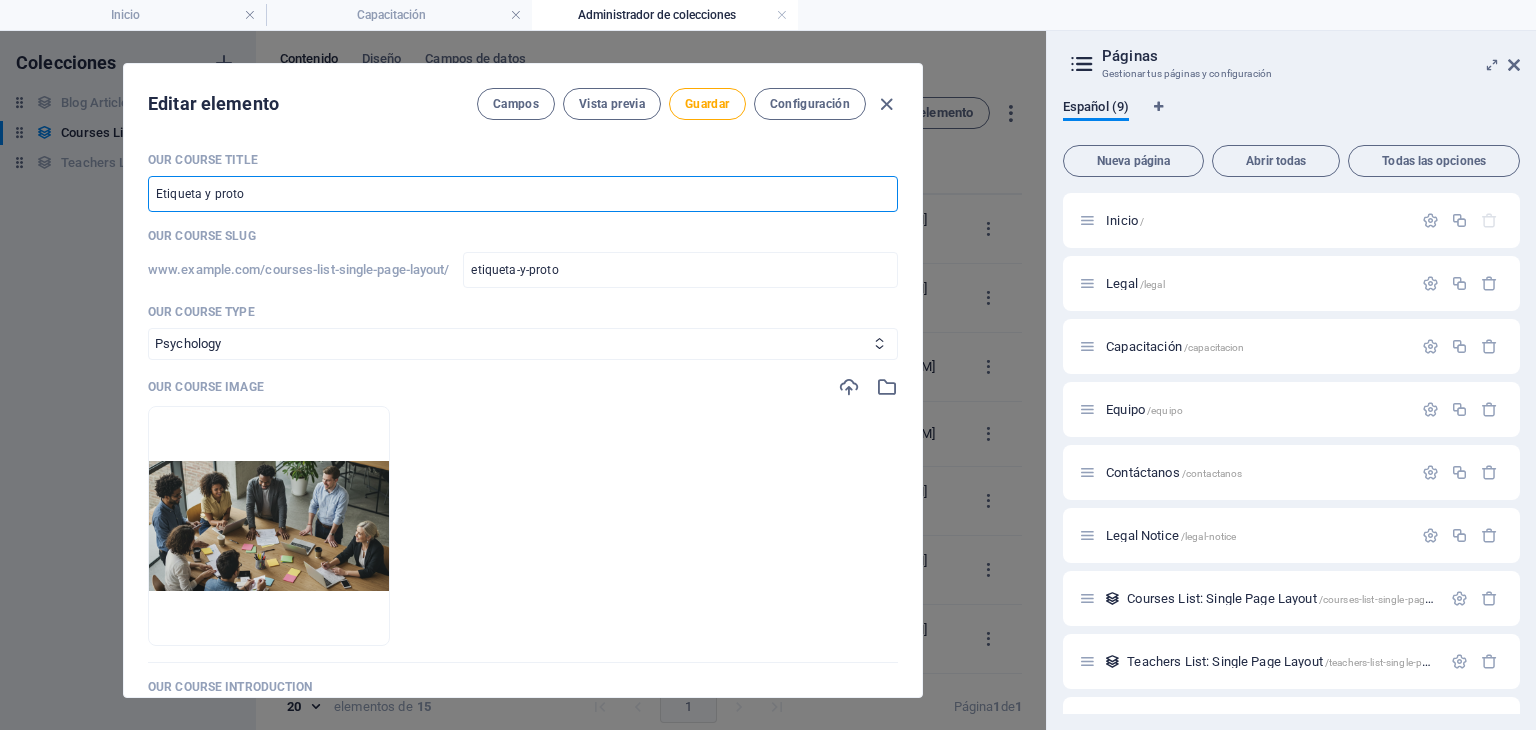 type on "Etiqueta y protoc" 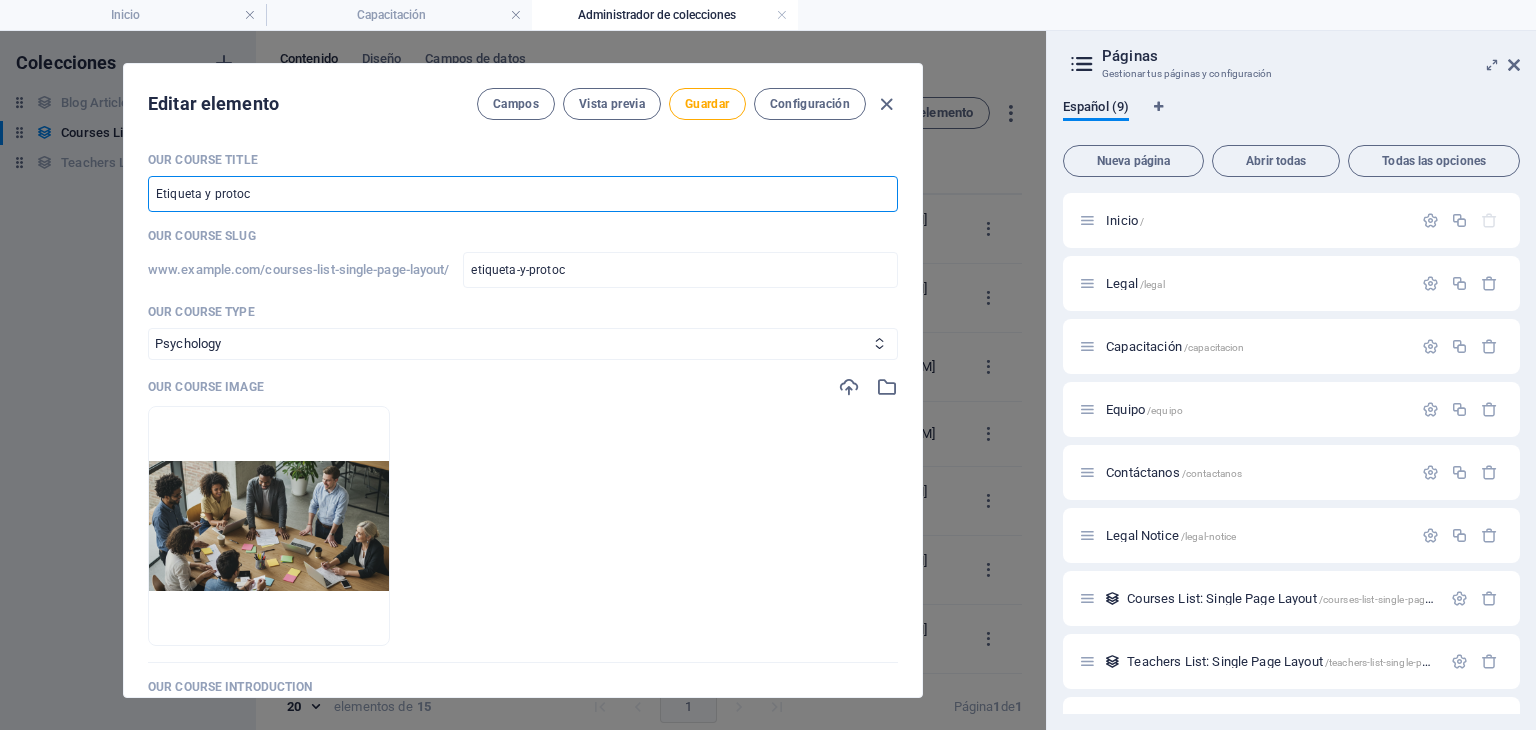 type on "Etiqueta y protoco" 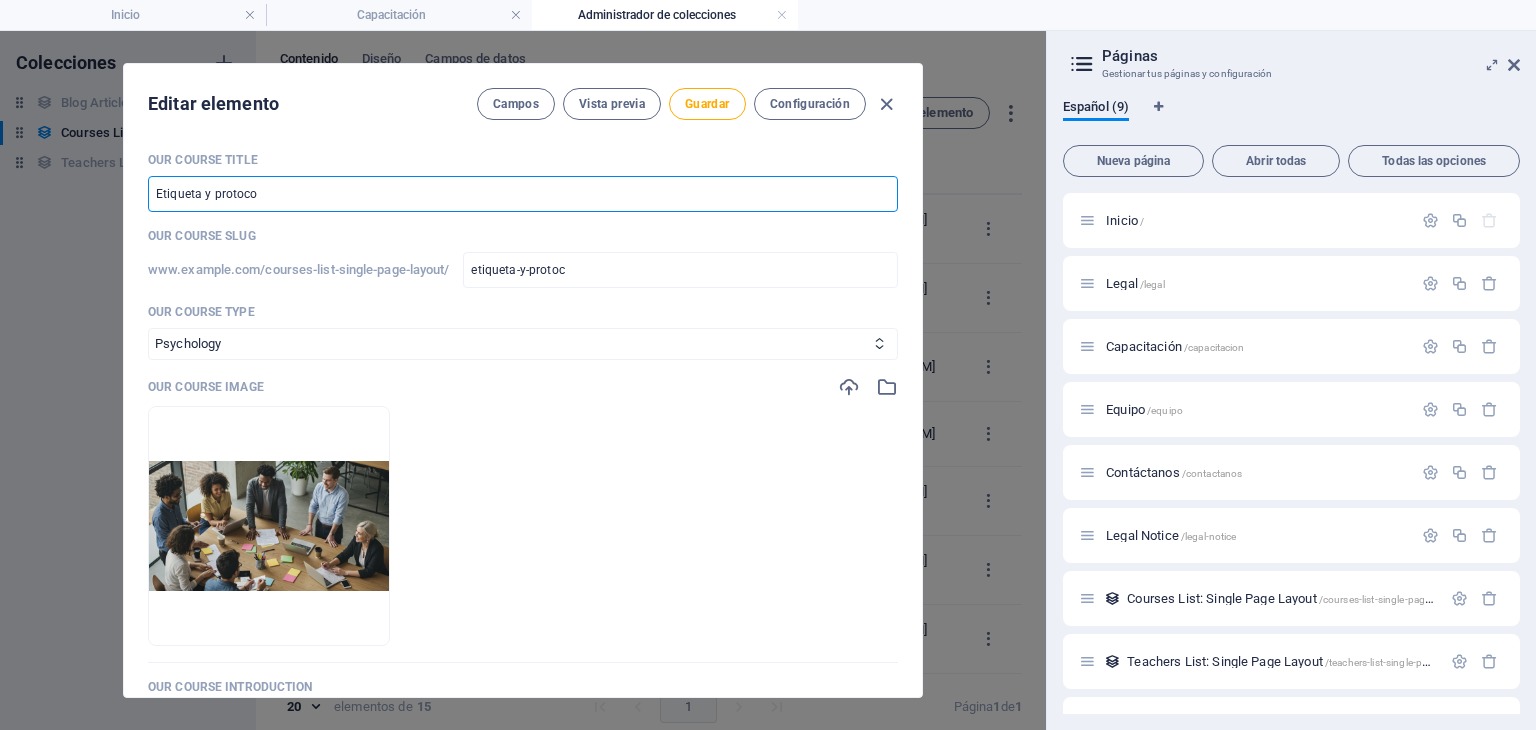 type on "etiqueta-y-protoco" 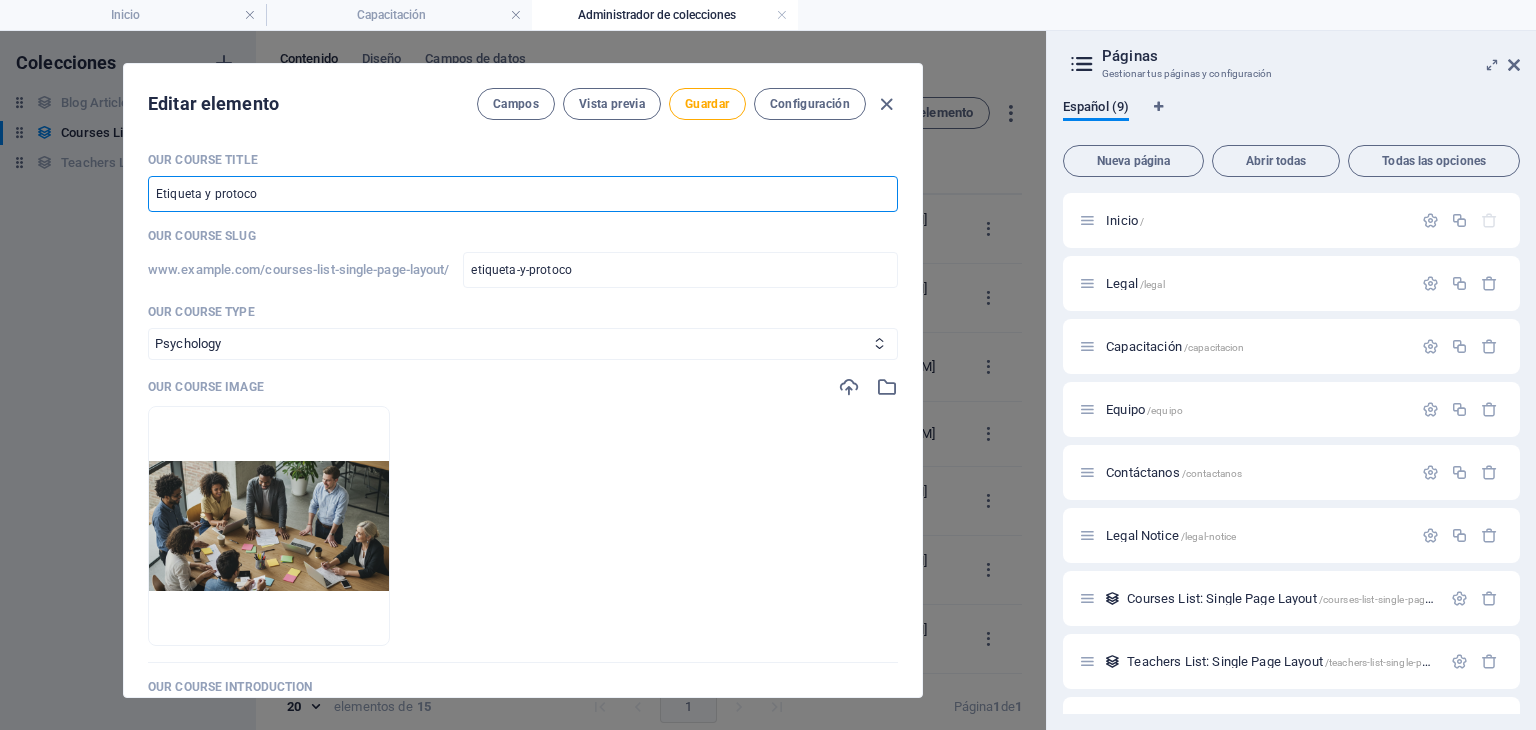 type on "Etiqueta y protocol" 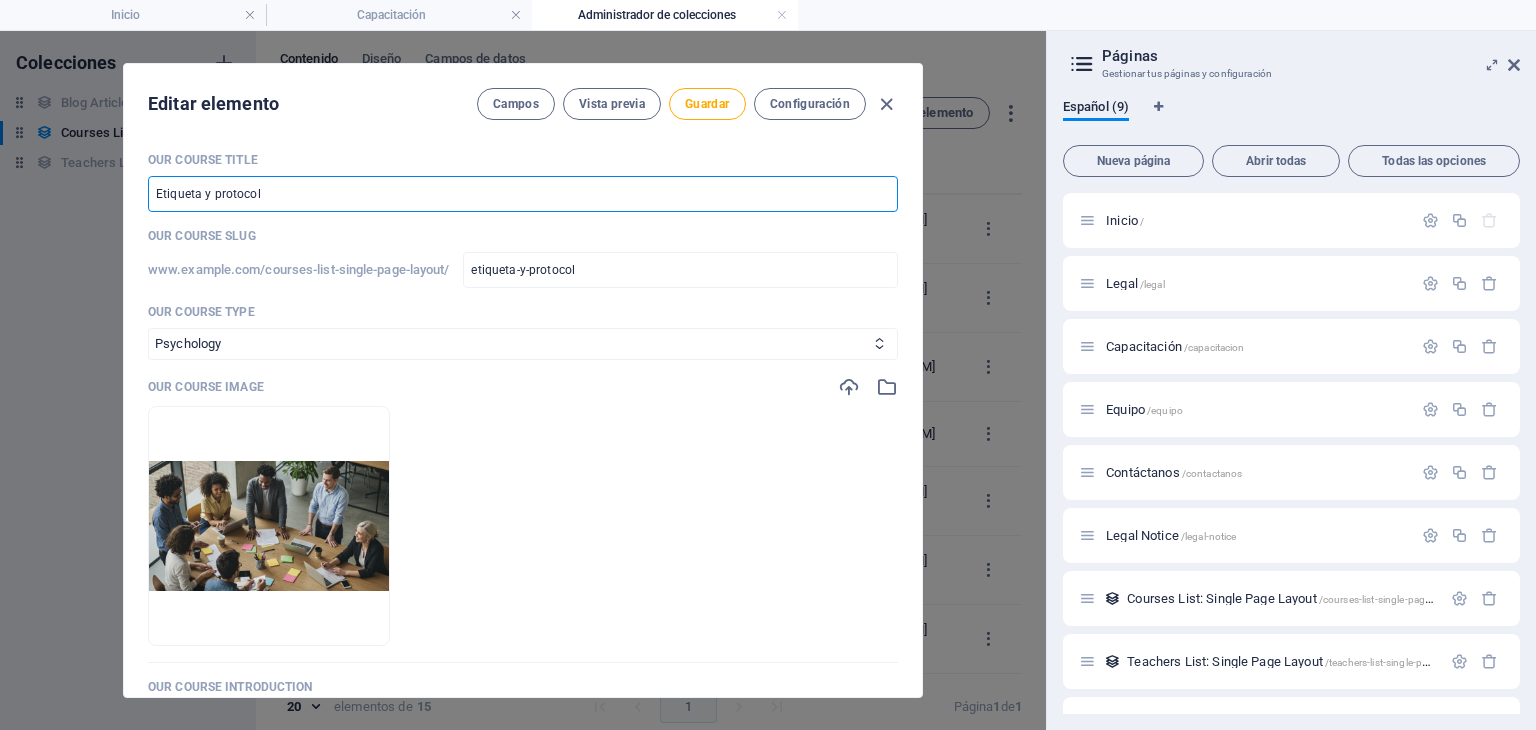 type on "Etiqueta y protocolo" 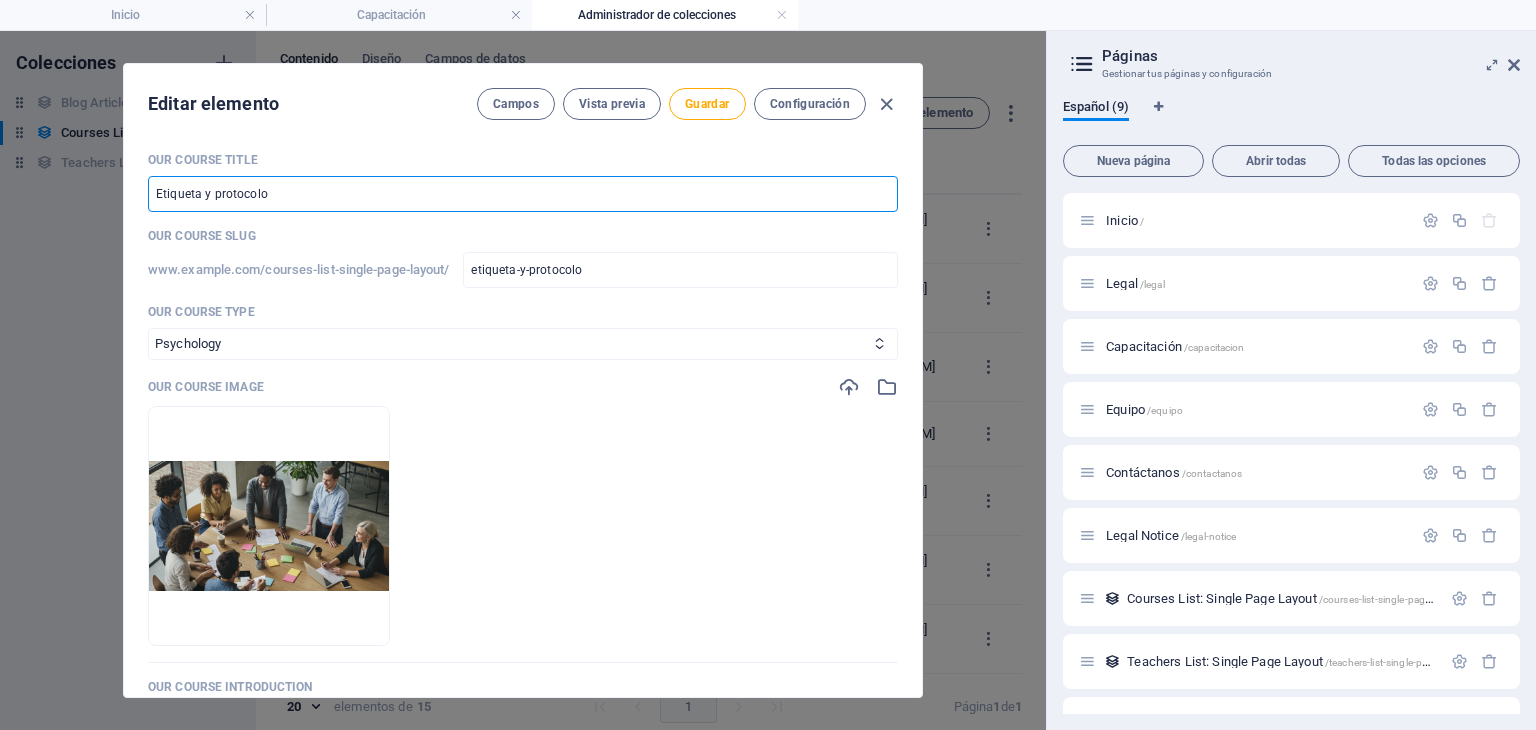 type on "Etiqueta y protocolo o" 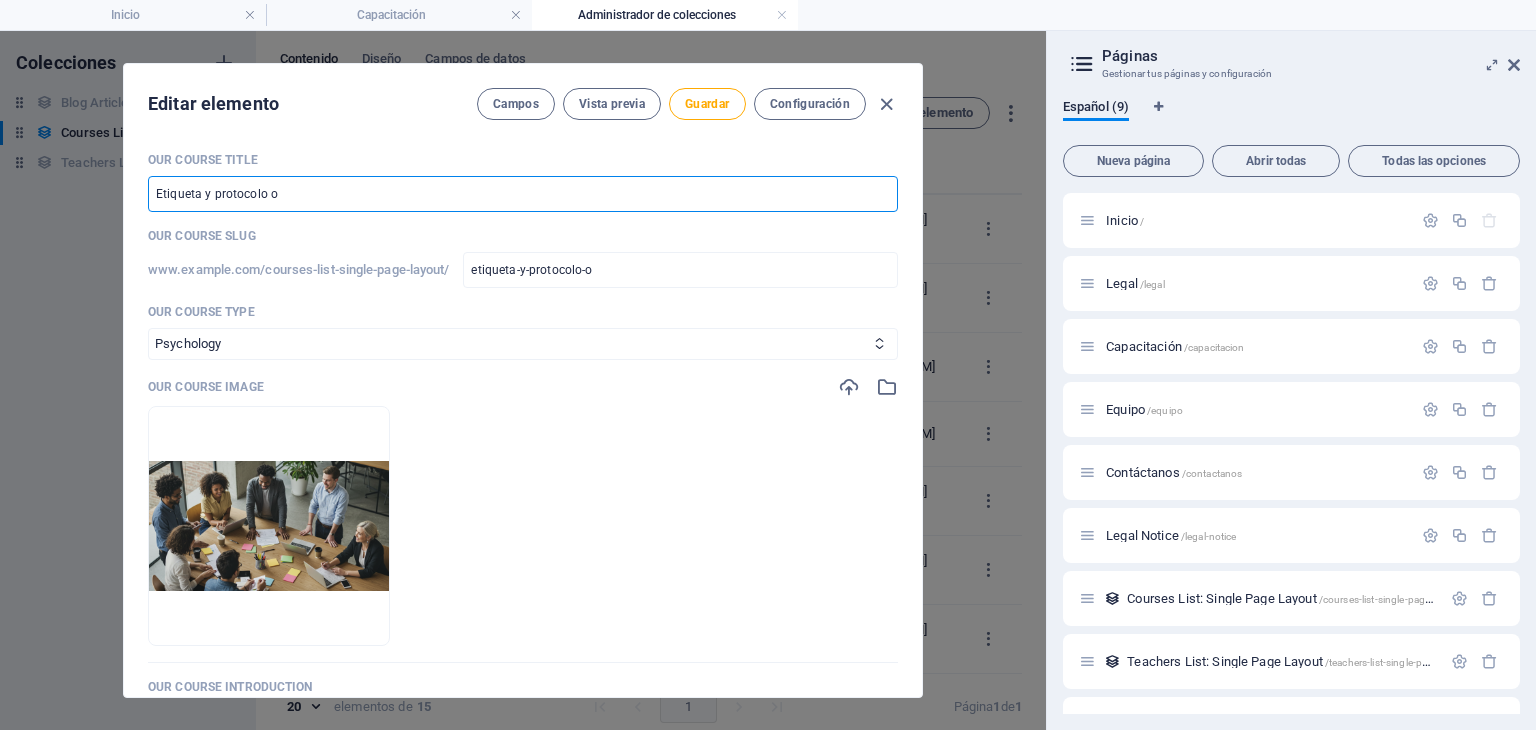 type on "Etiqueta y protocolo or" 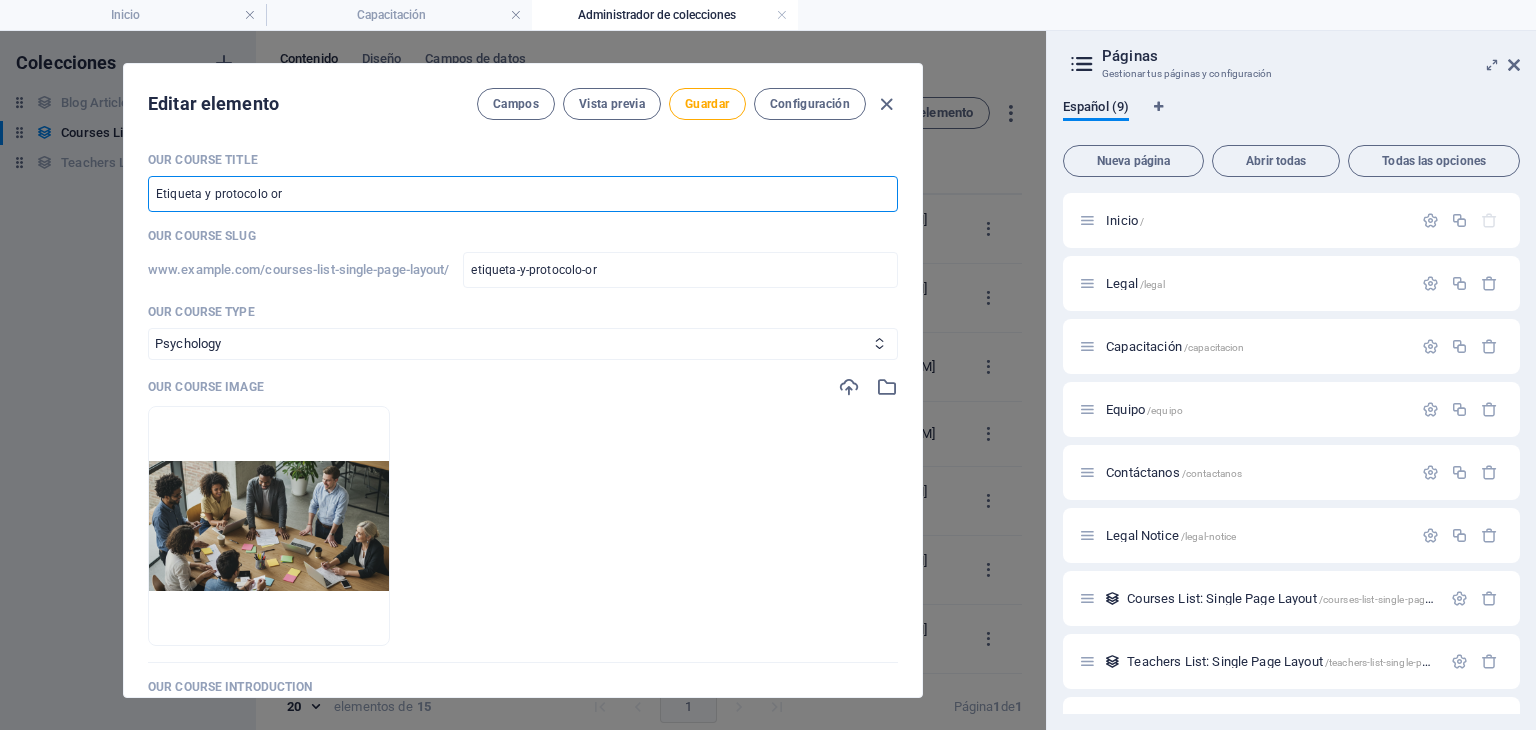type on "Etiqueta y protocolo org" 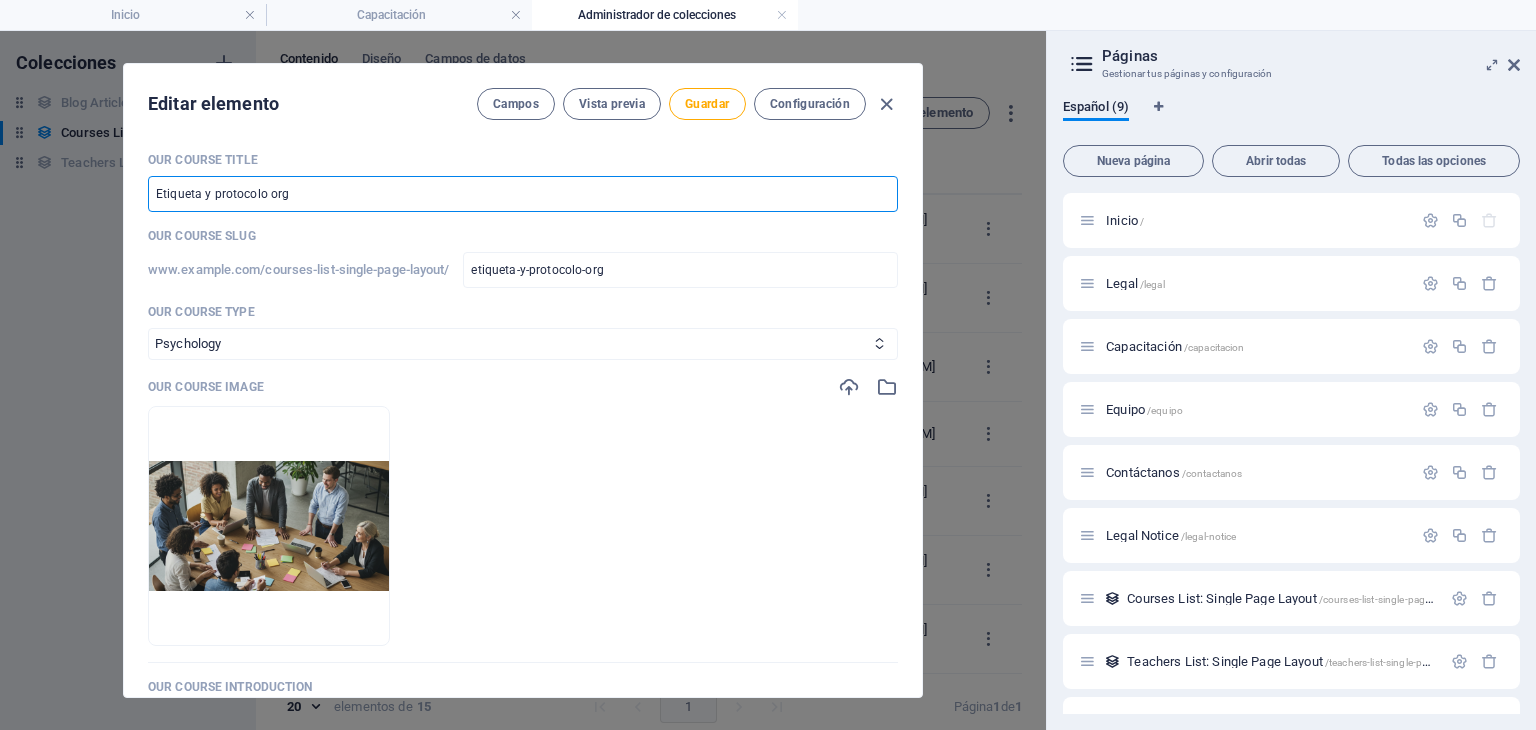 type on "Etiqueta y protocolo orga" 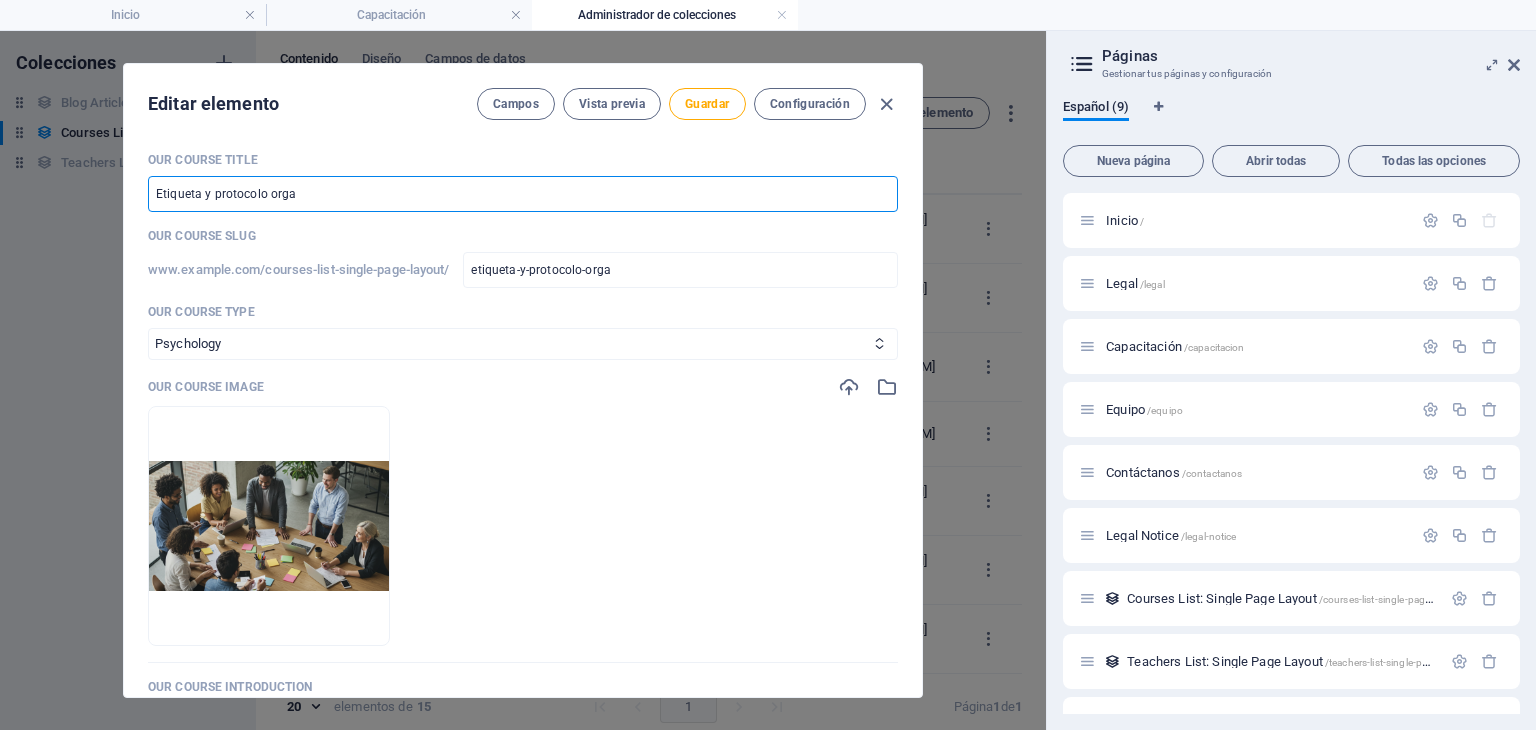 type on "Etiqueta y protocolo organ" 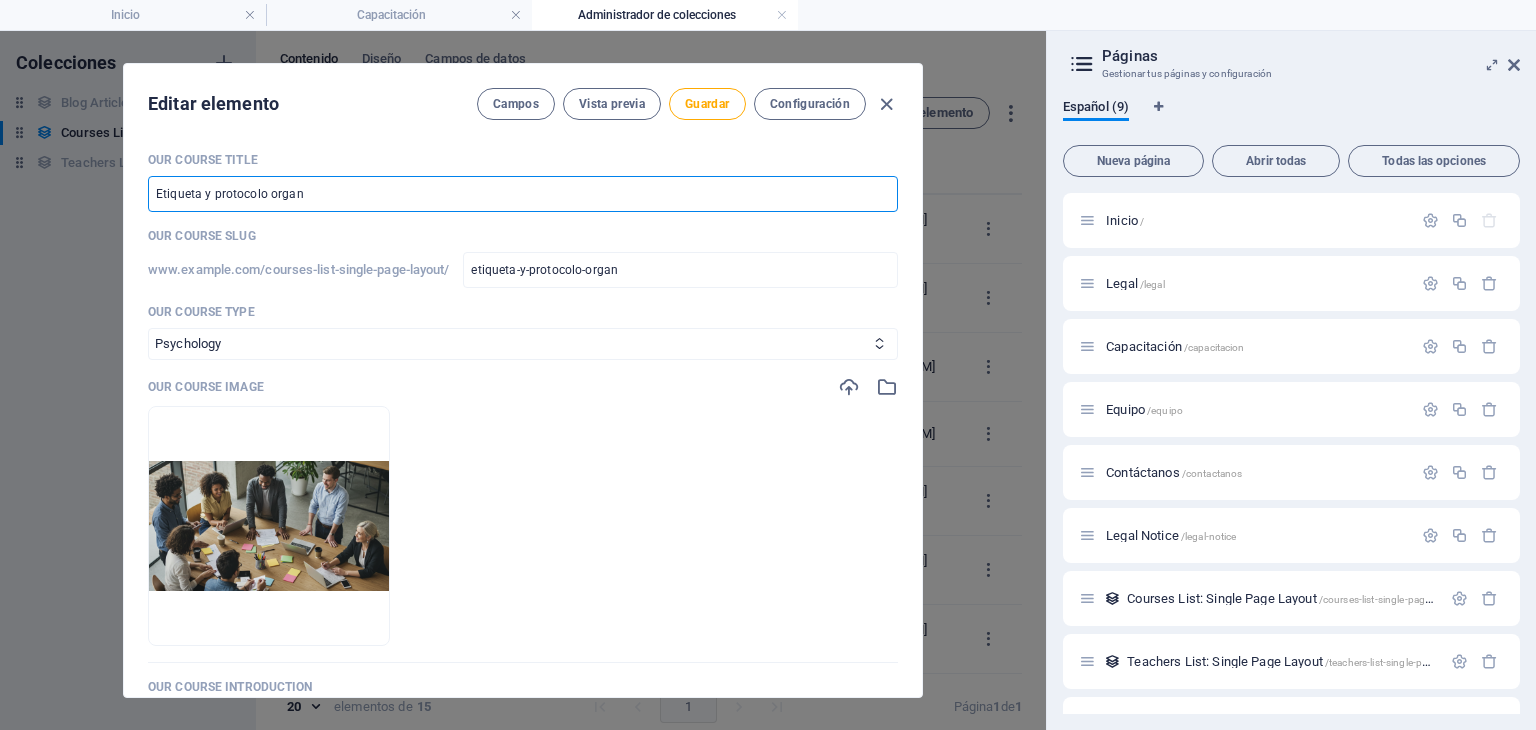 type on "Etiqueta y protocolo organi" 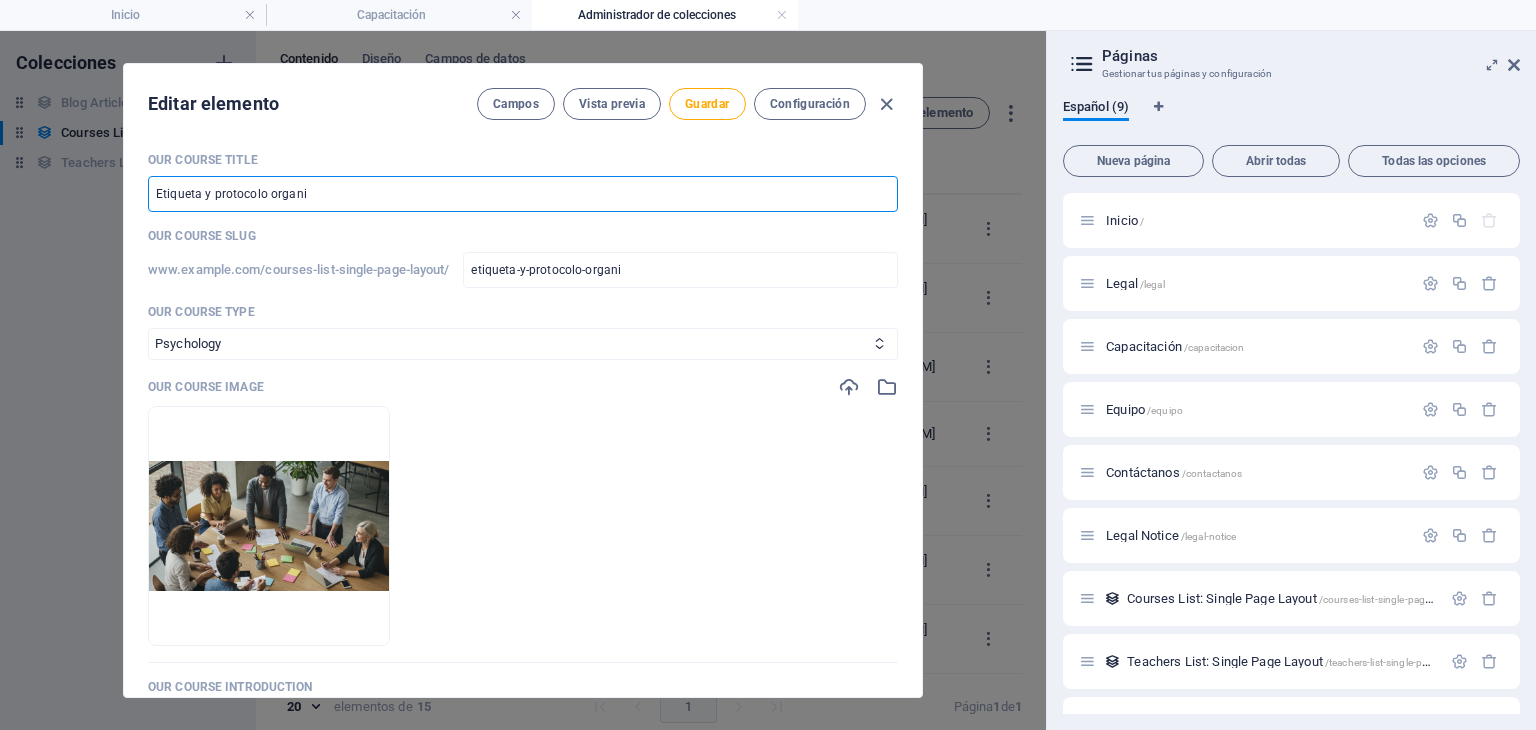 type on "Etiqueta y protocolo organiz" 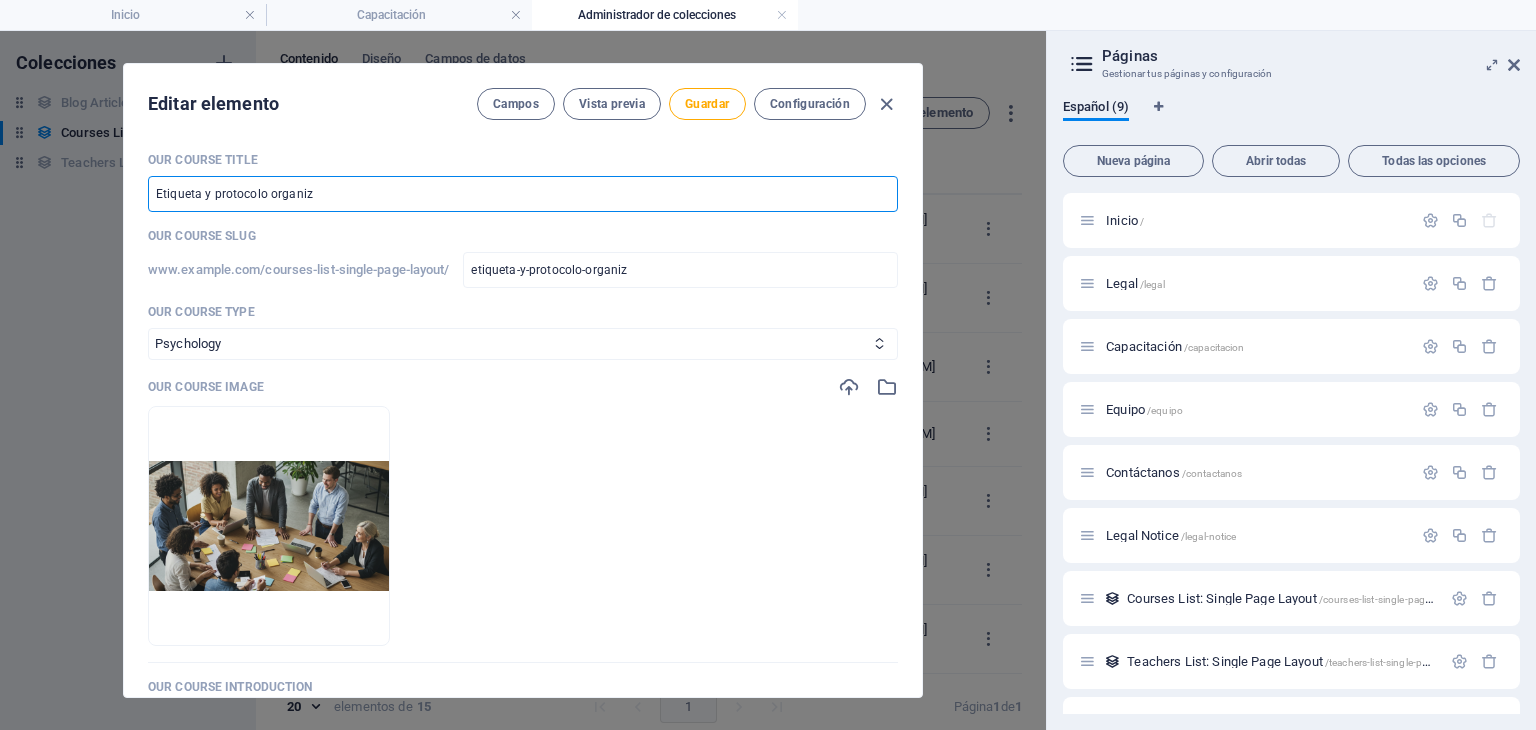 type on "Etiqueta y protocolo organiza" 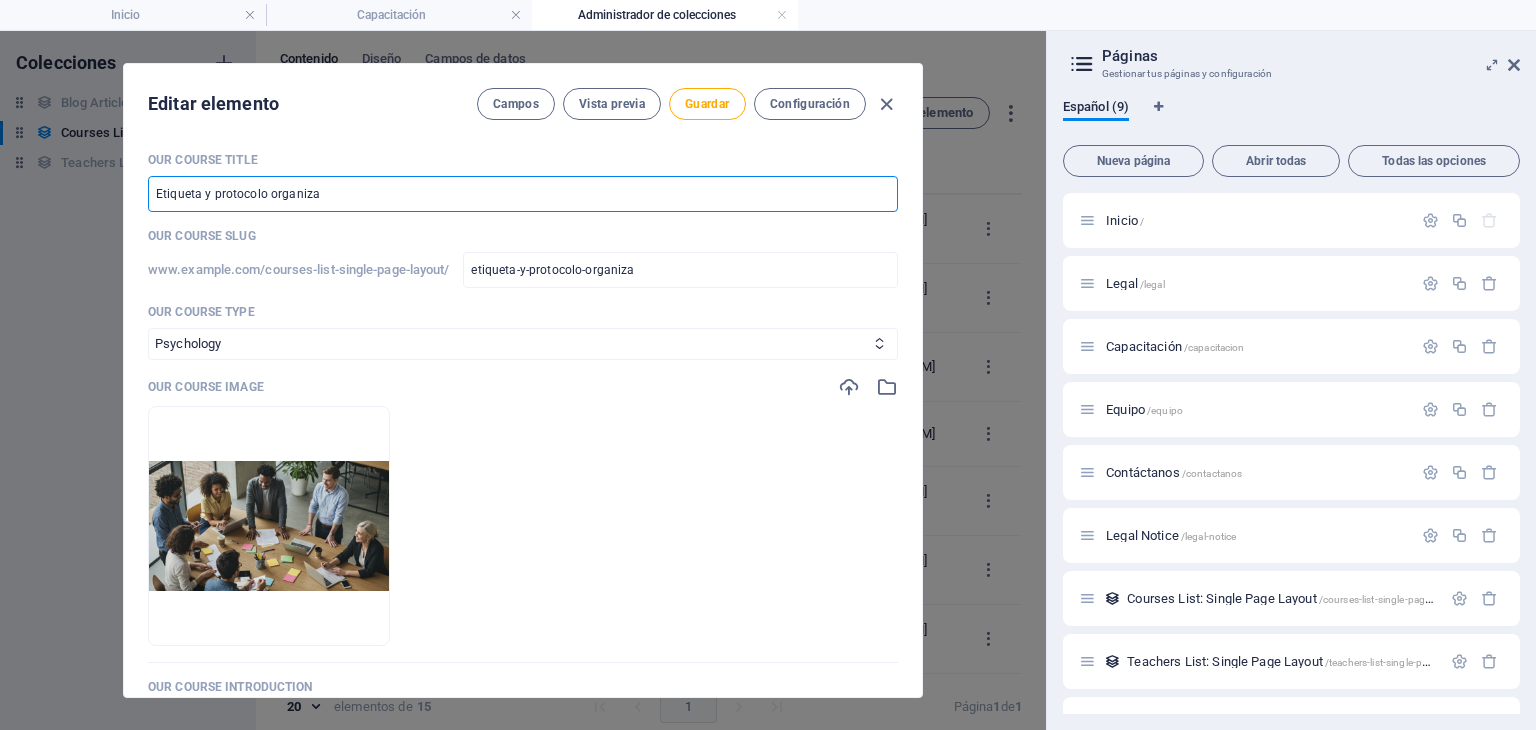 type on "Etiqueta y protocolo organizac" 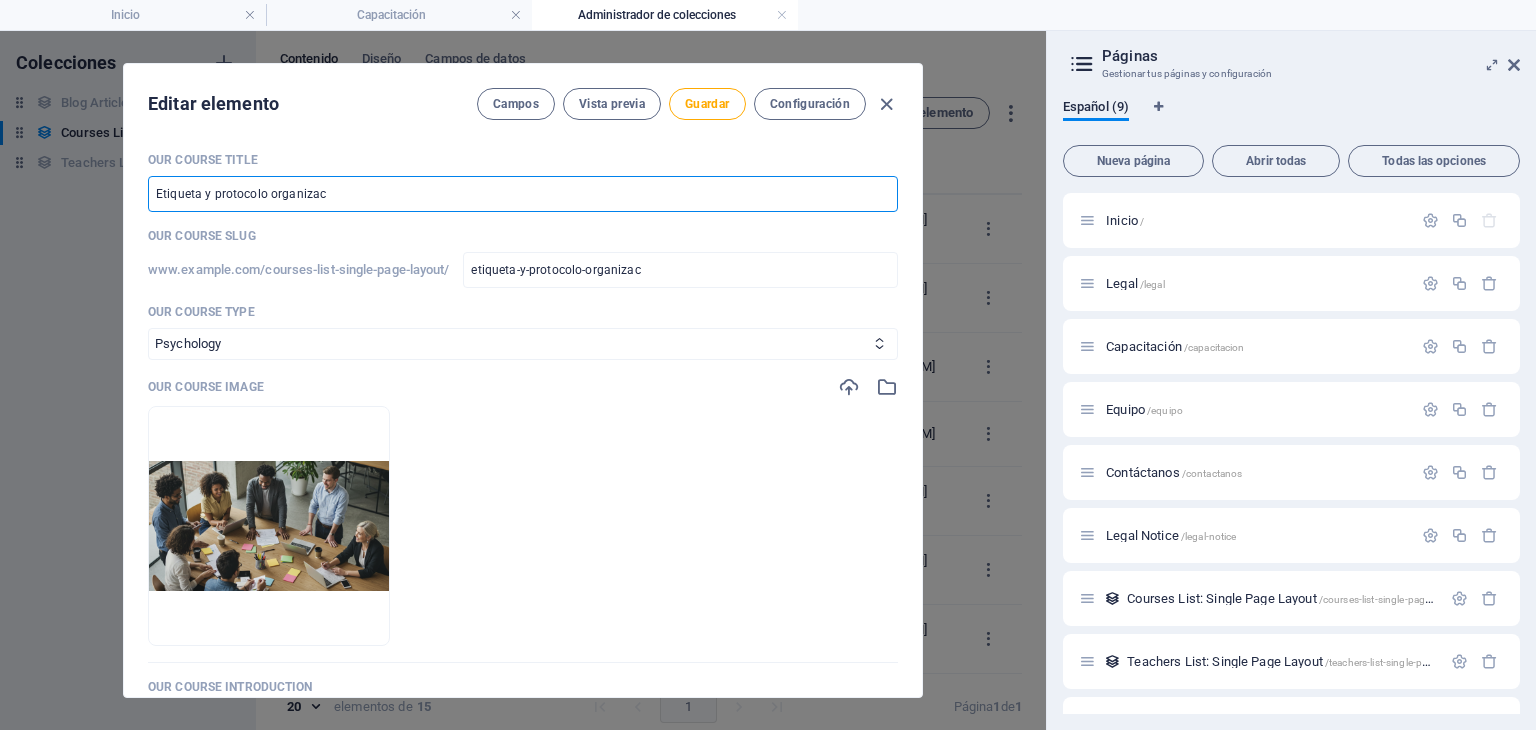 type on "Etiqueta y protocolo organizaci" 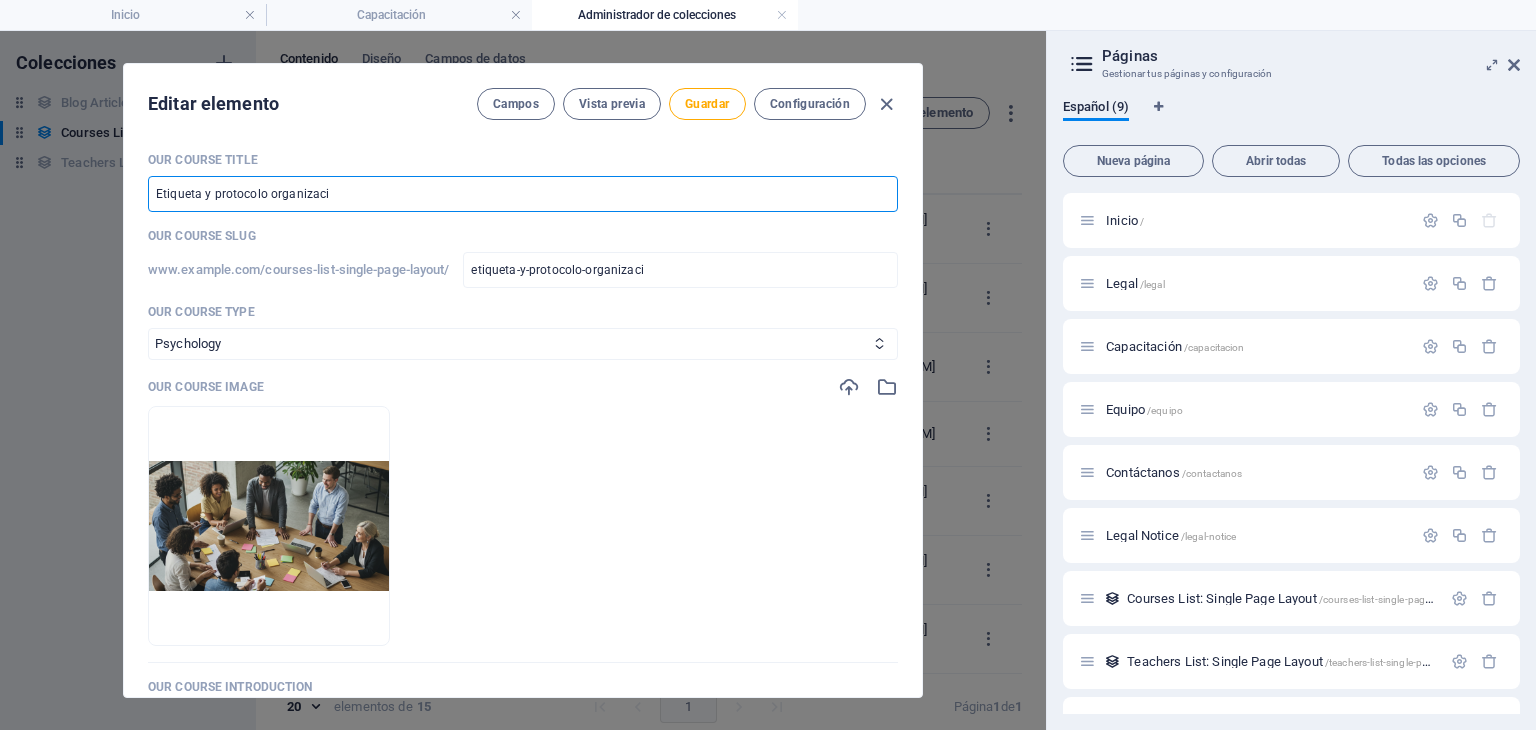 type on "Etiqueta y protocolo organizacio" 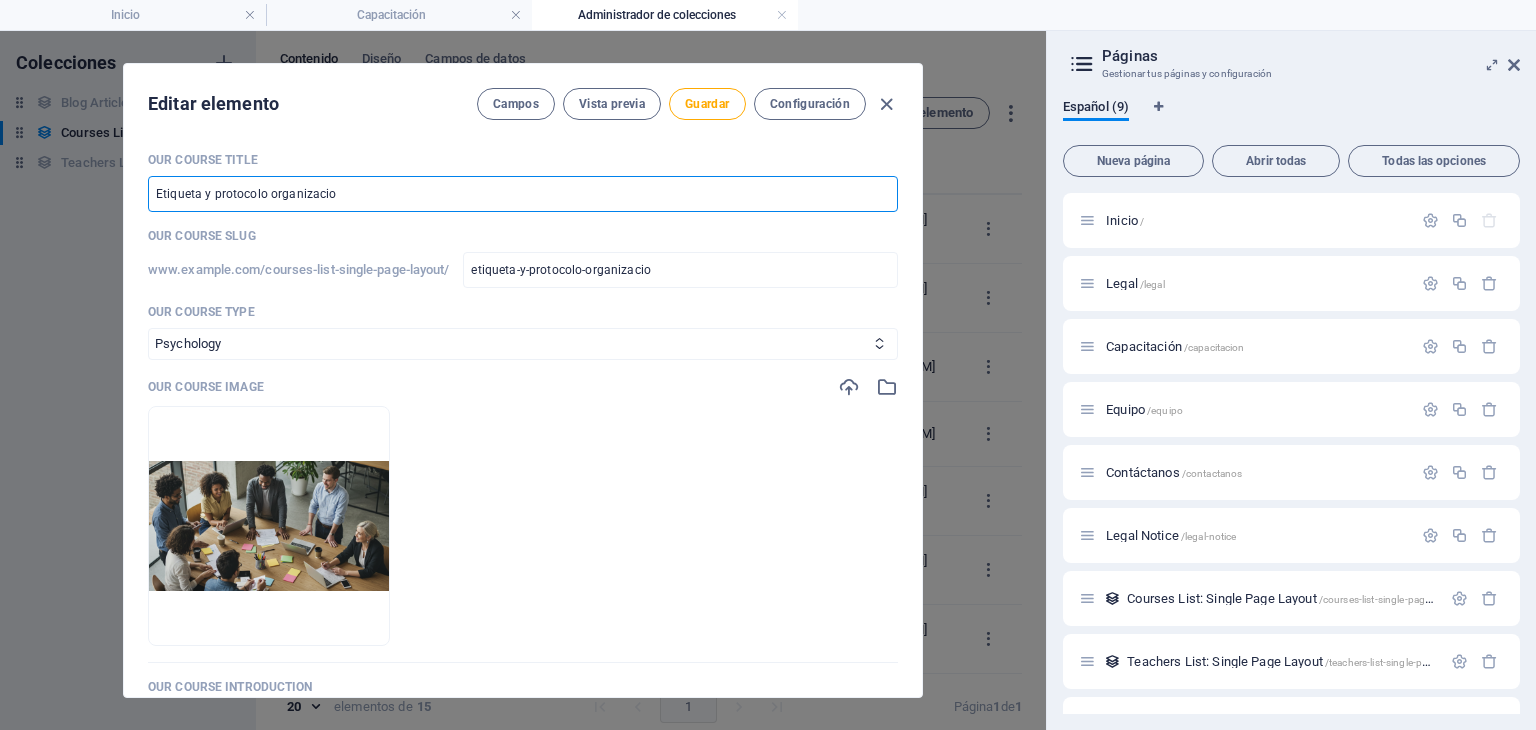 type on "Etiqueta y protocolo organizacion" 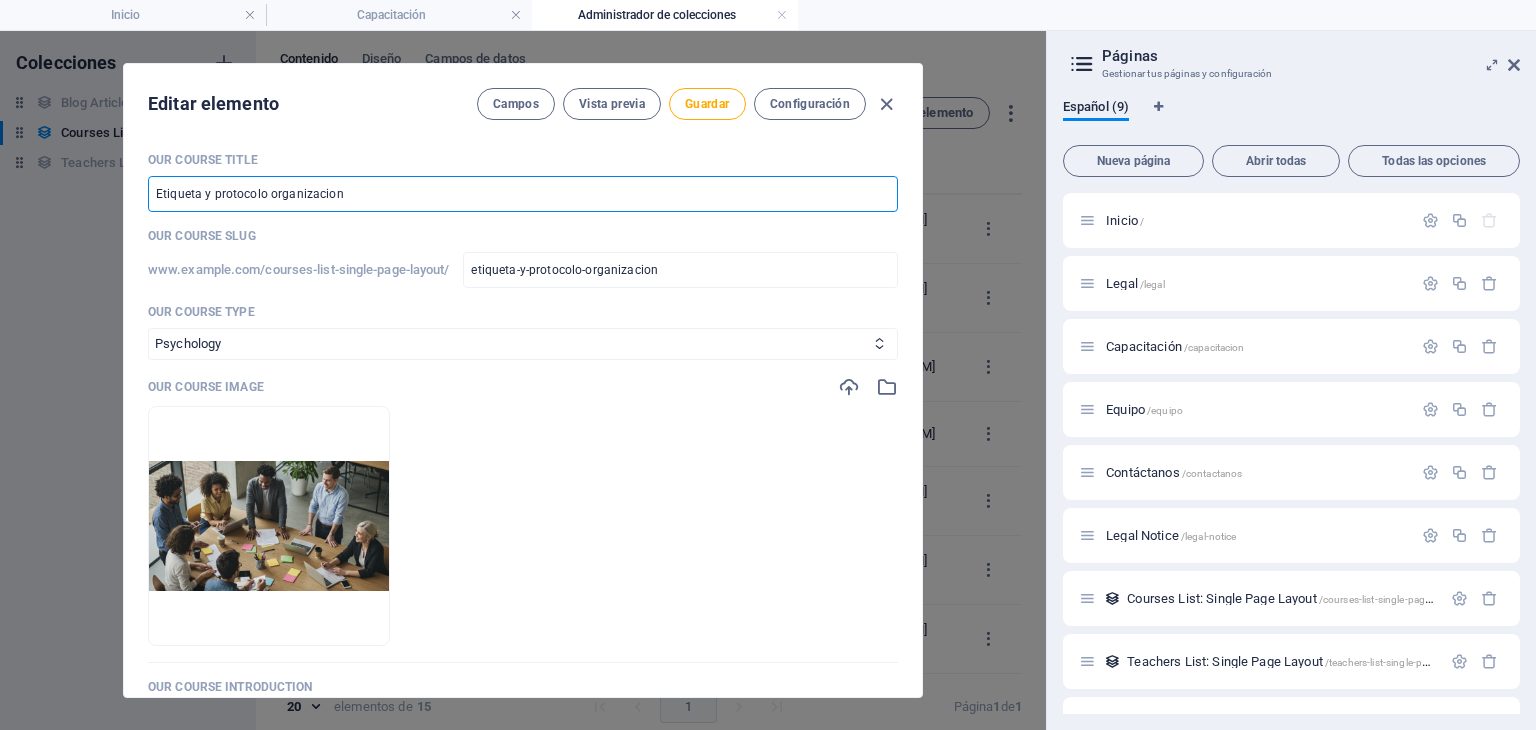 type on "Etiqueta y protocolo organizaciona" 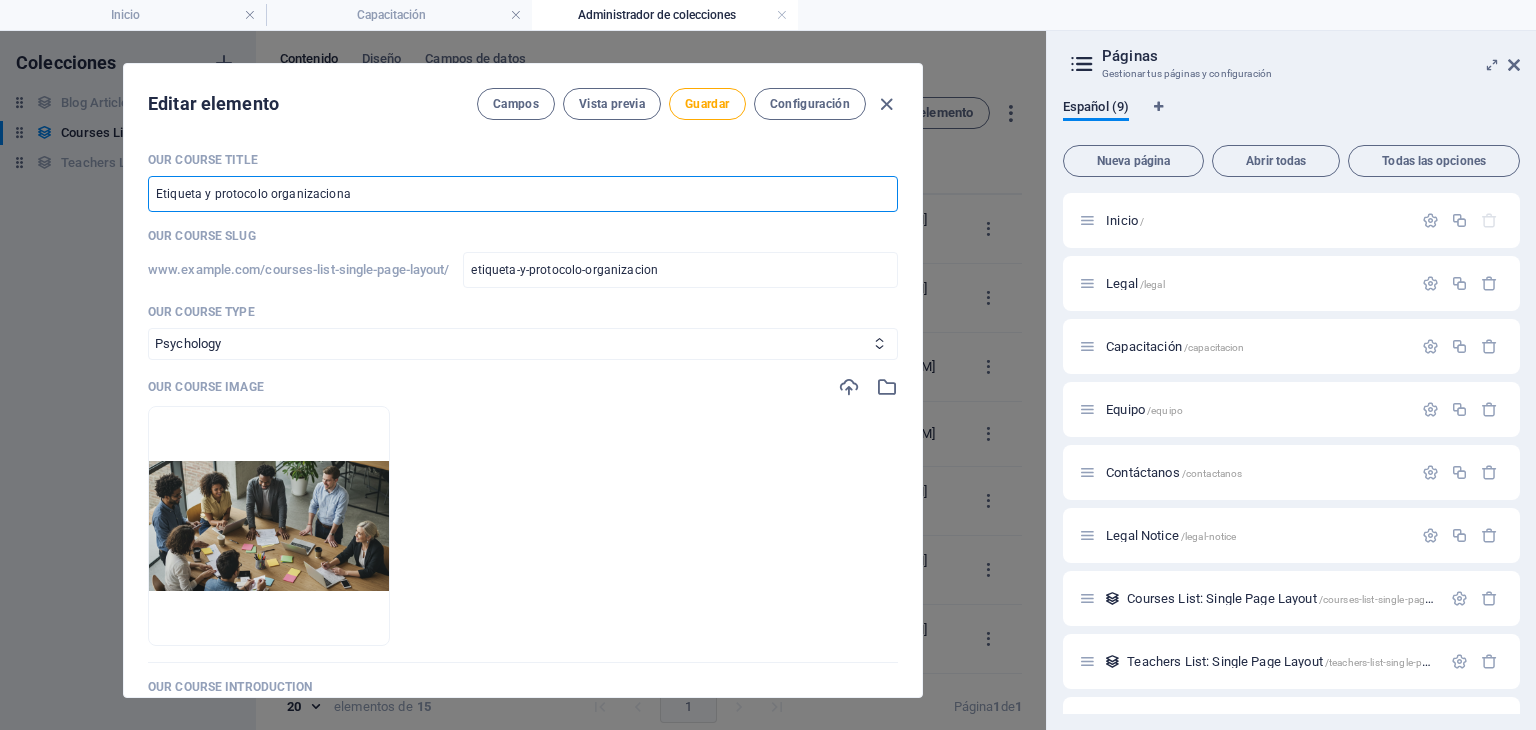 type on "etiqueta-y-protocolo-organizaciona" 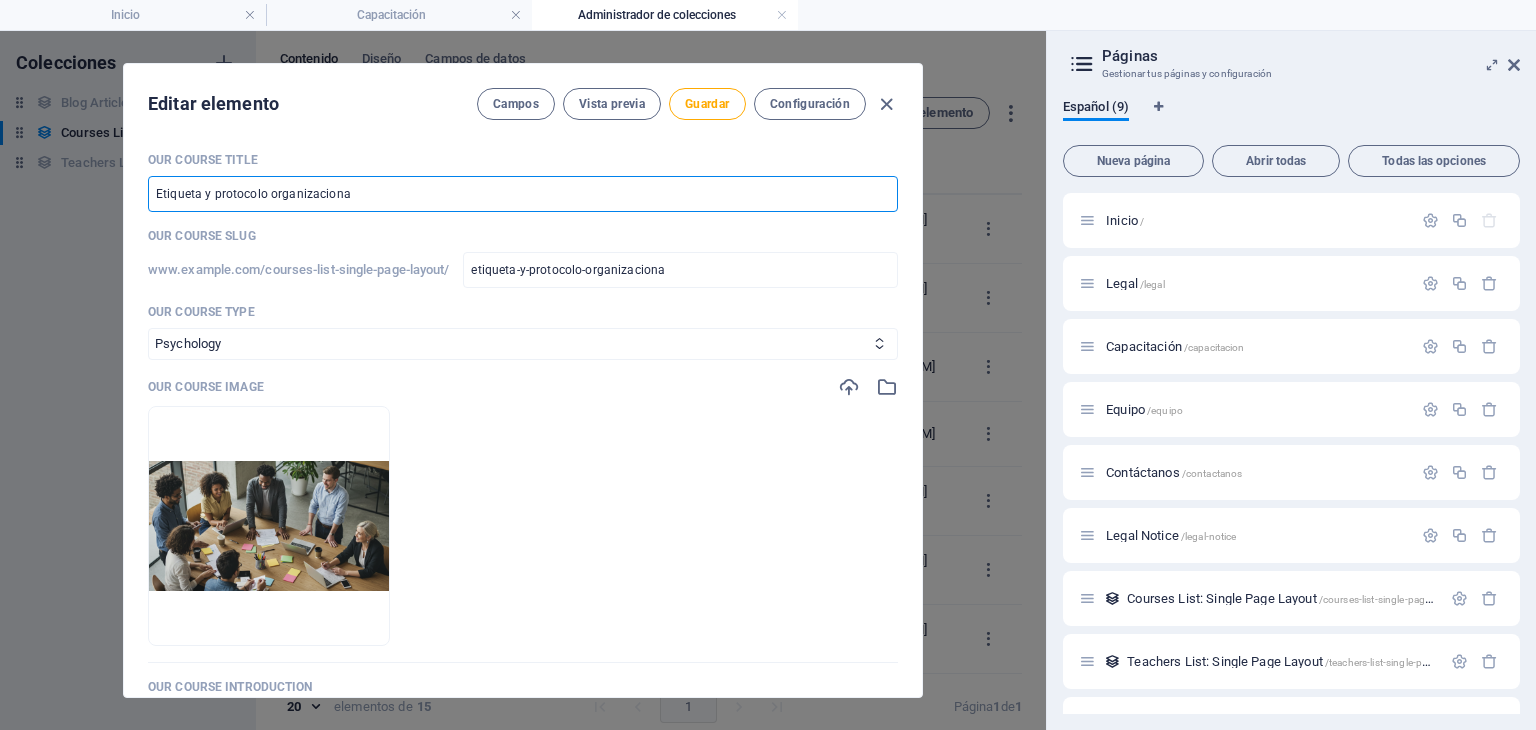 type on "Etiqueta y protocolo organizacional" 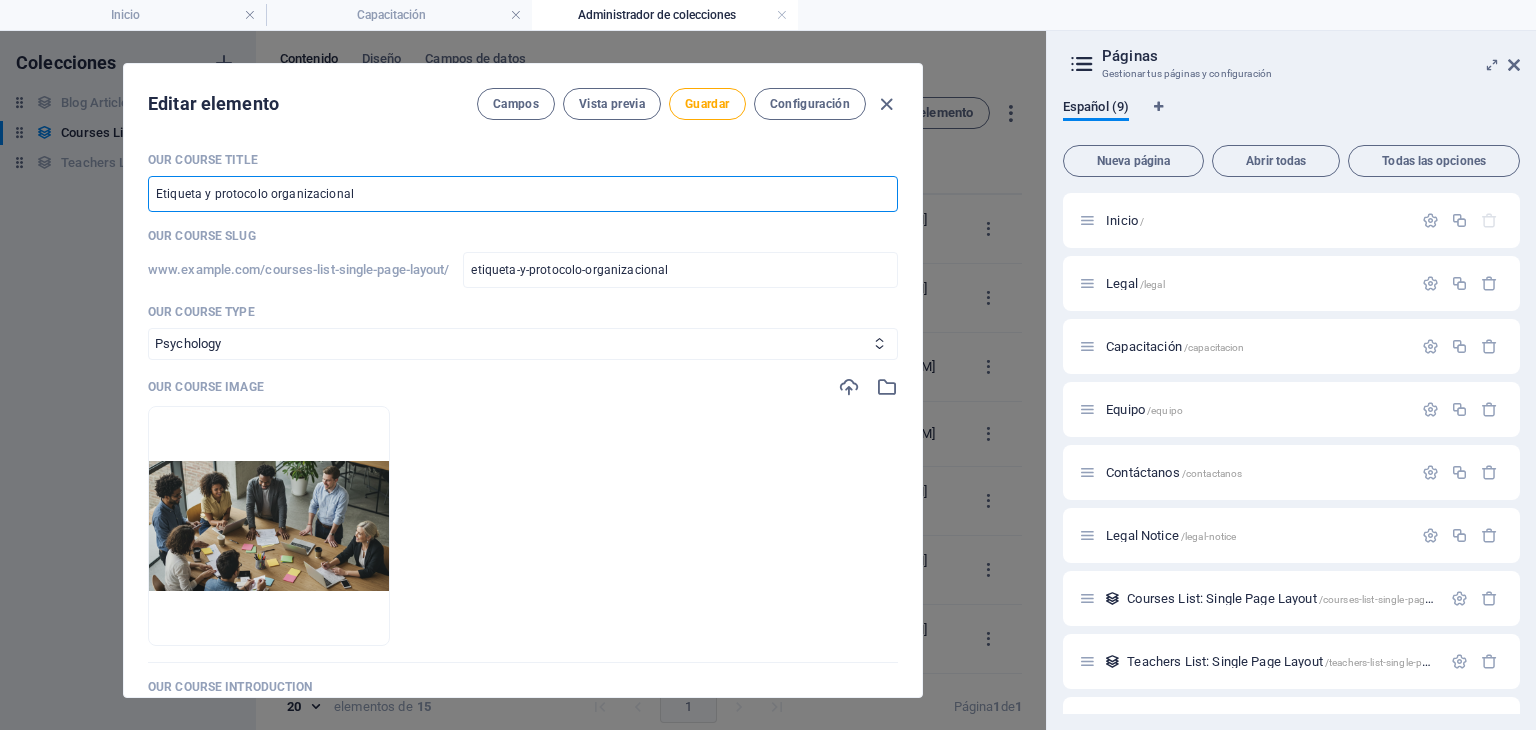 type on "Etiqueta y protocolo rganizacional" 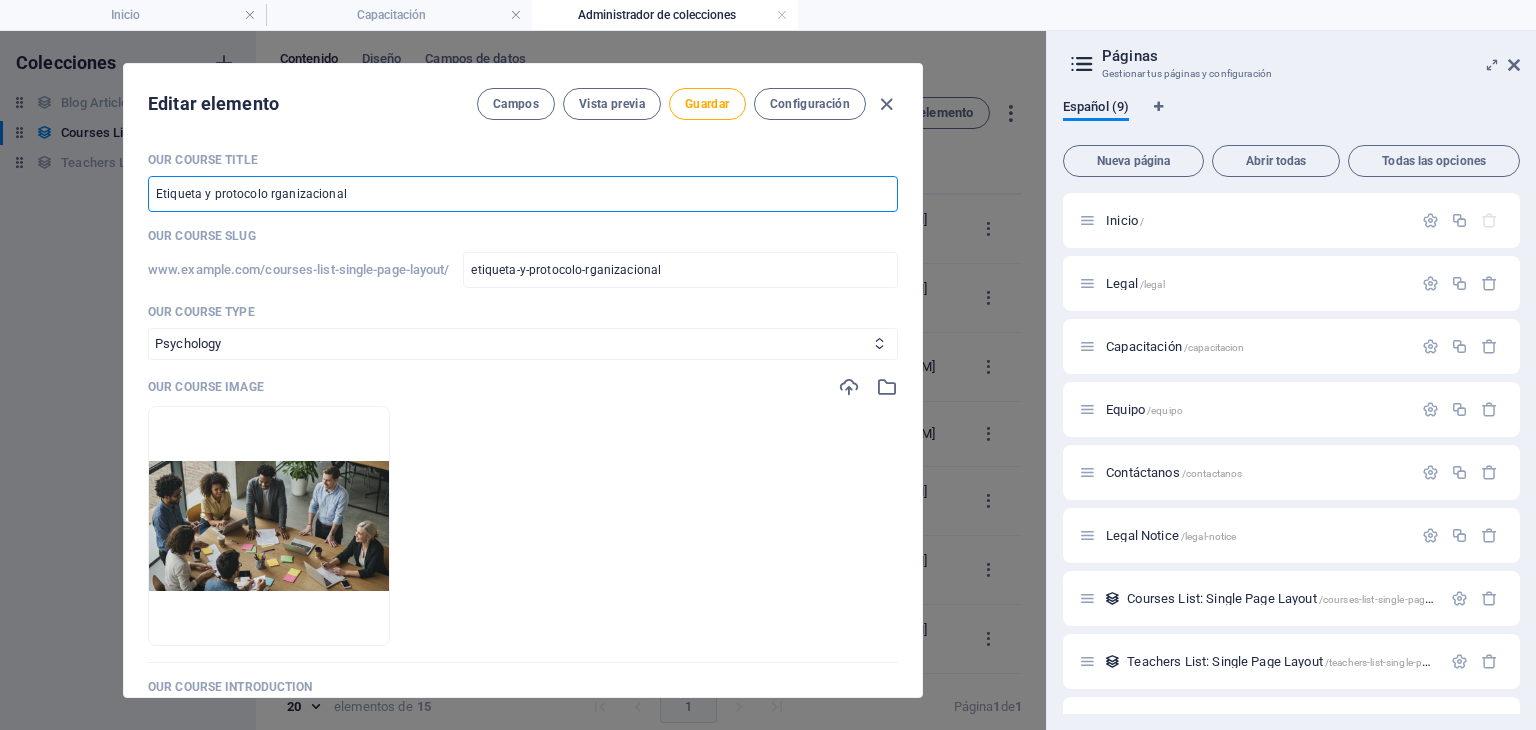 type on "Etiqueta y protocolo Organizacional" 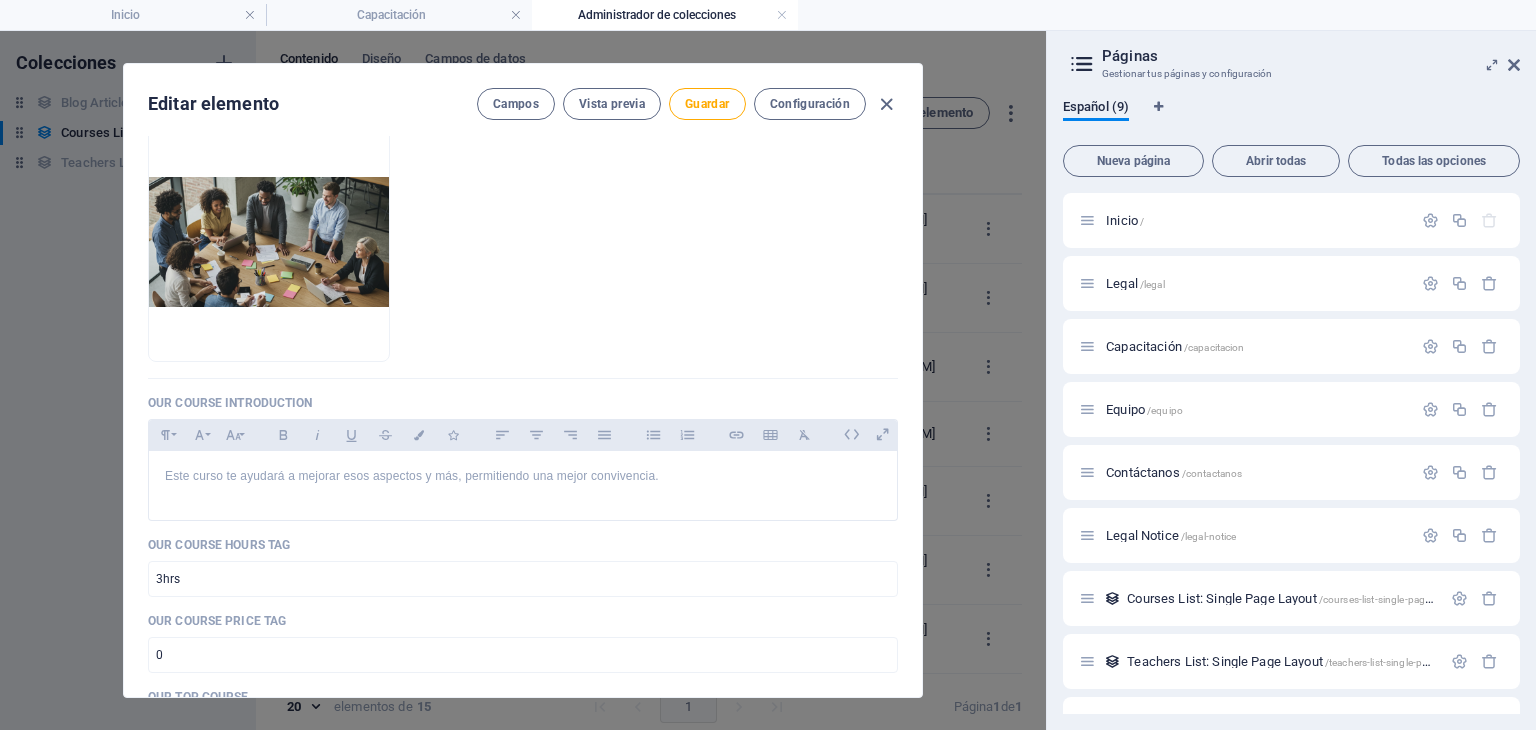 scroll, scrollTop: 0, scrollLeft: 0, axis: both 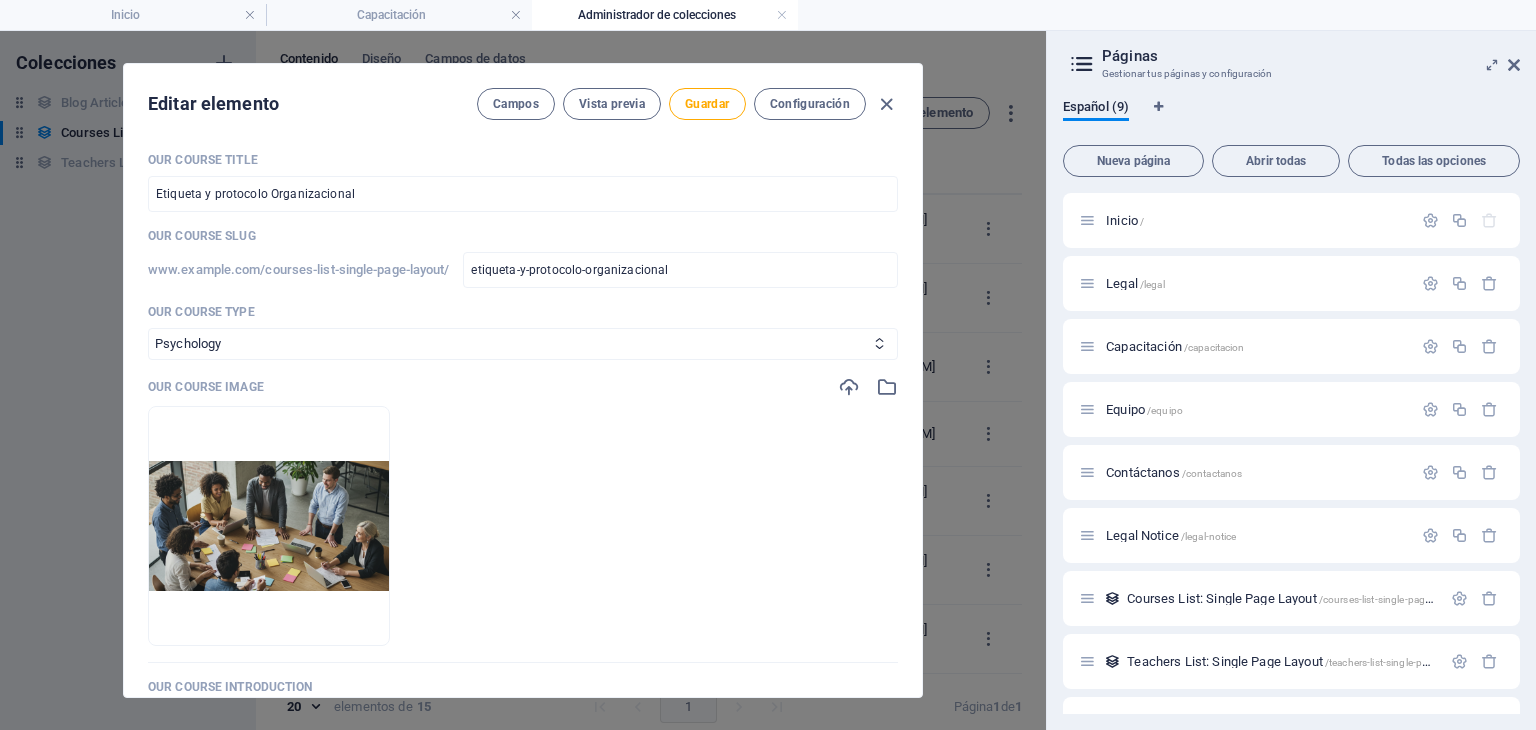 type on "Etiqueta y protocolo rganizacional" 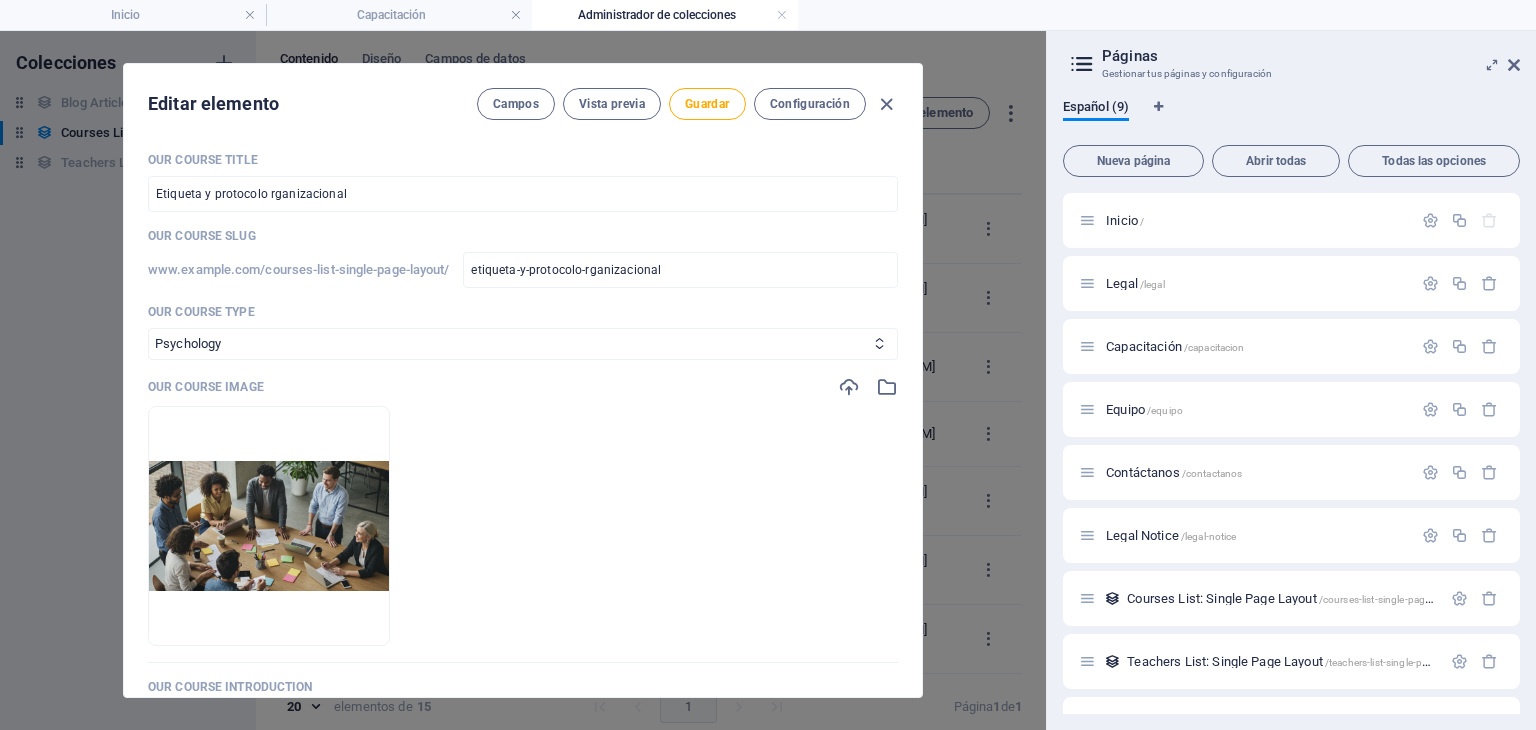 type on "Etiqueta y protocolo organizacional" 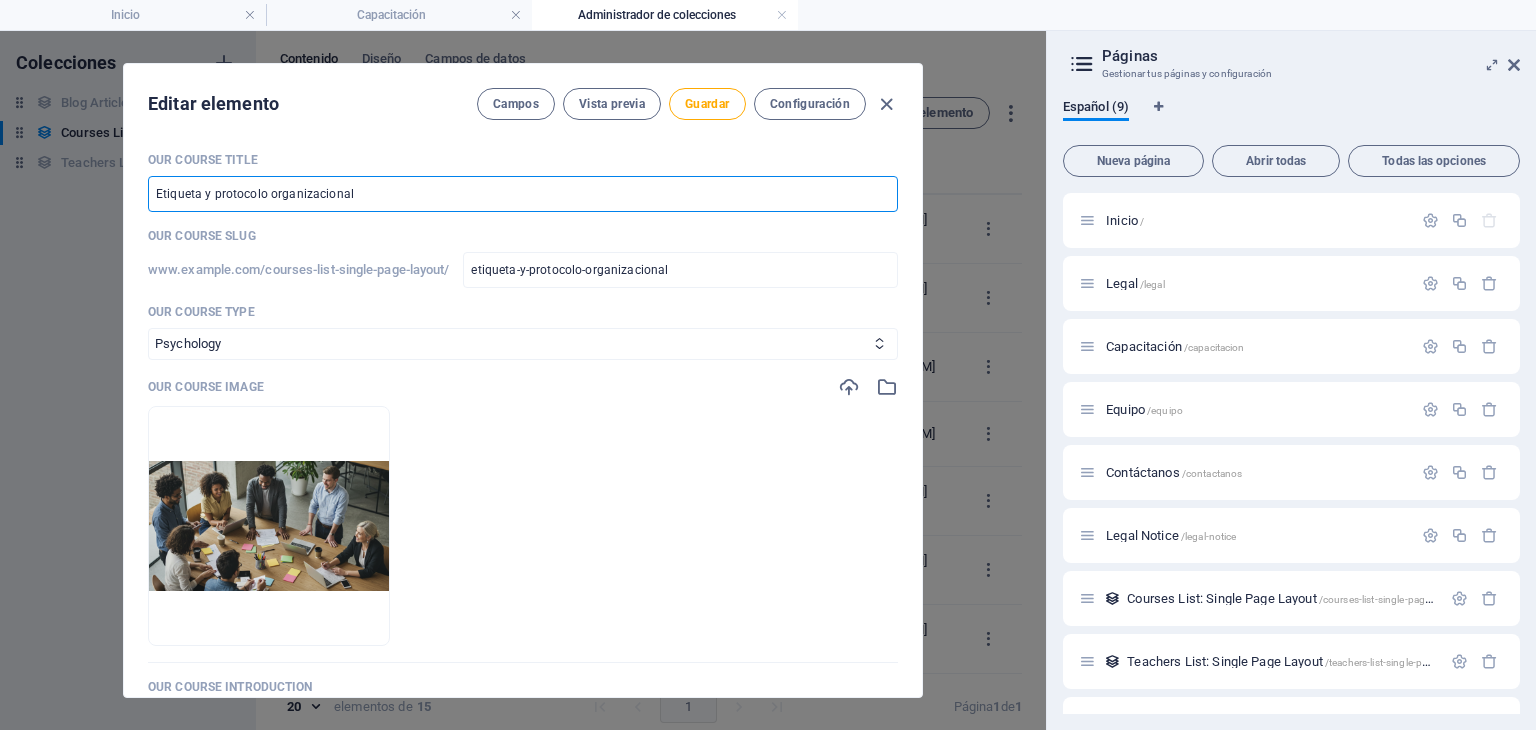 type on "Etiqueta y protocolo organizaciona" 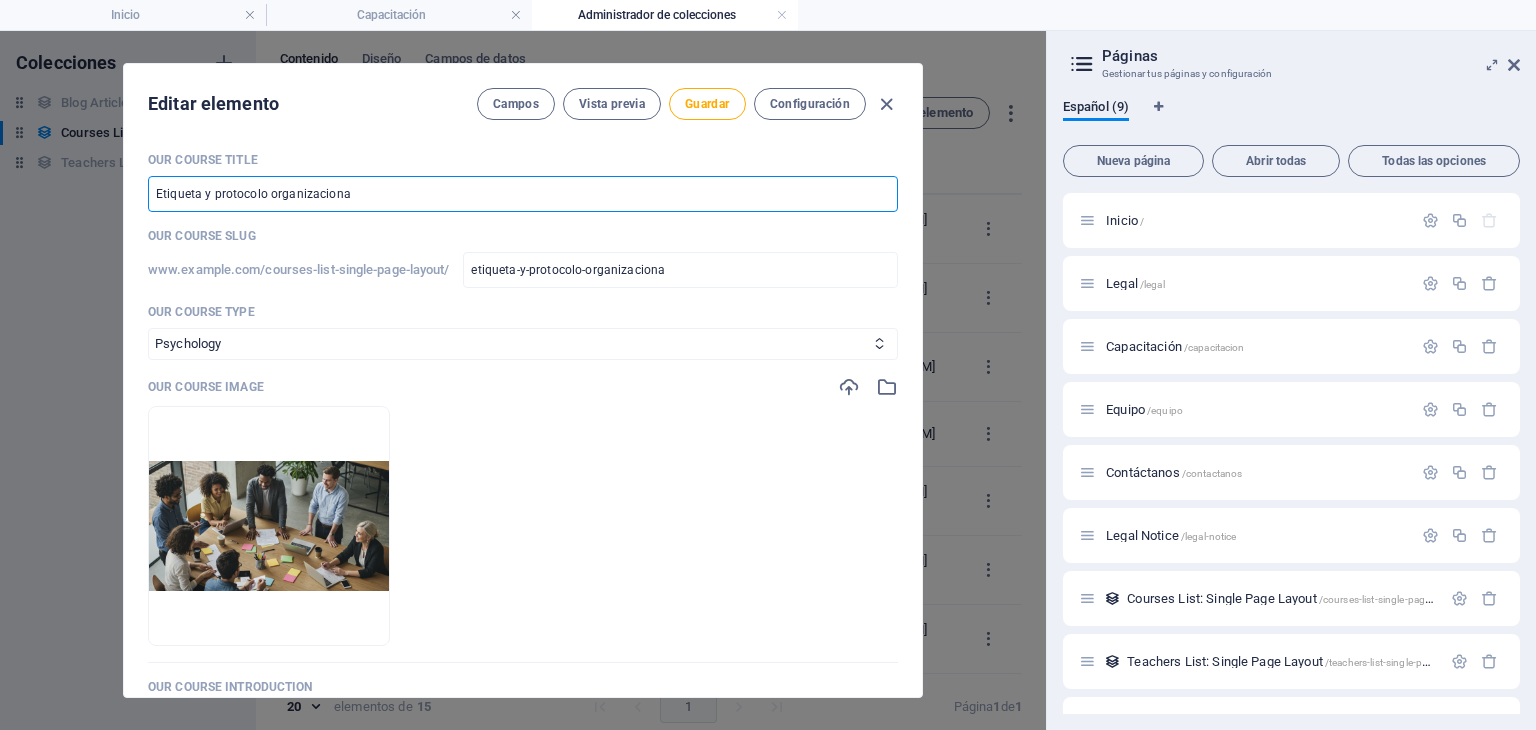 type on "Etiqueta y protocolo organizacion" 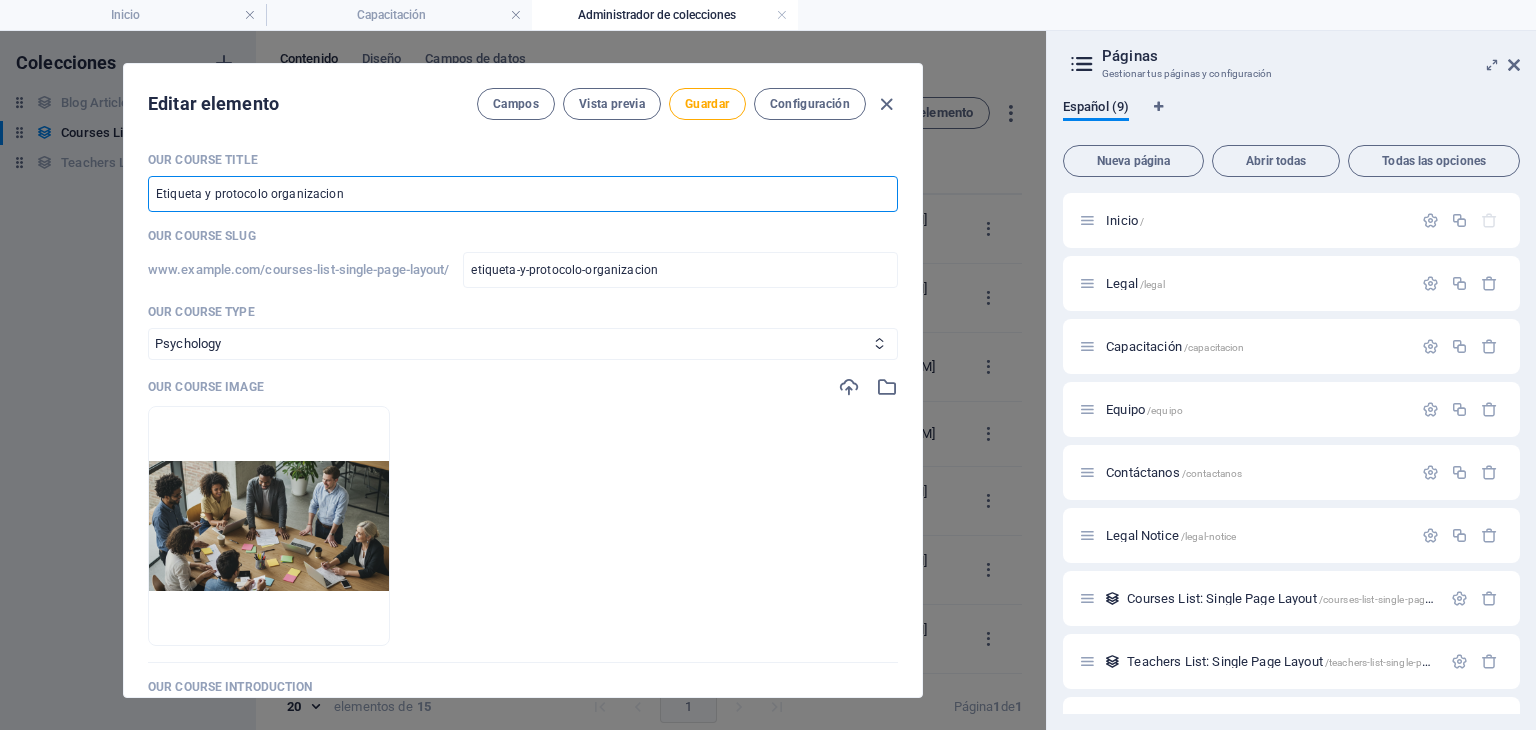 type on "Etiqueta y protocolo organizacio" 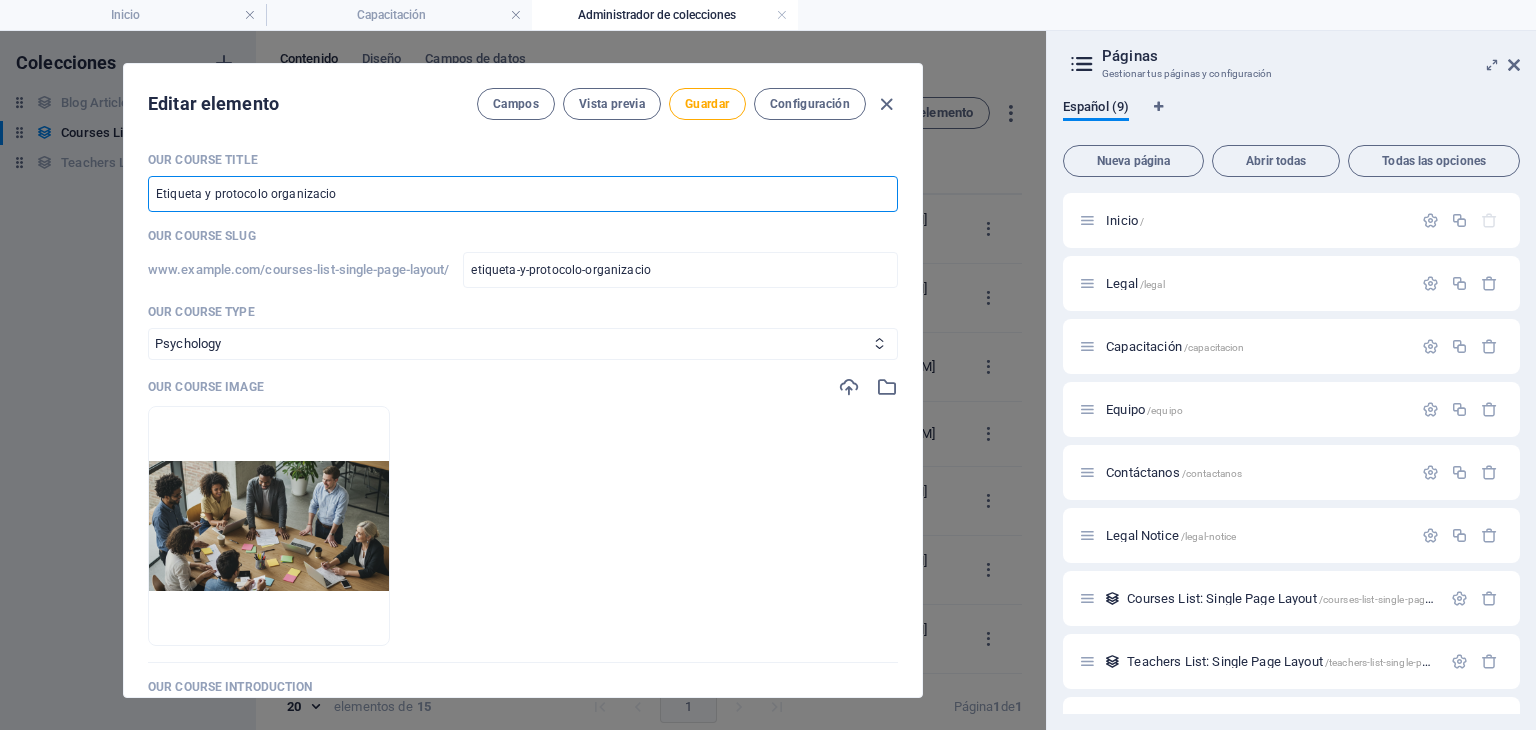 type on "Etiqueta y protocolo organizaci" 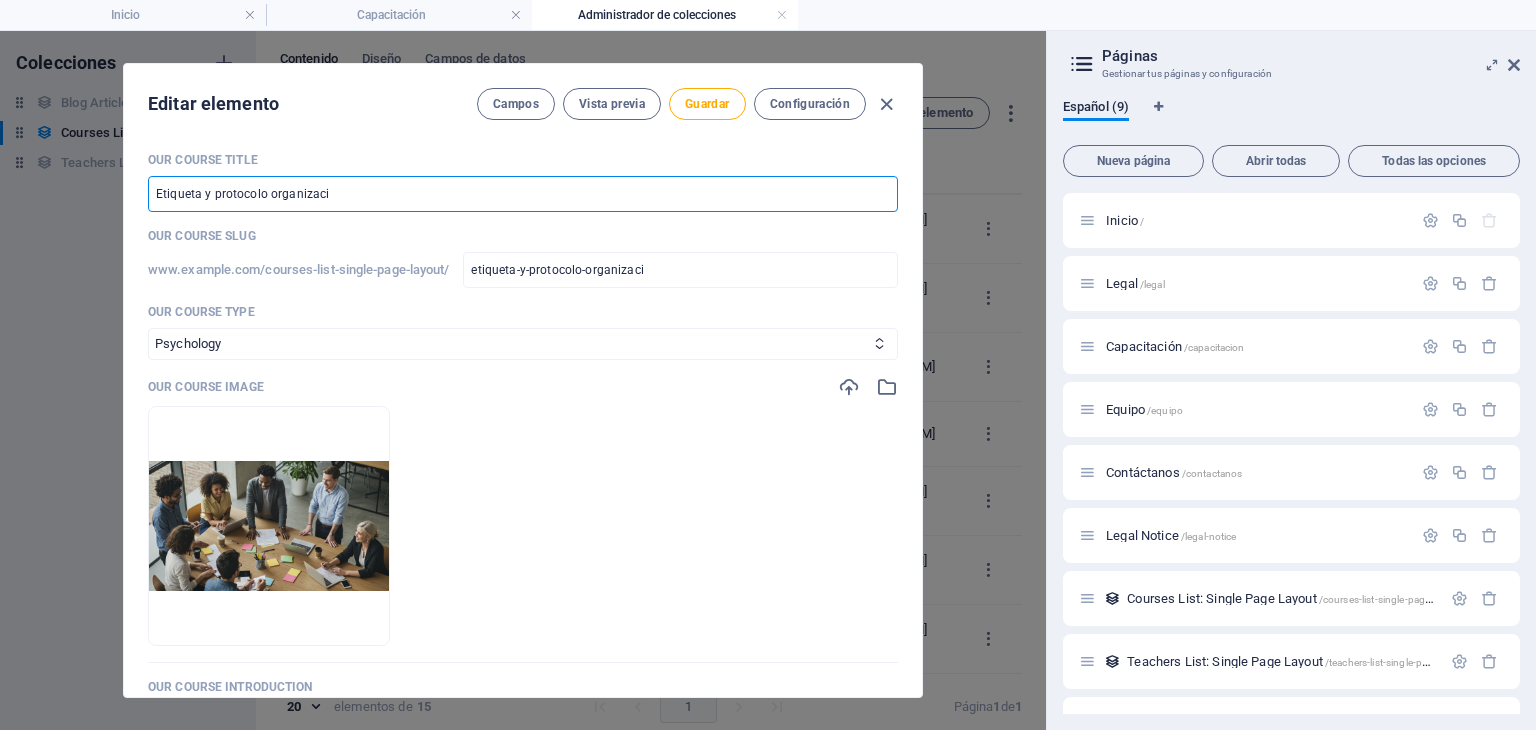 type on "Etiqueta y protocolo organizac" 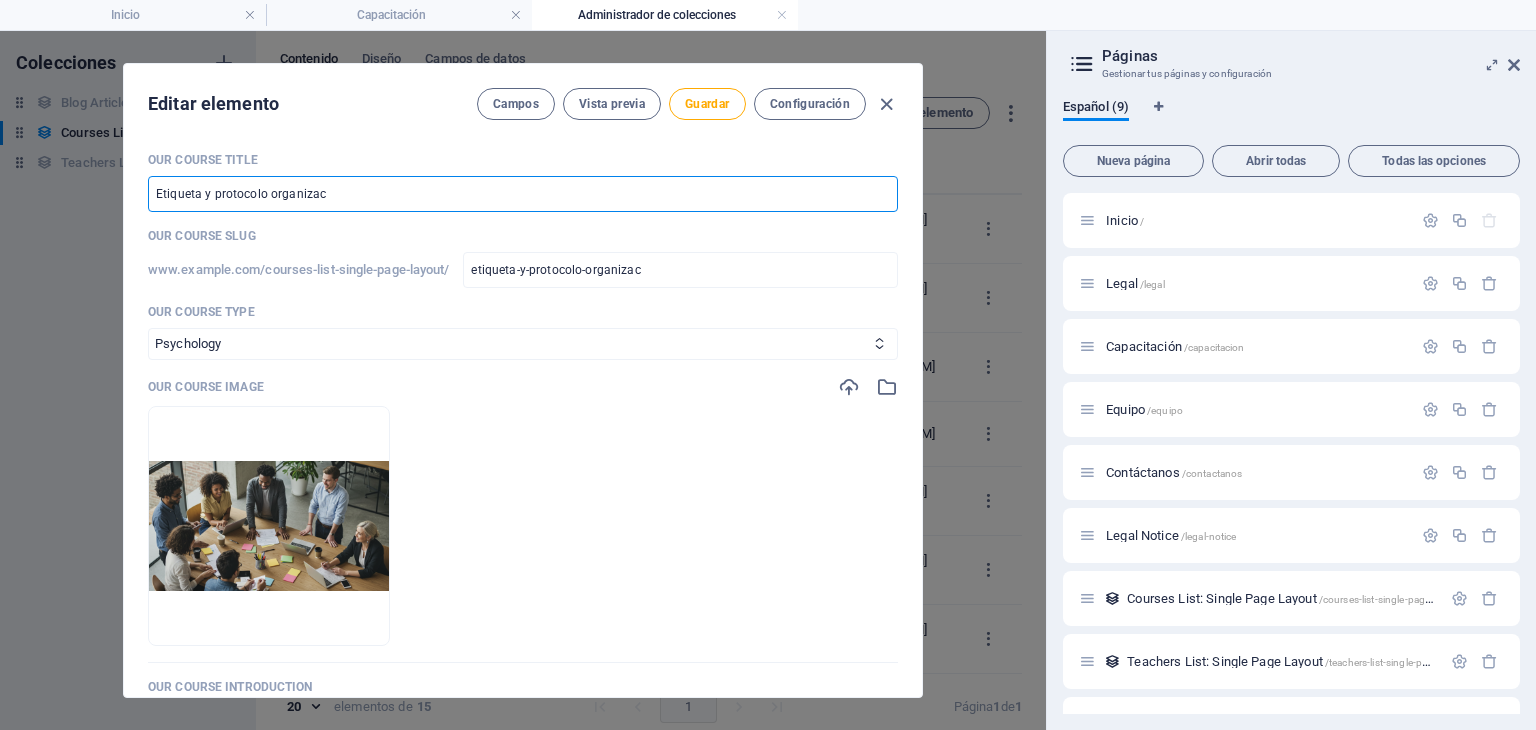 type on "Etiqueta y protocolo organiza" 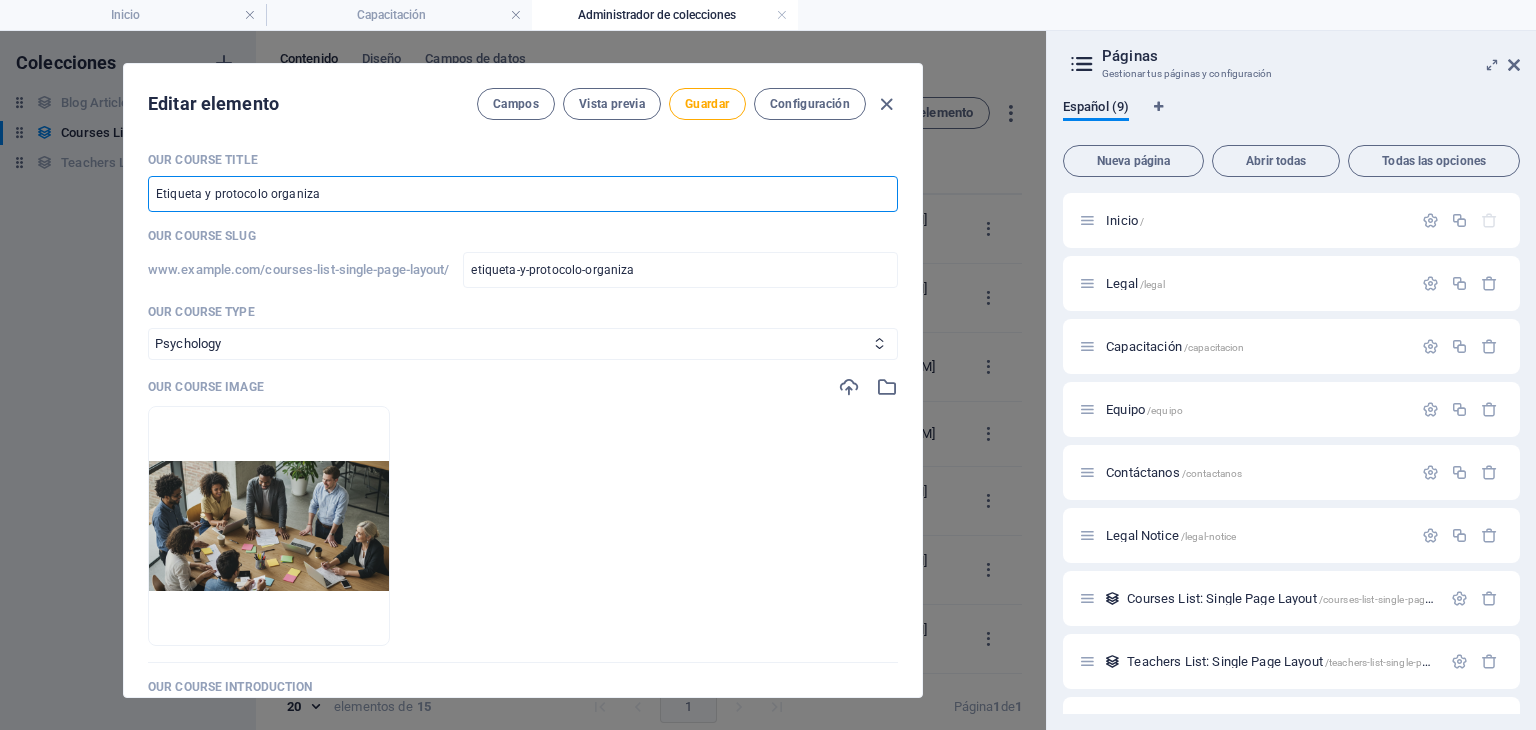 type on "Etiqueta y protocolo organiz" 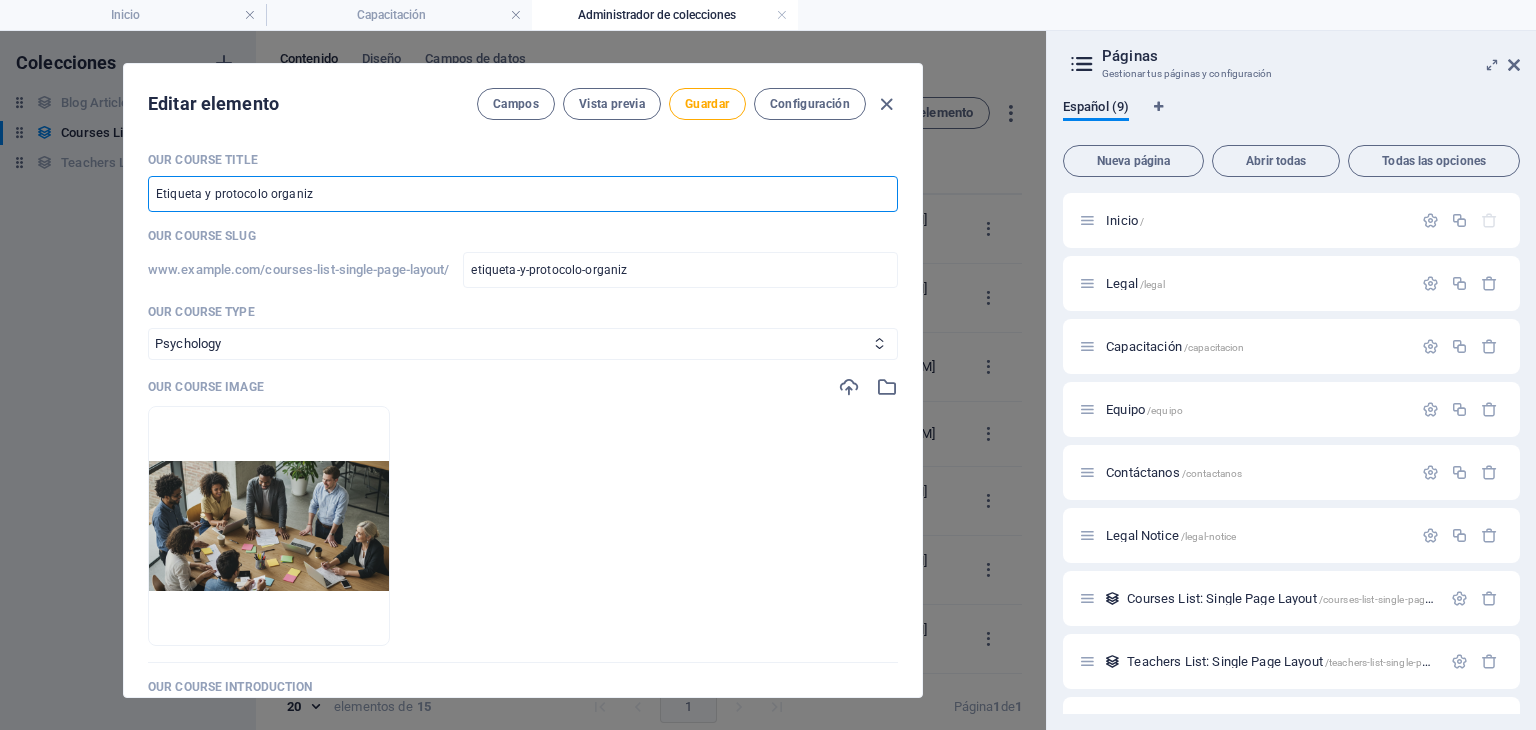 type on "Etiqueta y protocolo organi" 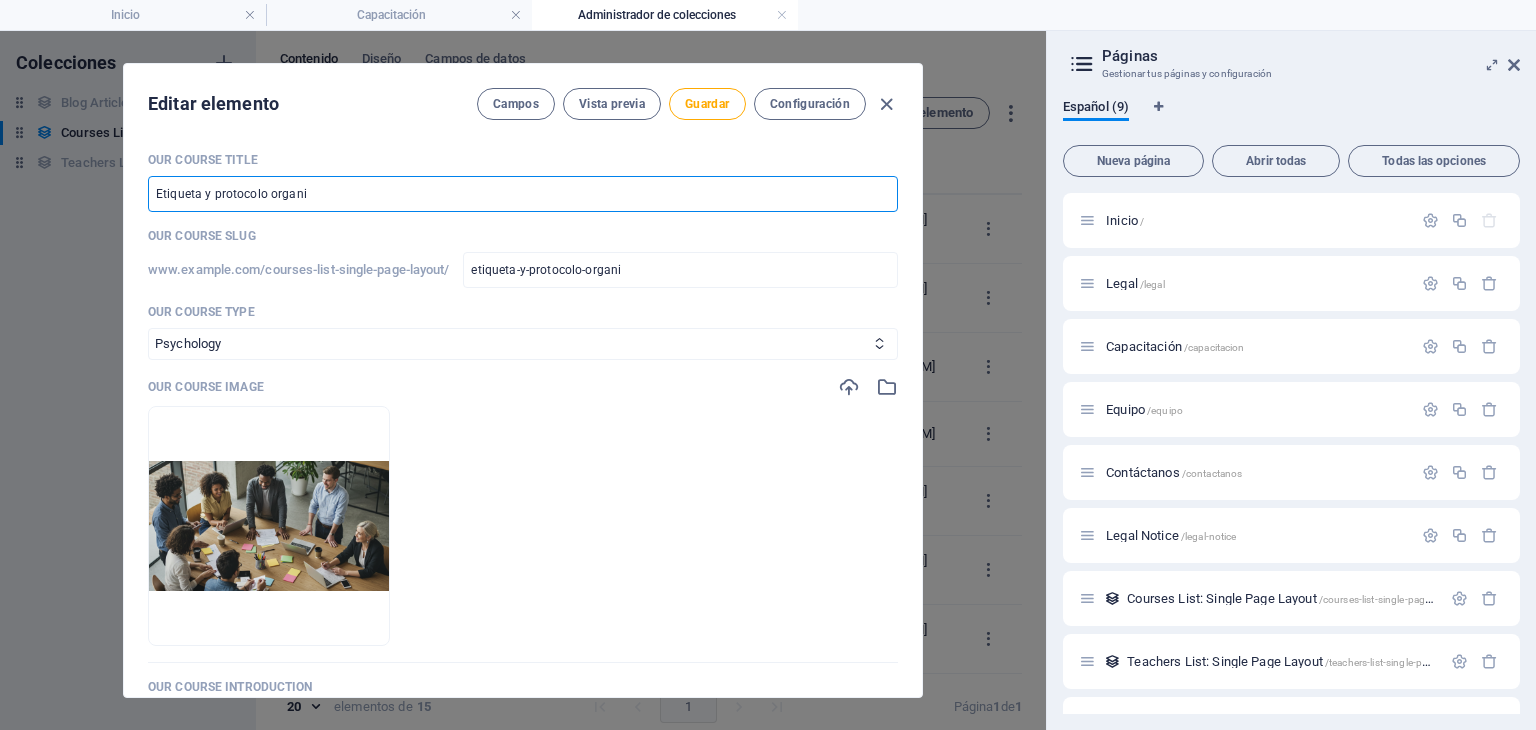 type on "Etiqueta y protocolo organ" 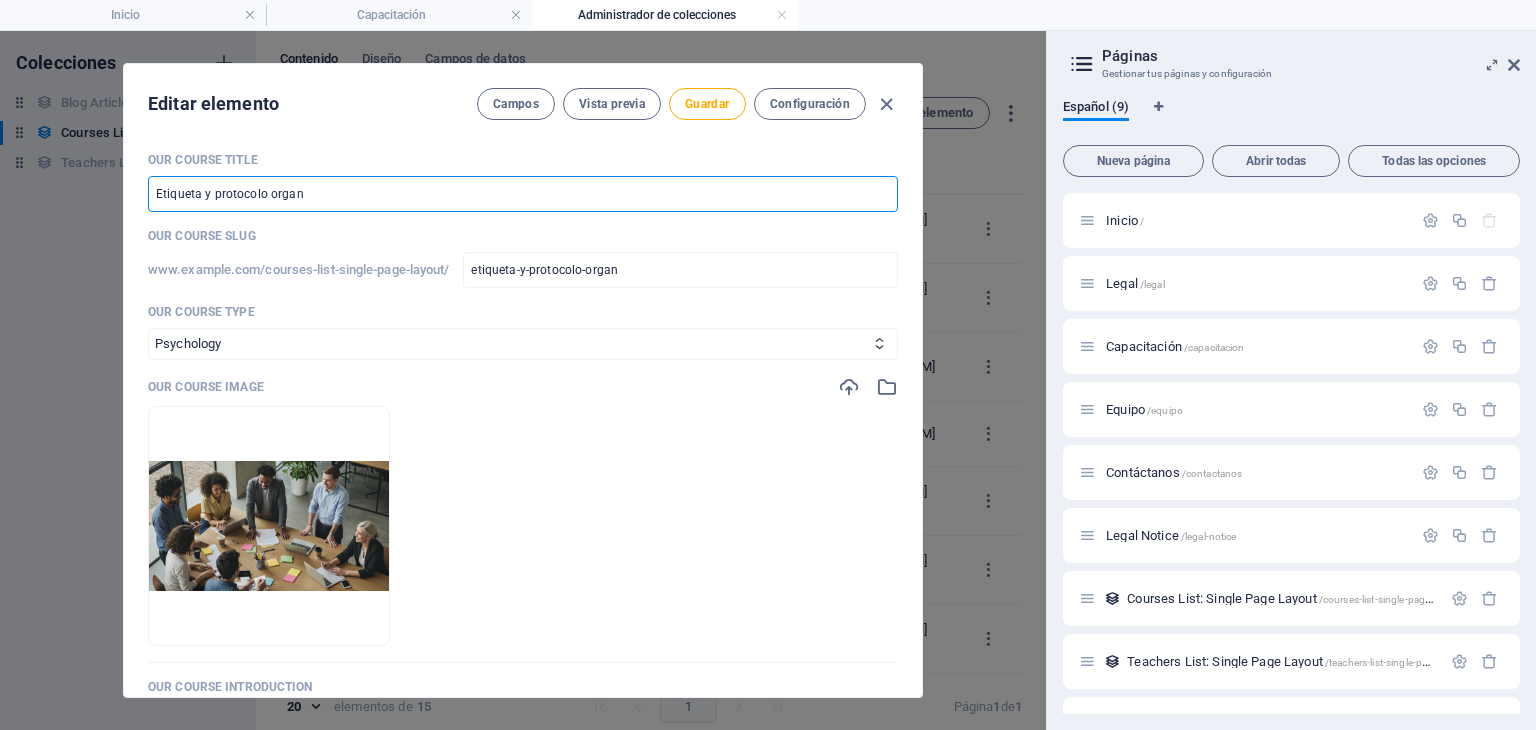type on "Etiqueta y protocolo orga" 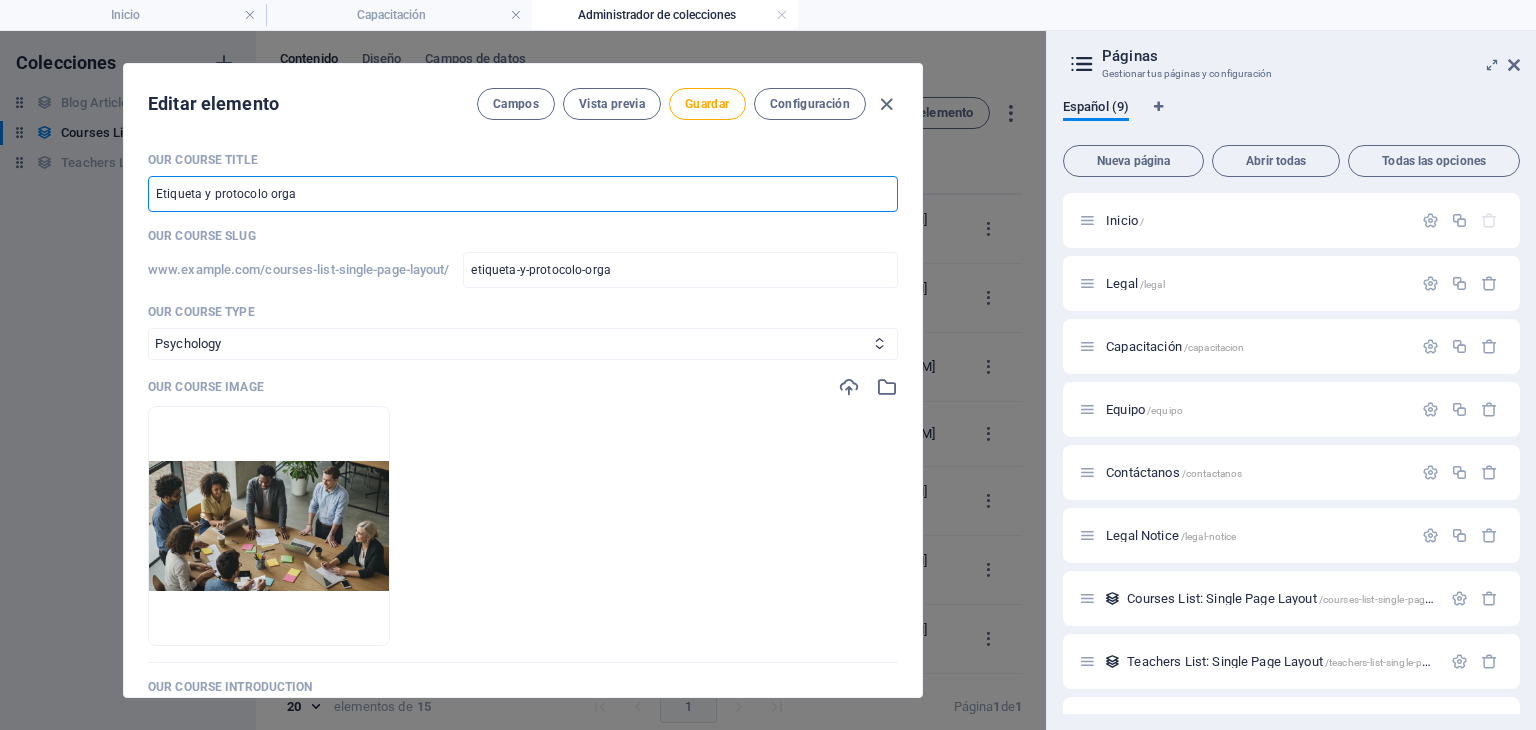 type on "Etiqueta y protocolo org" 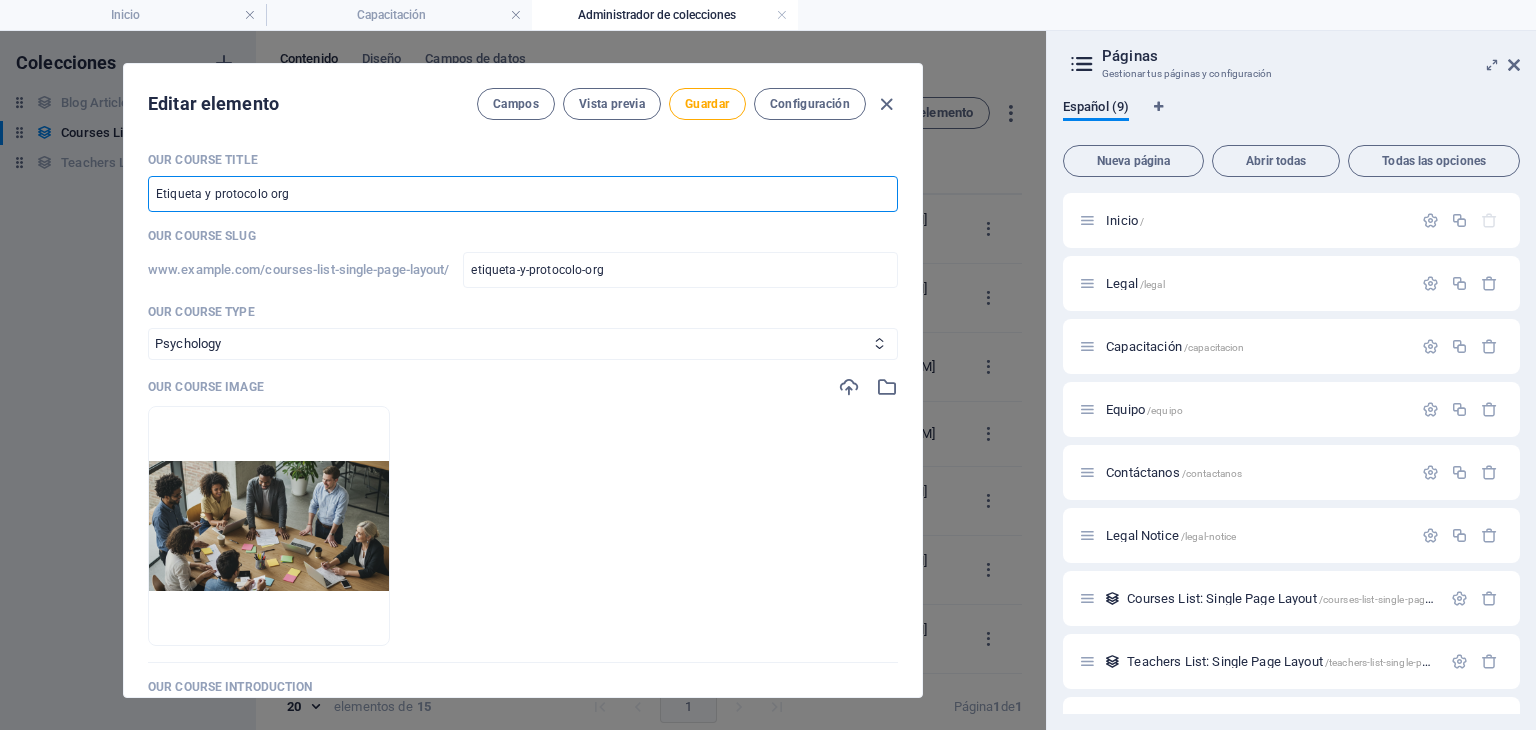 type on "Etiqueta y protocolo or" 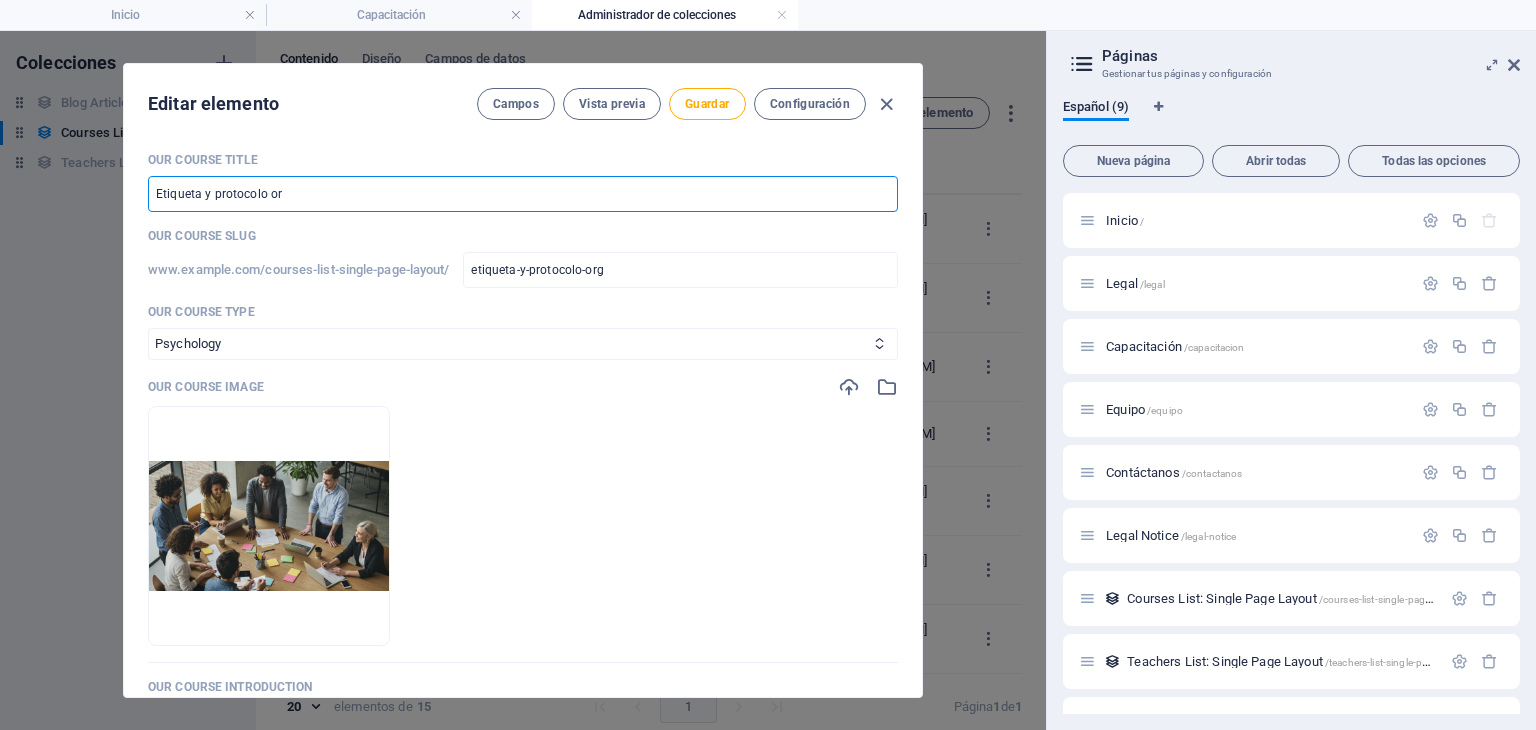 type on "etiqueta-y-protocolo-or" 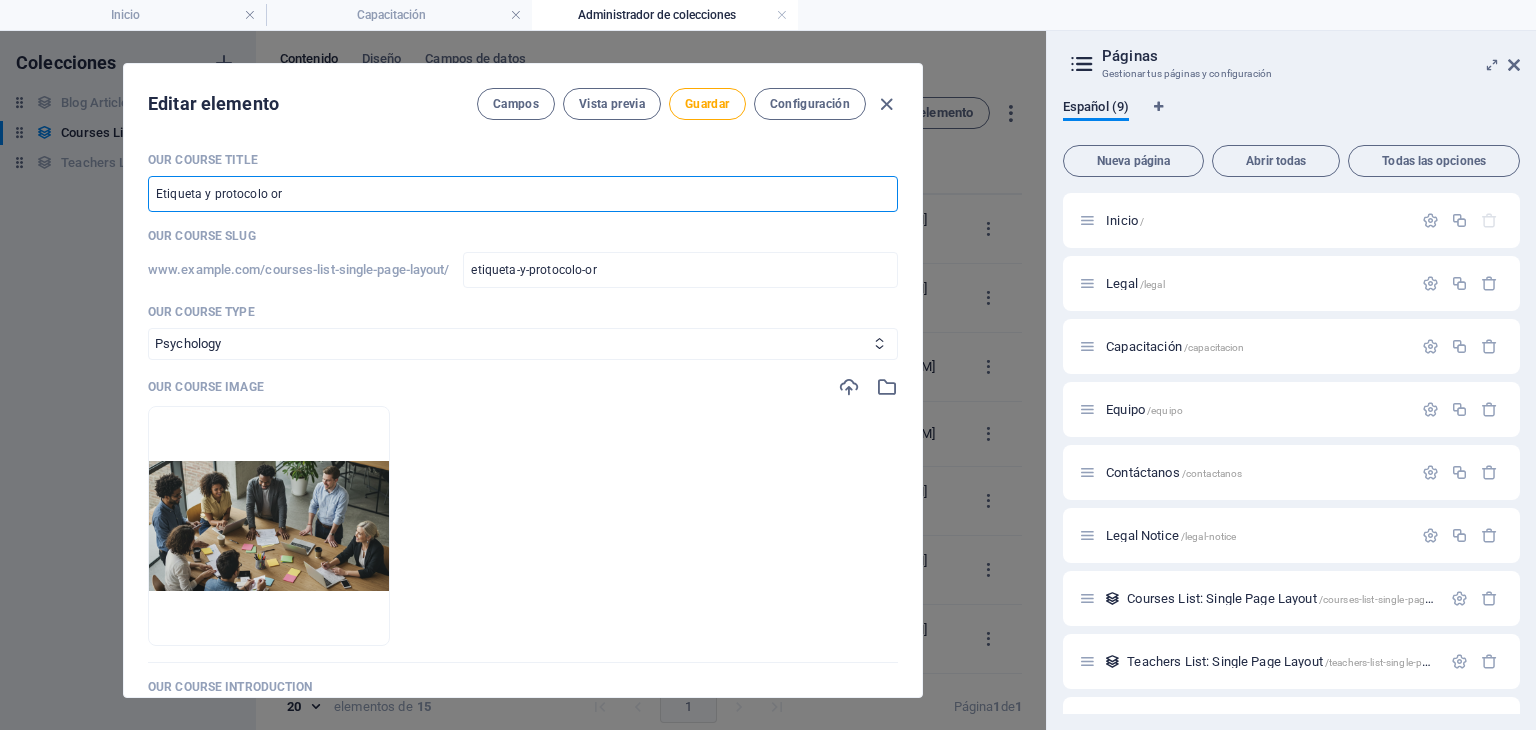 type on "Etiqueta y protocolo o" 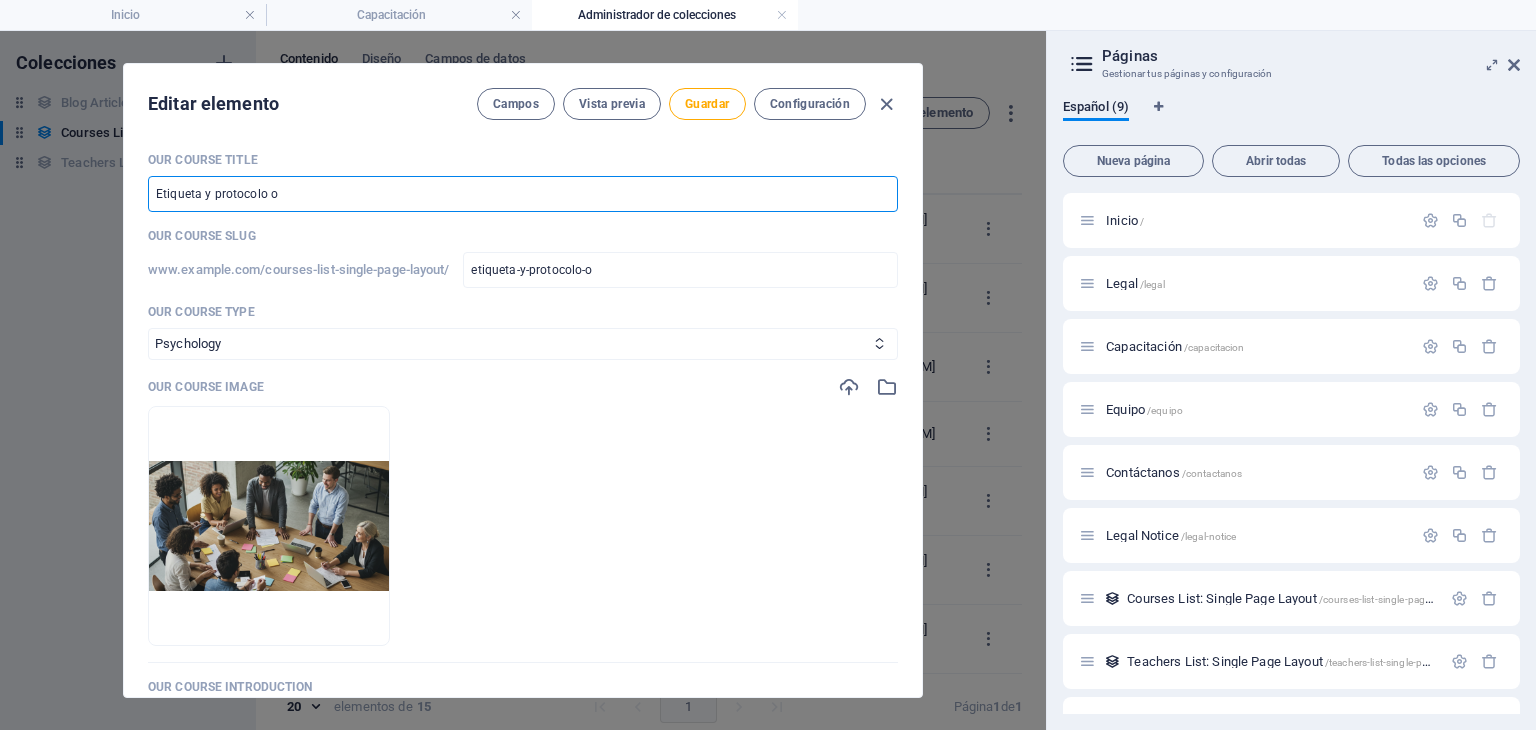 type on "Etiqueta y protocolo" 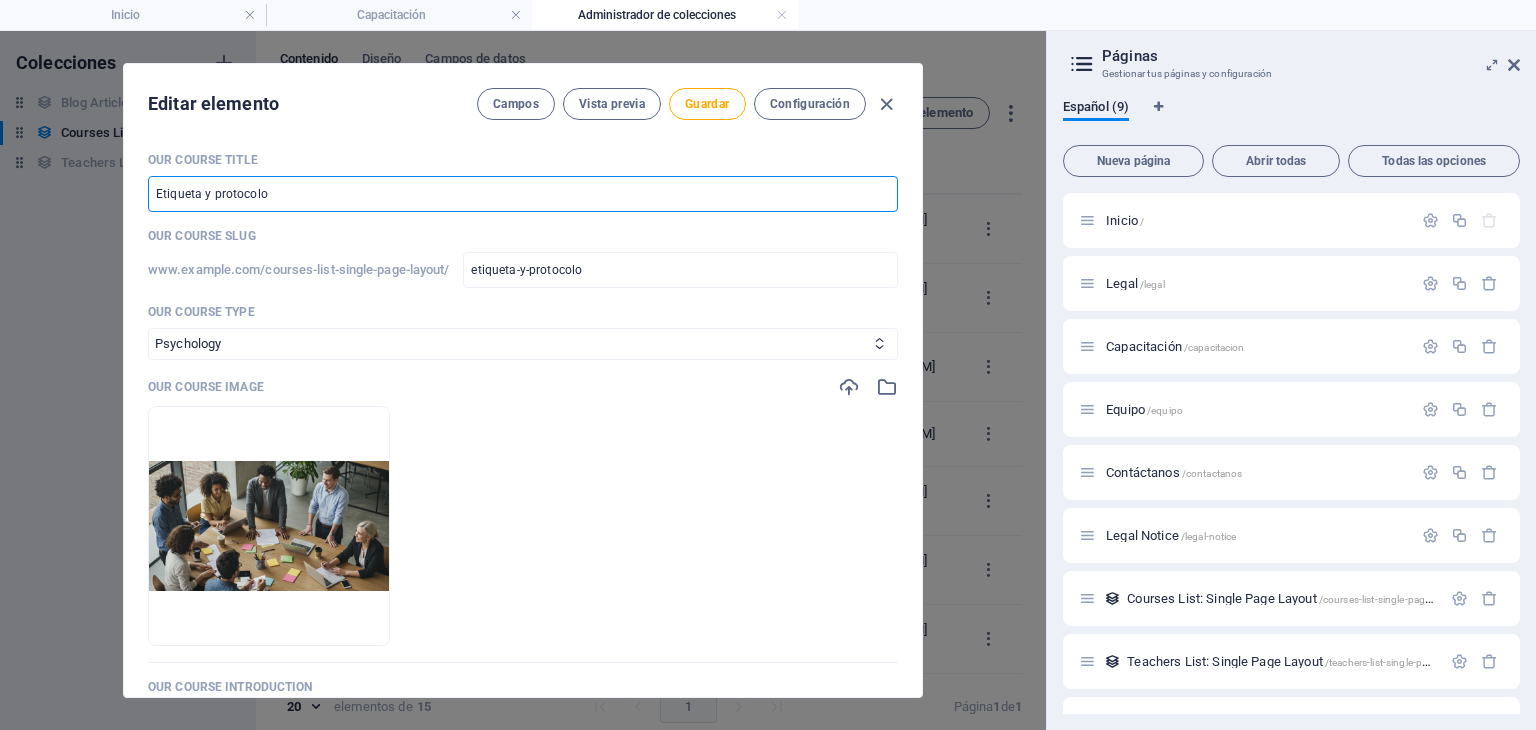 type on "Etiqueta y protocol" 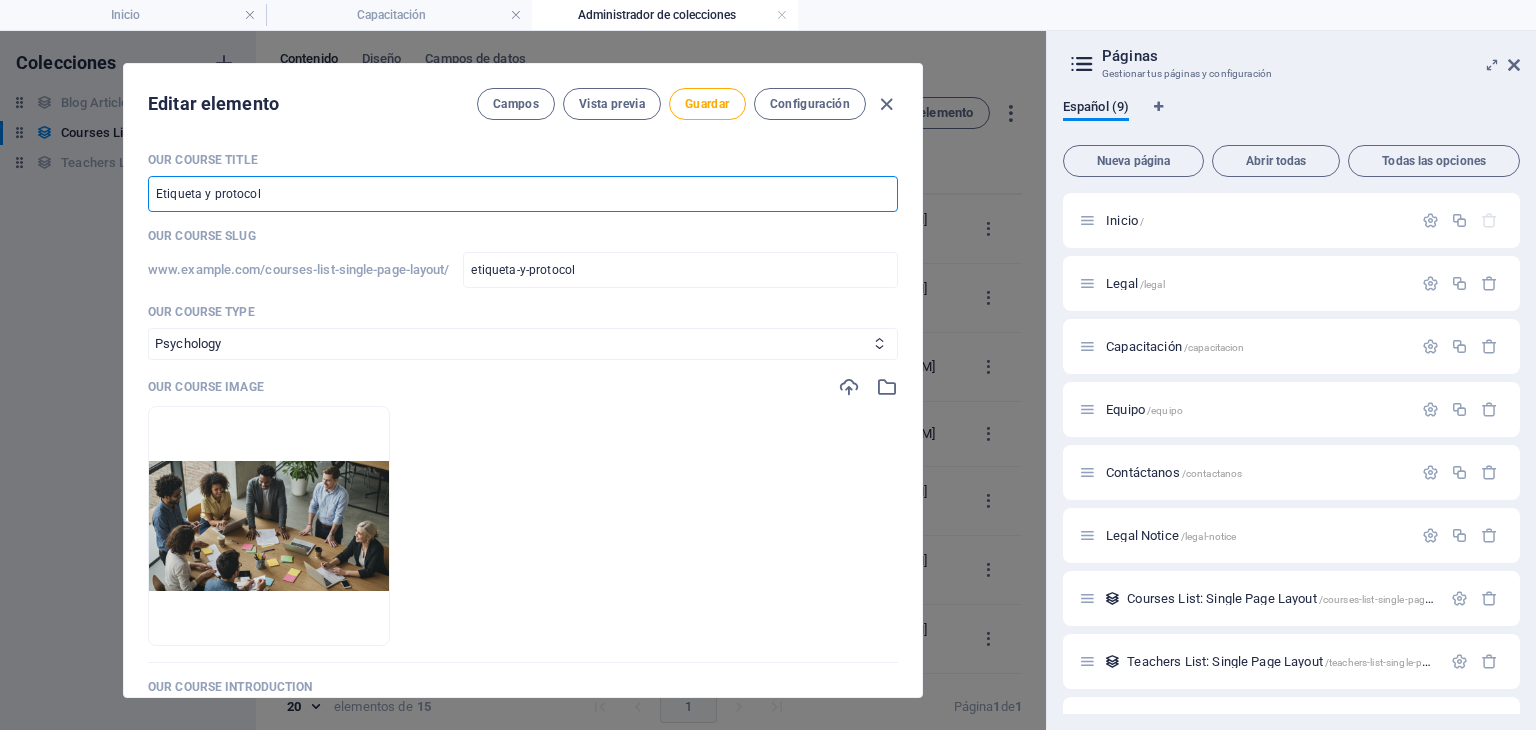 type on "Etiqueta y protoco" 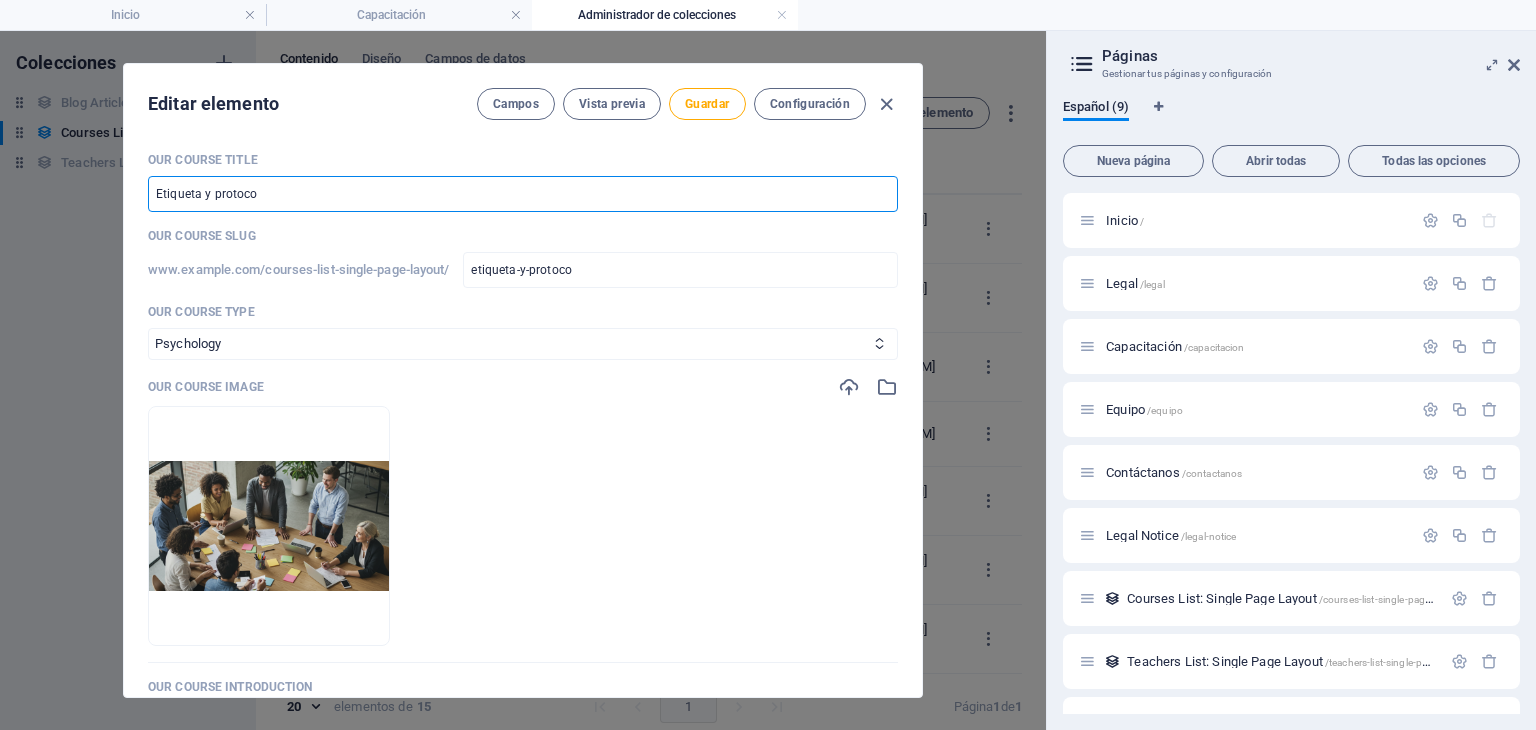 type on "Etiqueta y protoc" 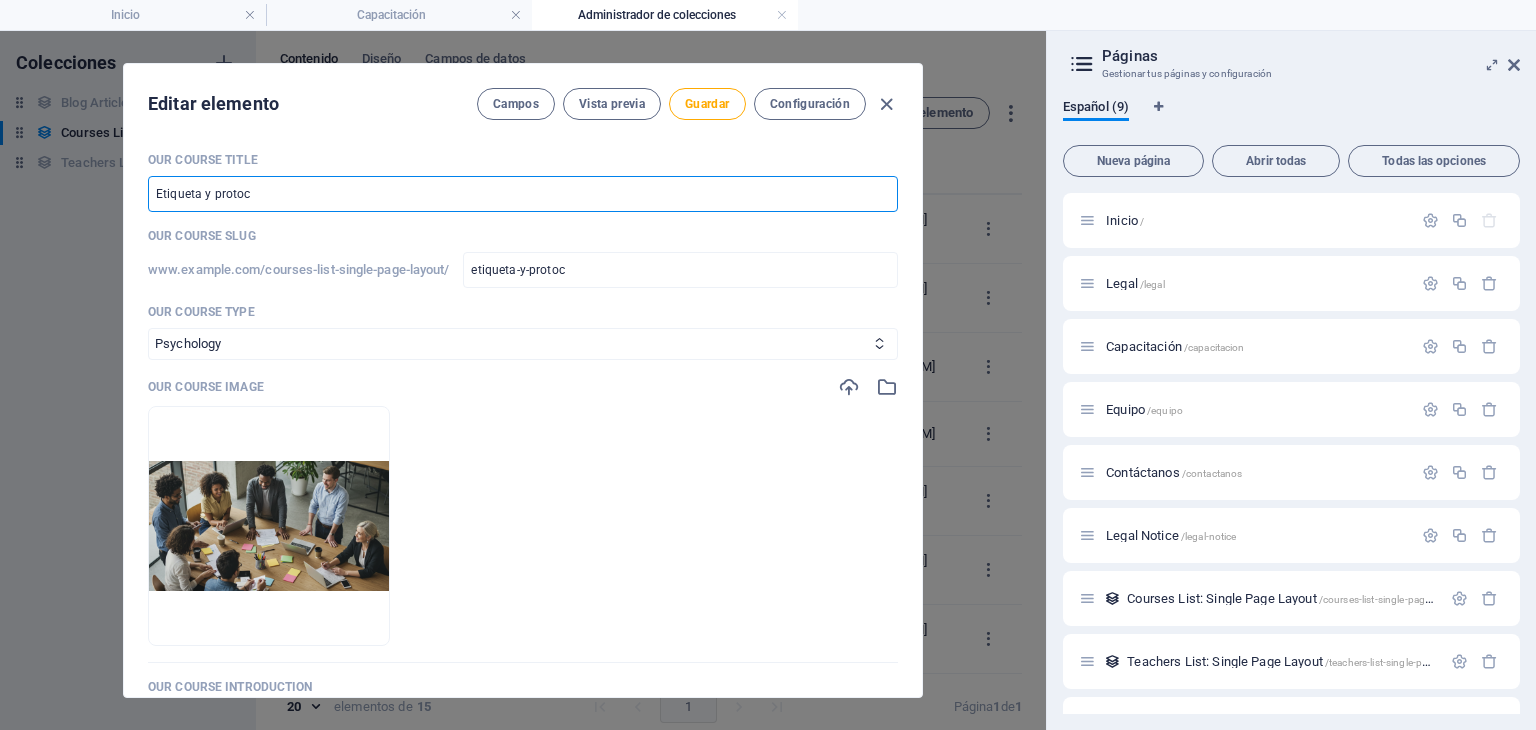 type on "Etiqueta y proto" 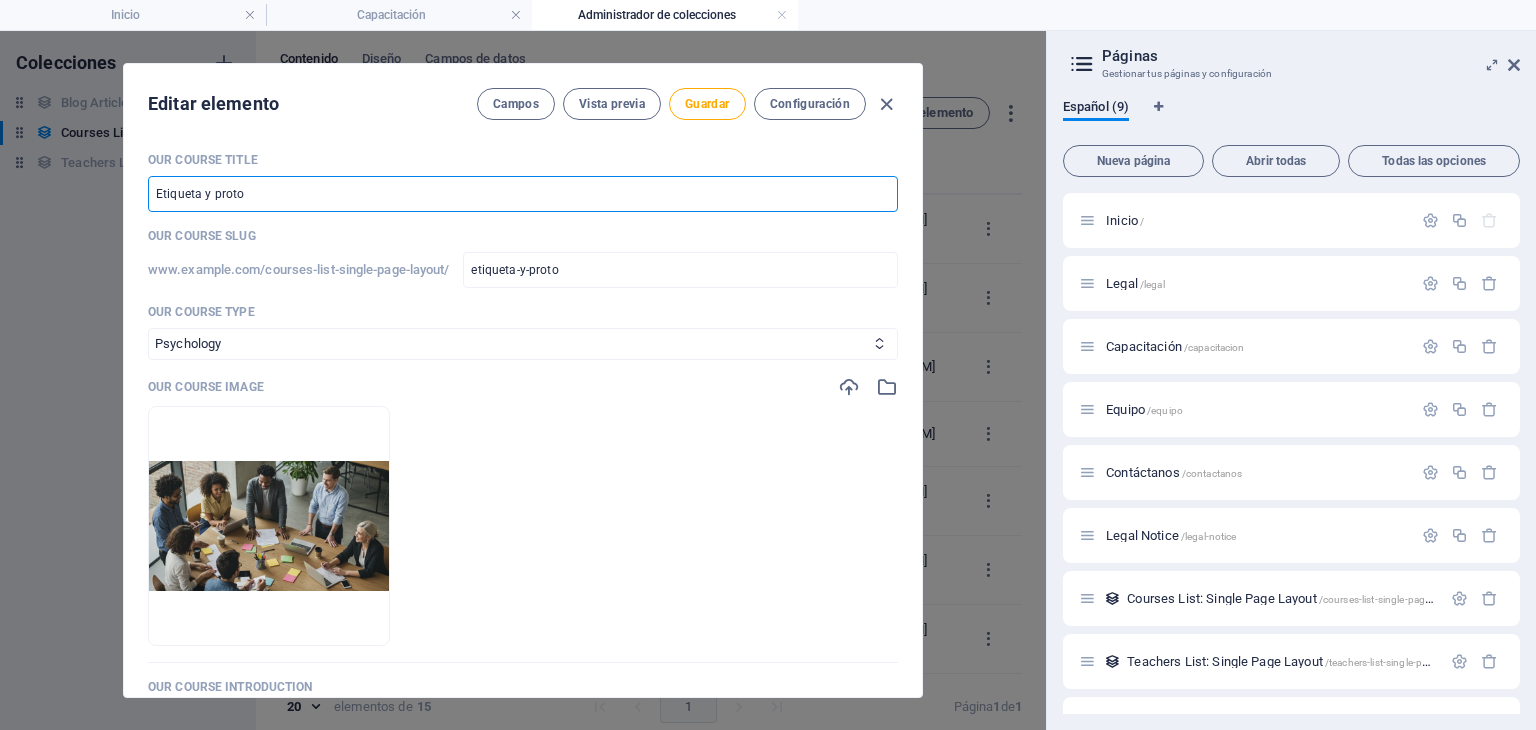 type on "Etiqueta y prot" 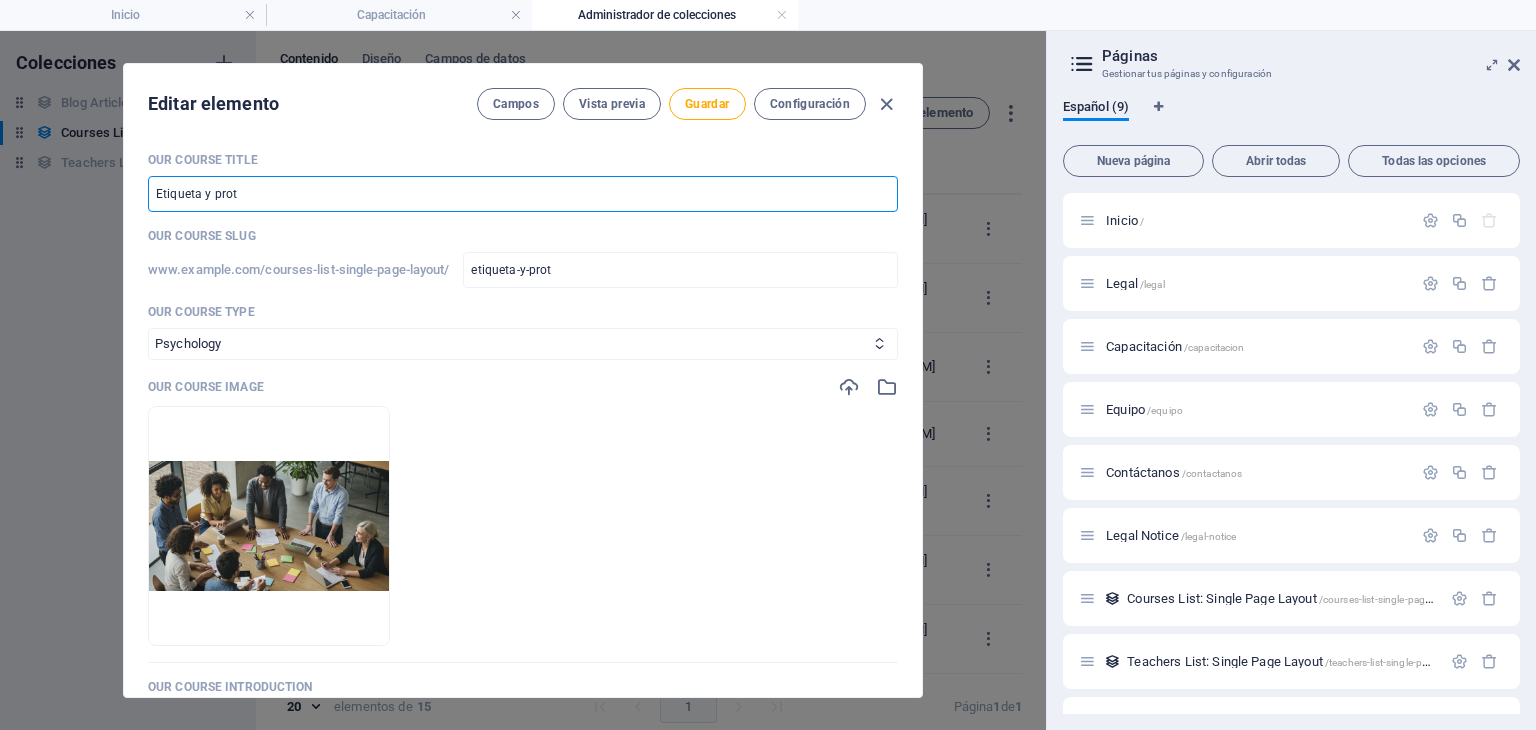 type on "Etiqueta y pro" 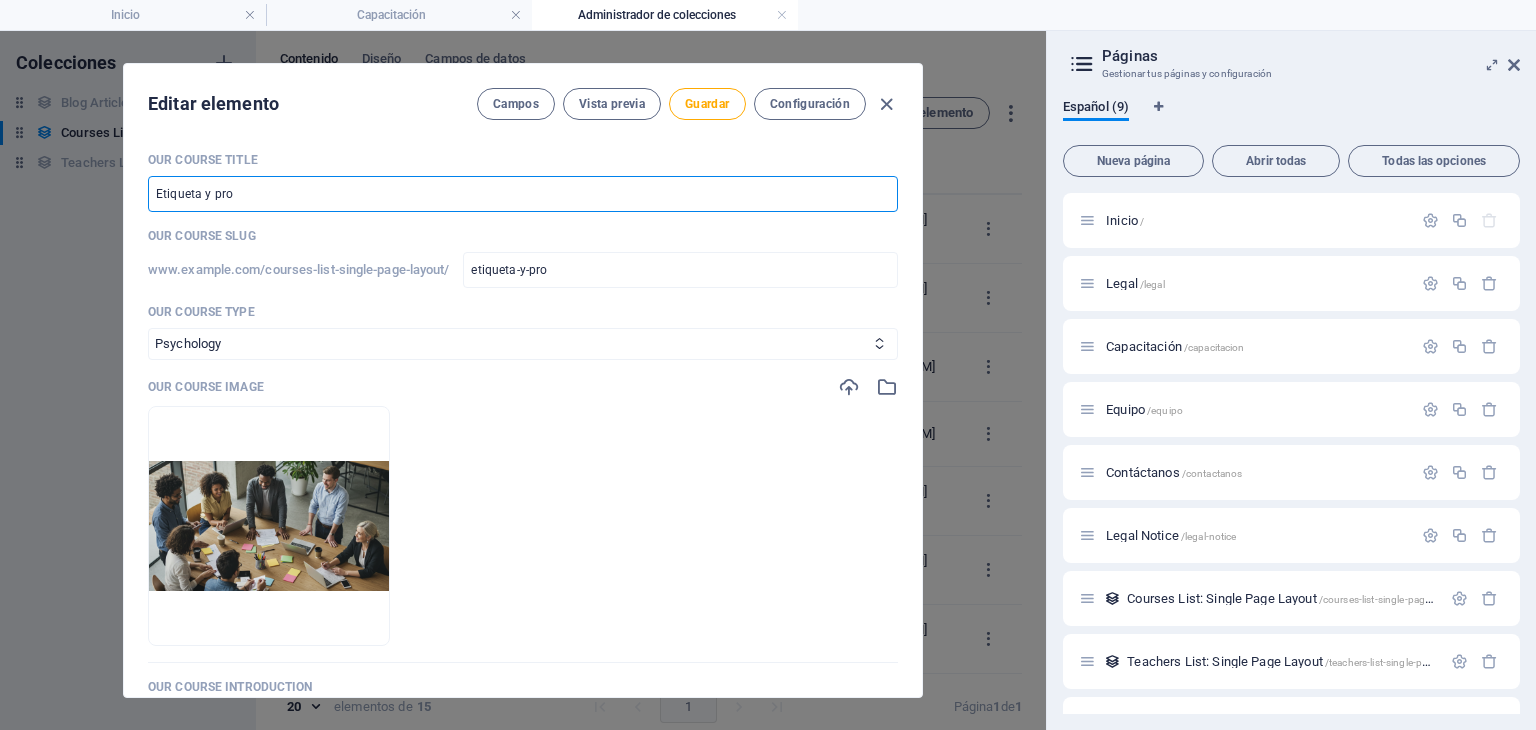 type on "Etiqueta y pr" 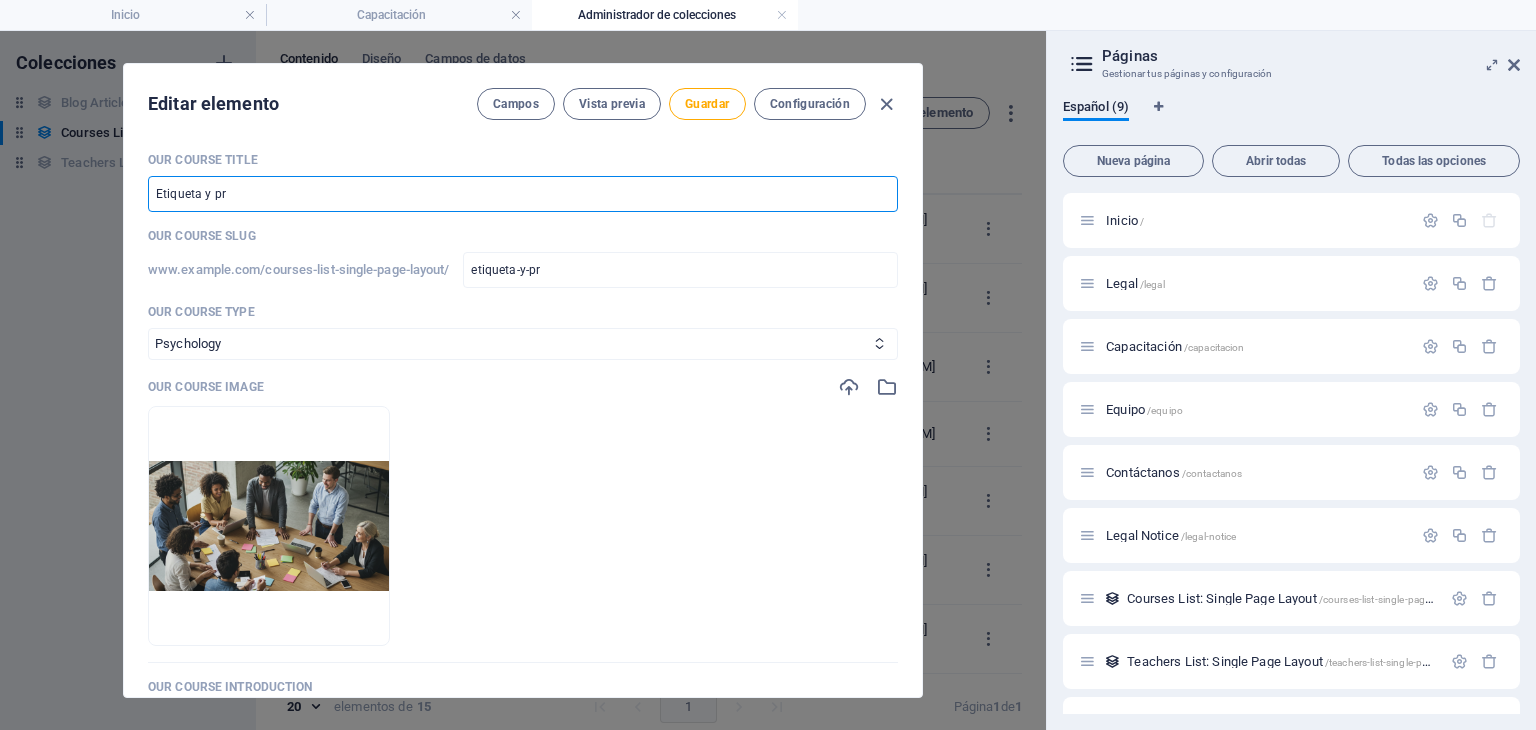 type on "Etiqueta y p" 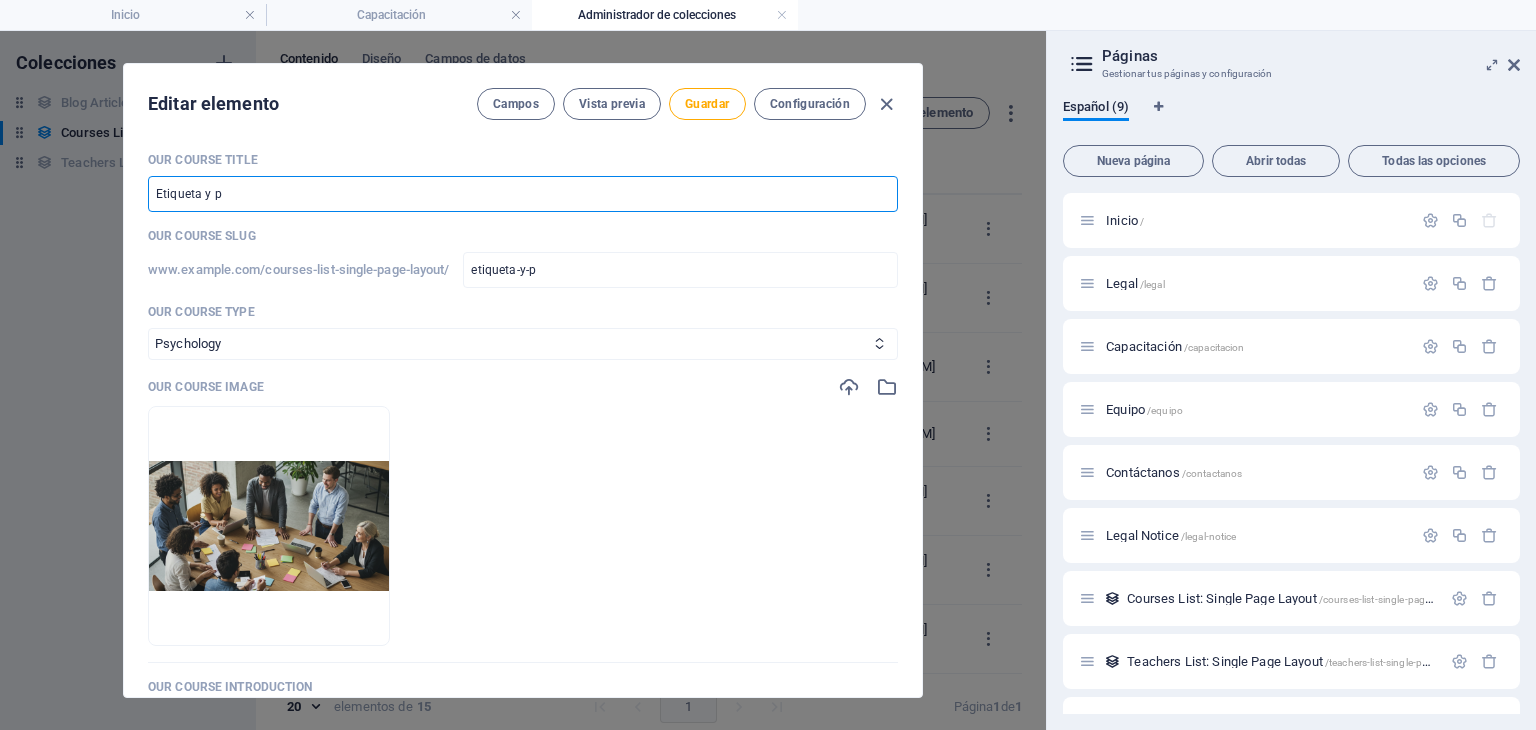 type on "Etiqueta y" 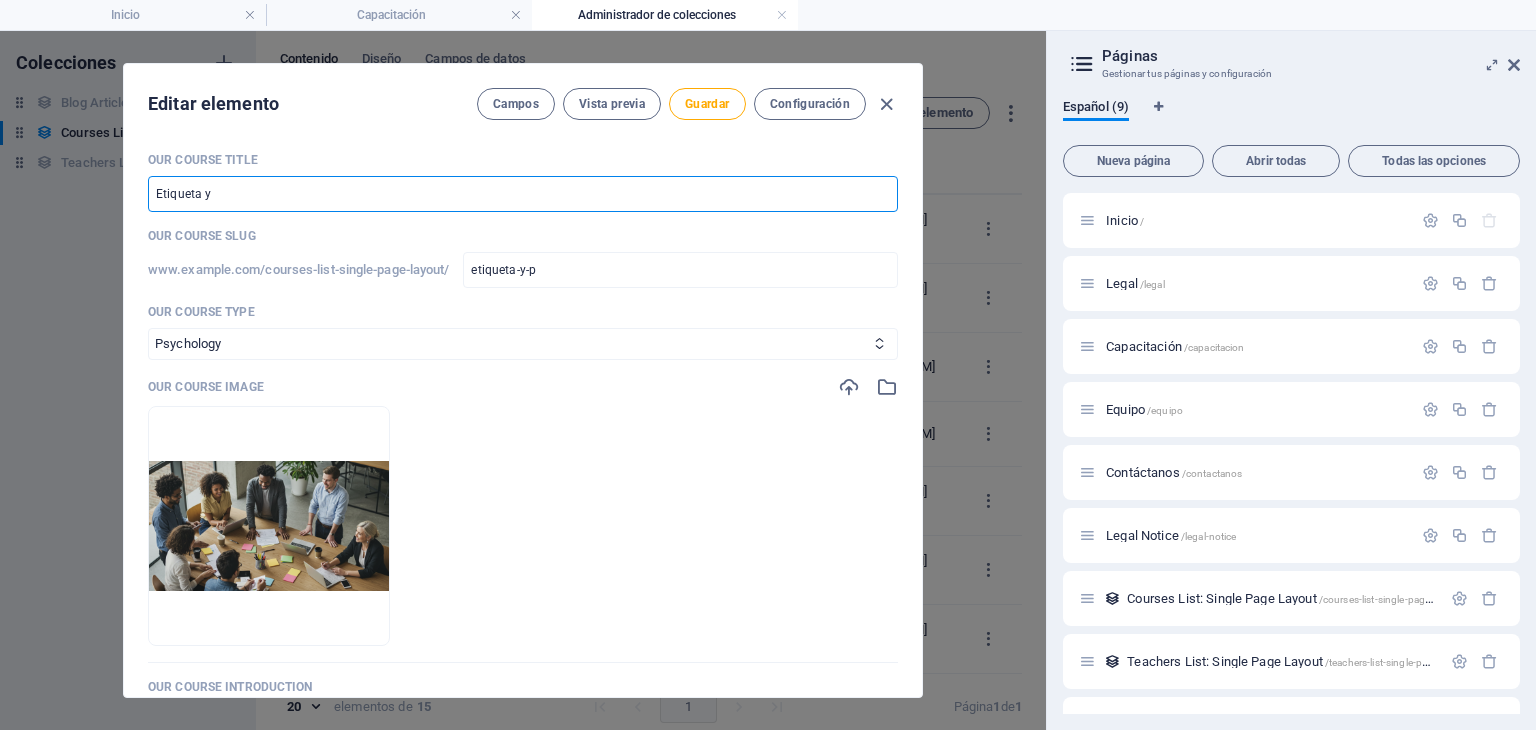 type on "etiqueta-y" 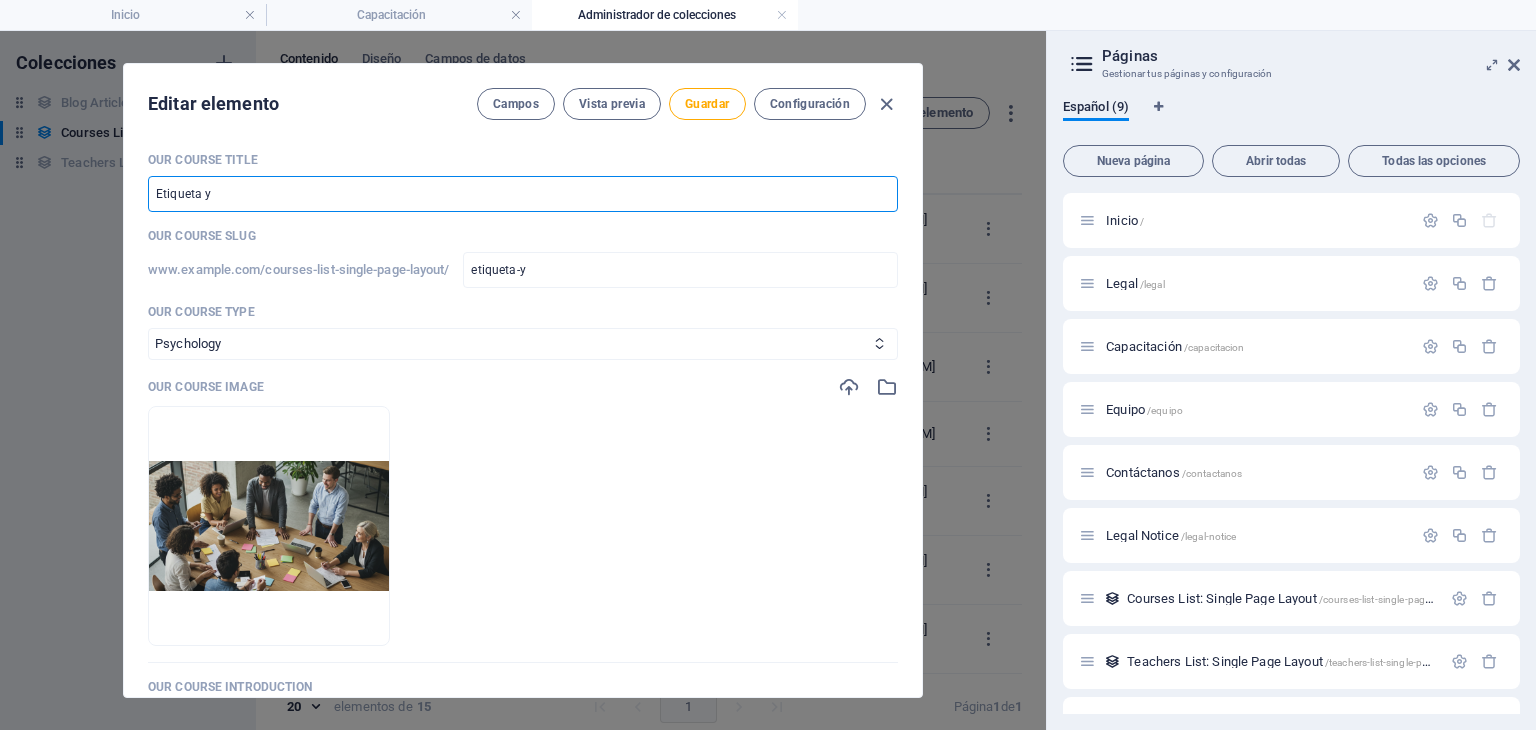 type on "Etiqueta" 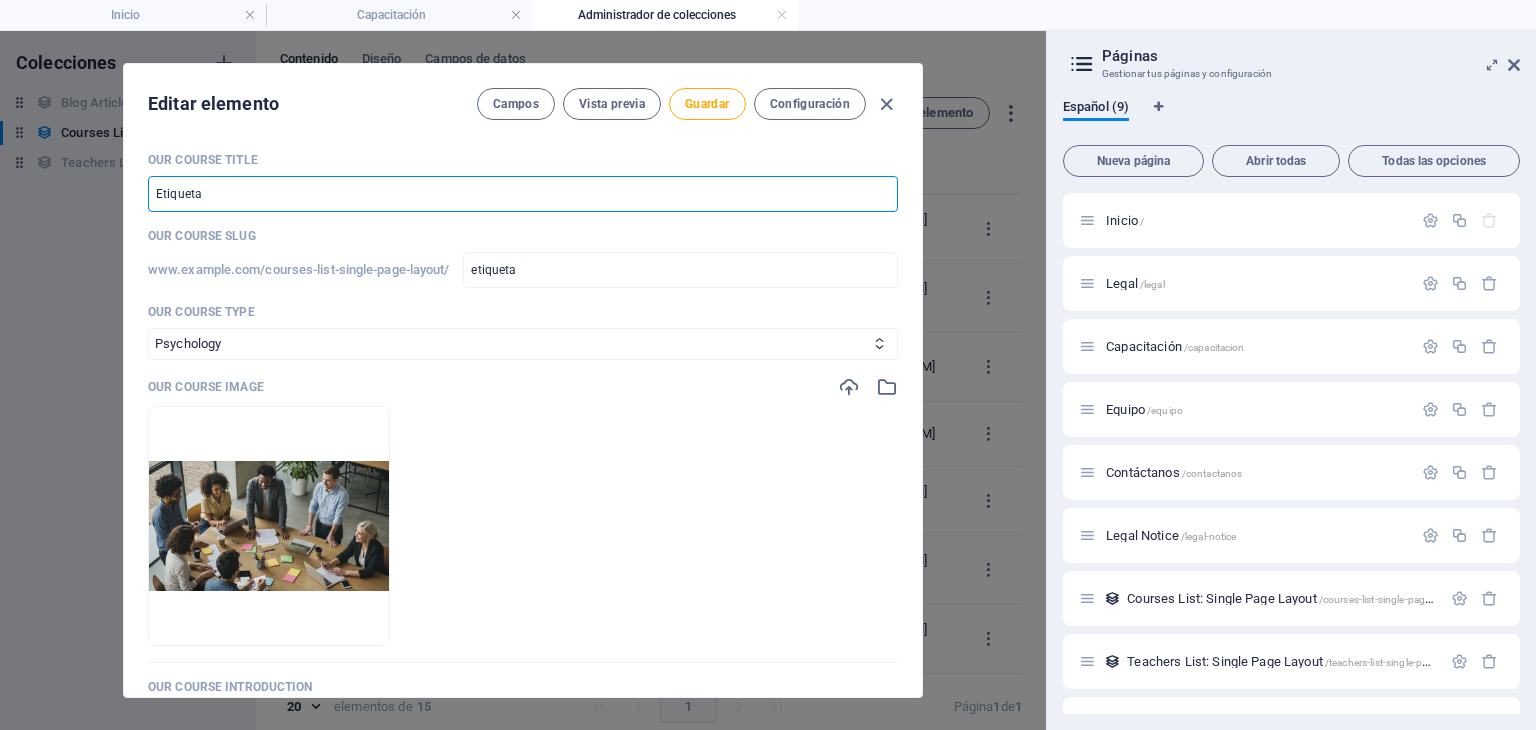 type on "Etiquet" 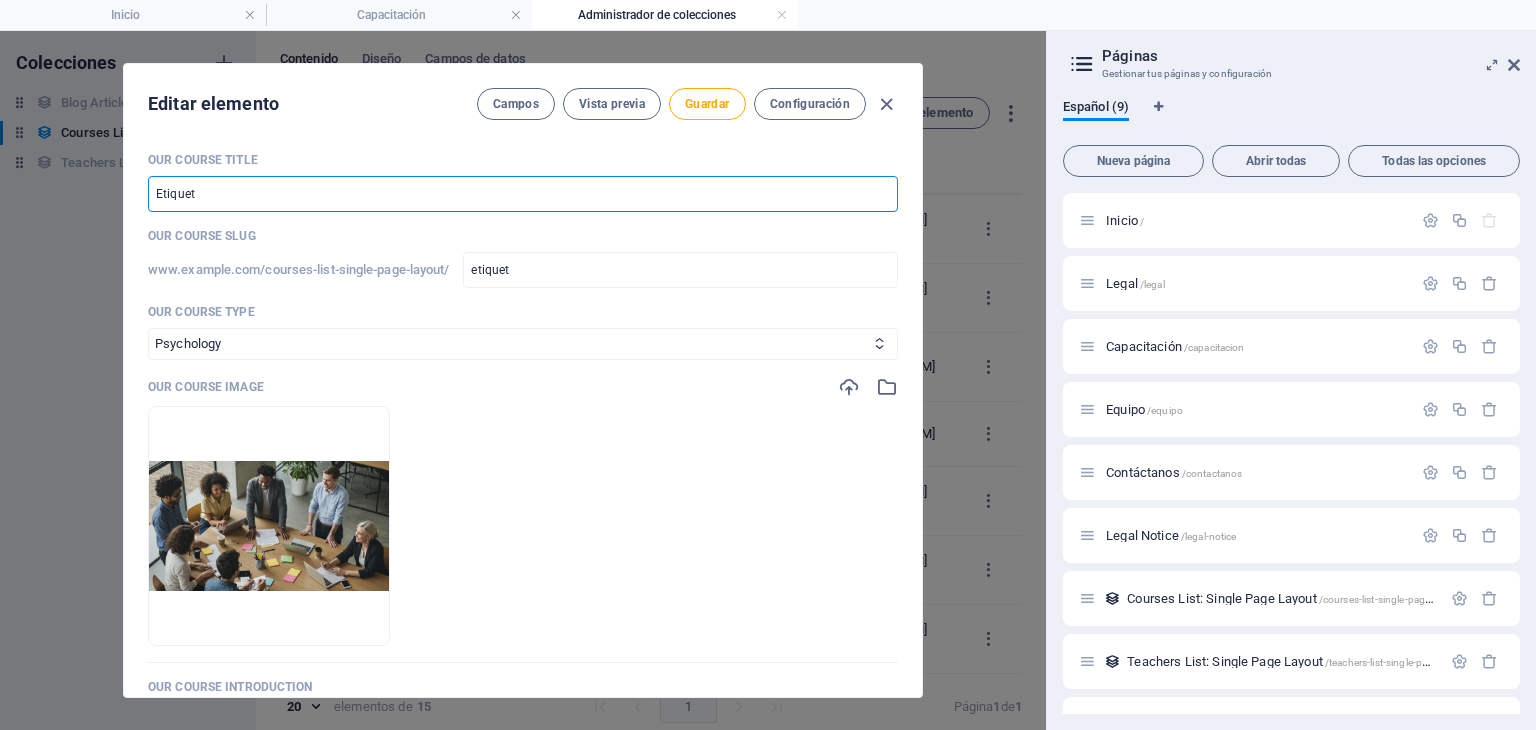 type on "Etique" 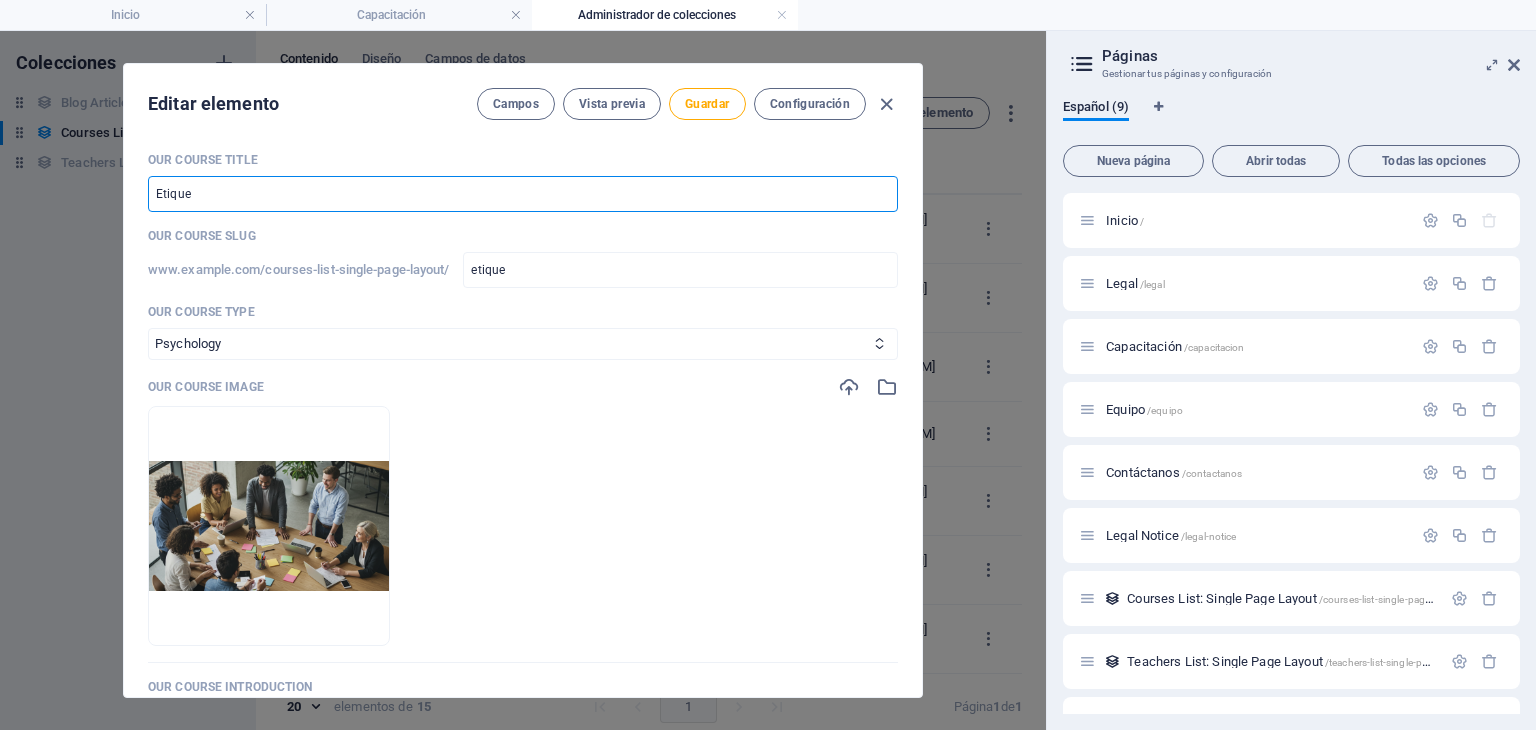 type on "Etiqu" 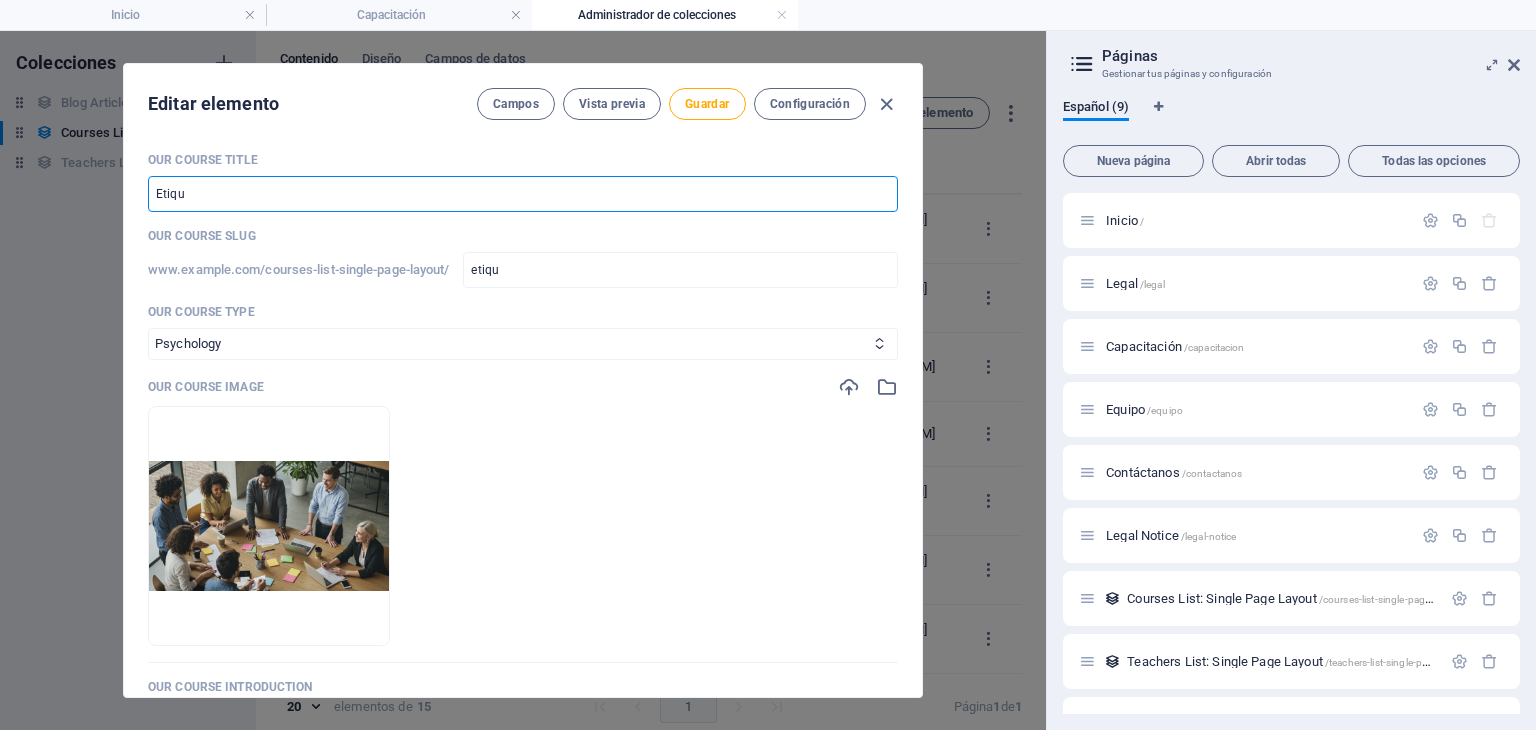 type on "Etiq" 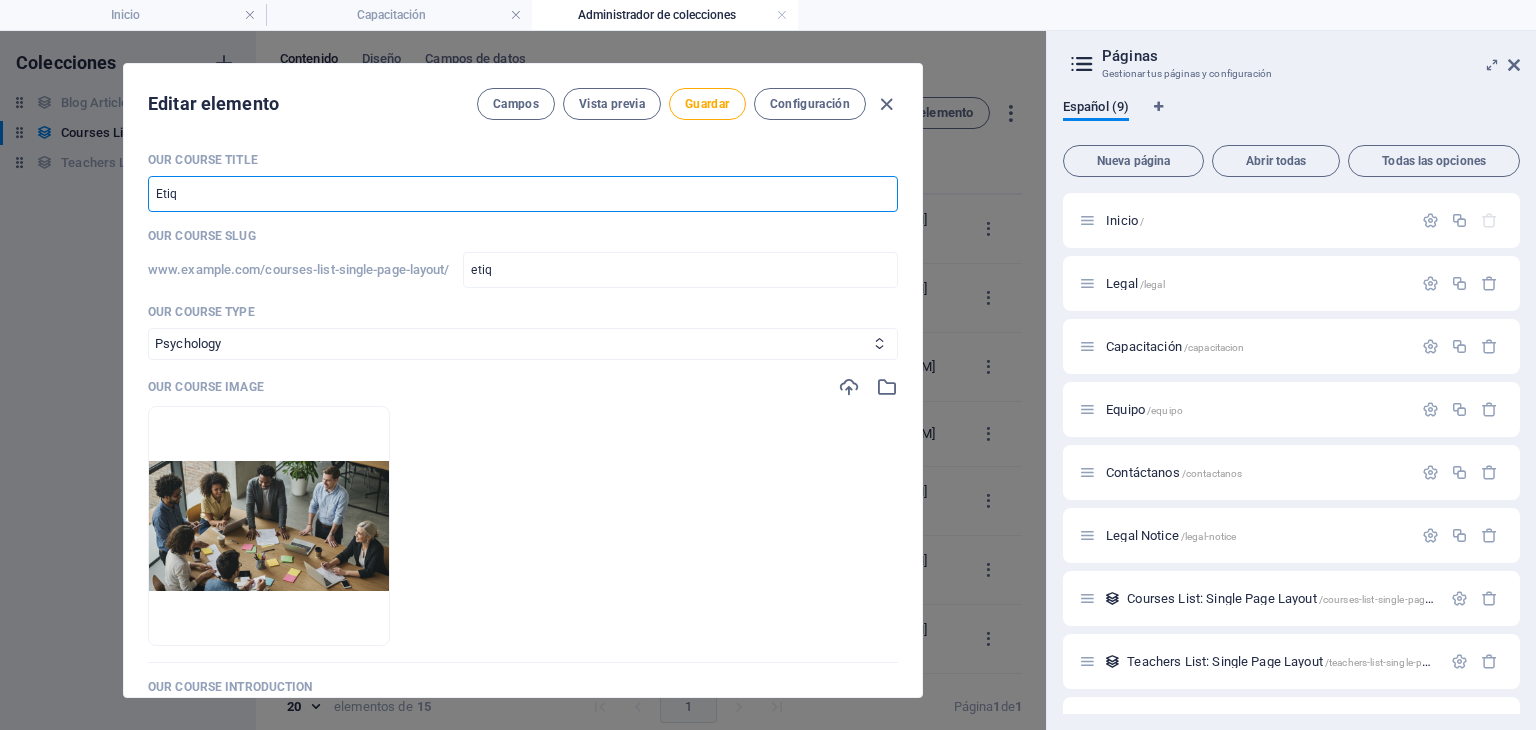 type on "Eti" 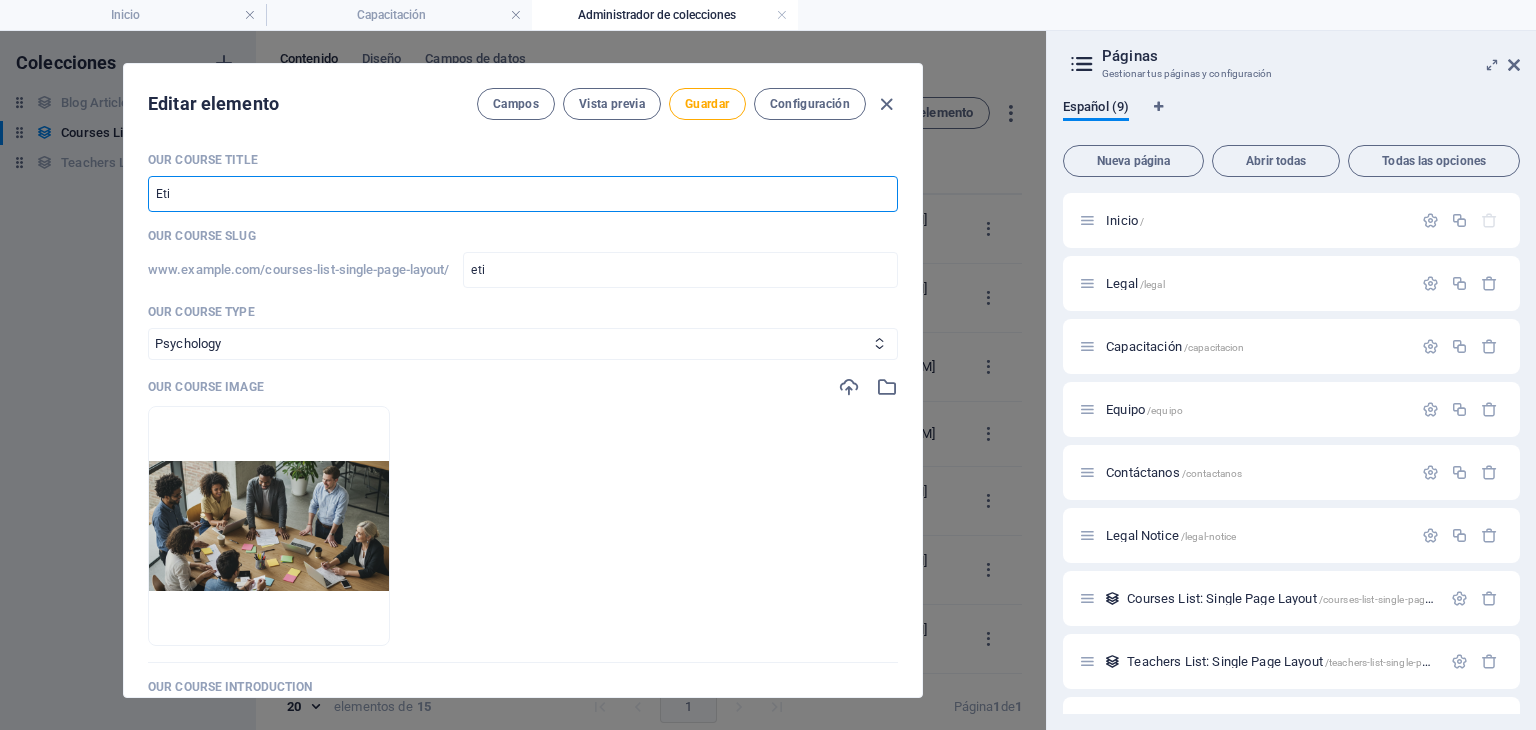 type on "Et" 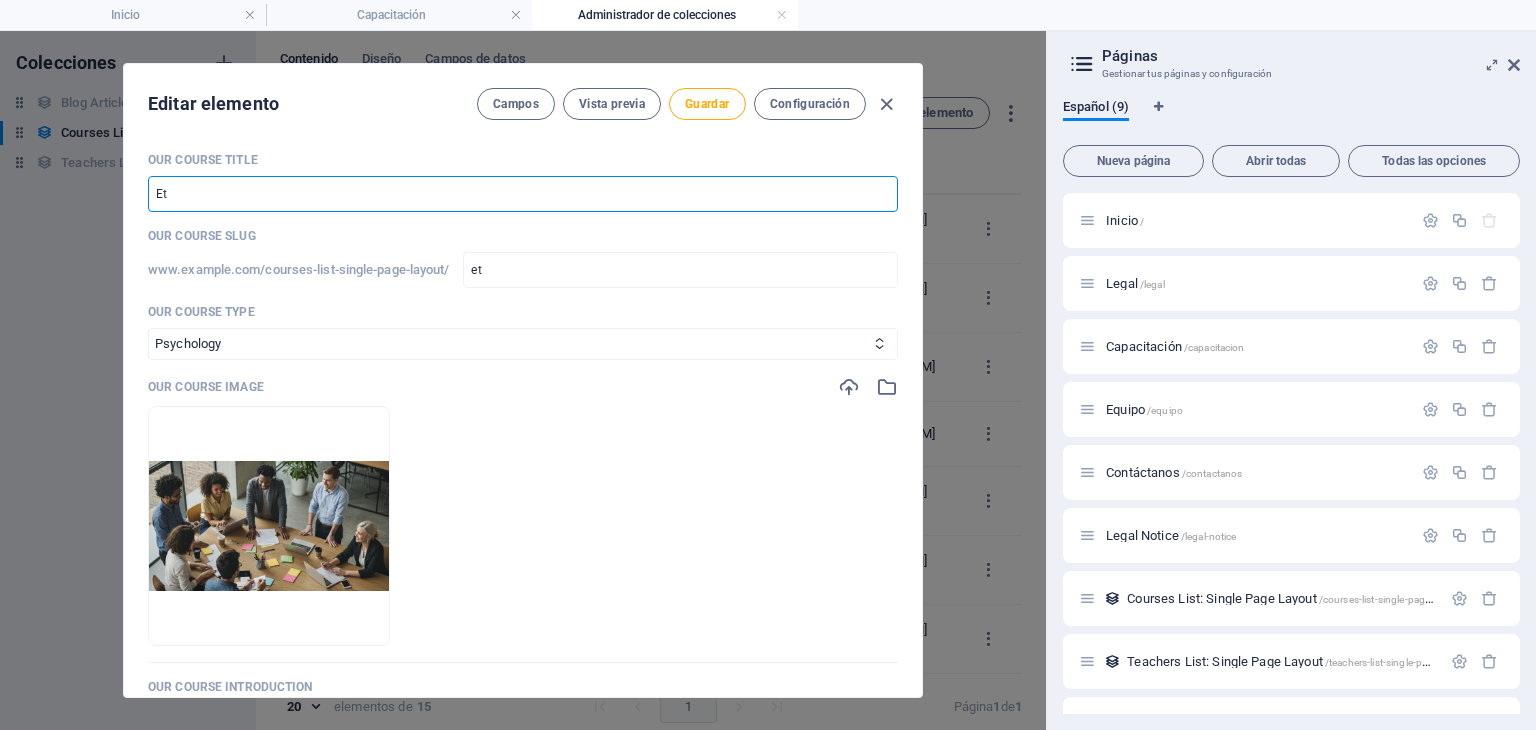 type 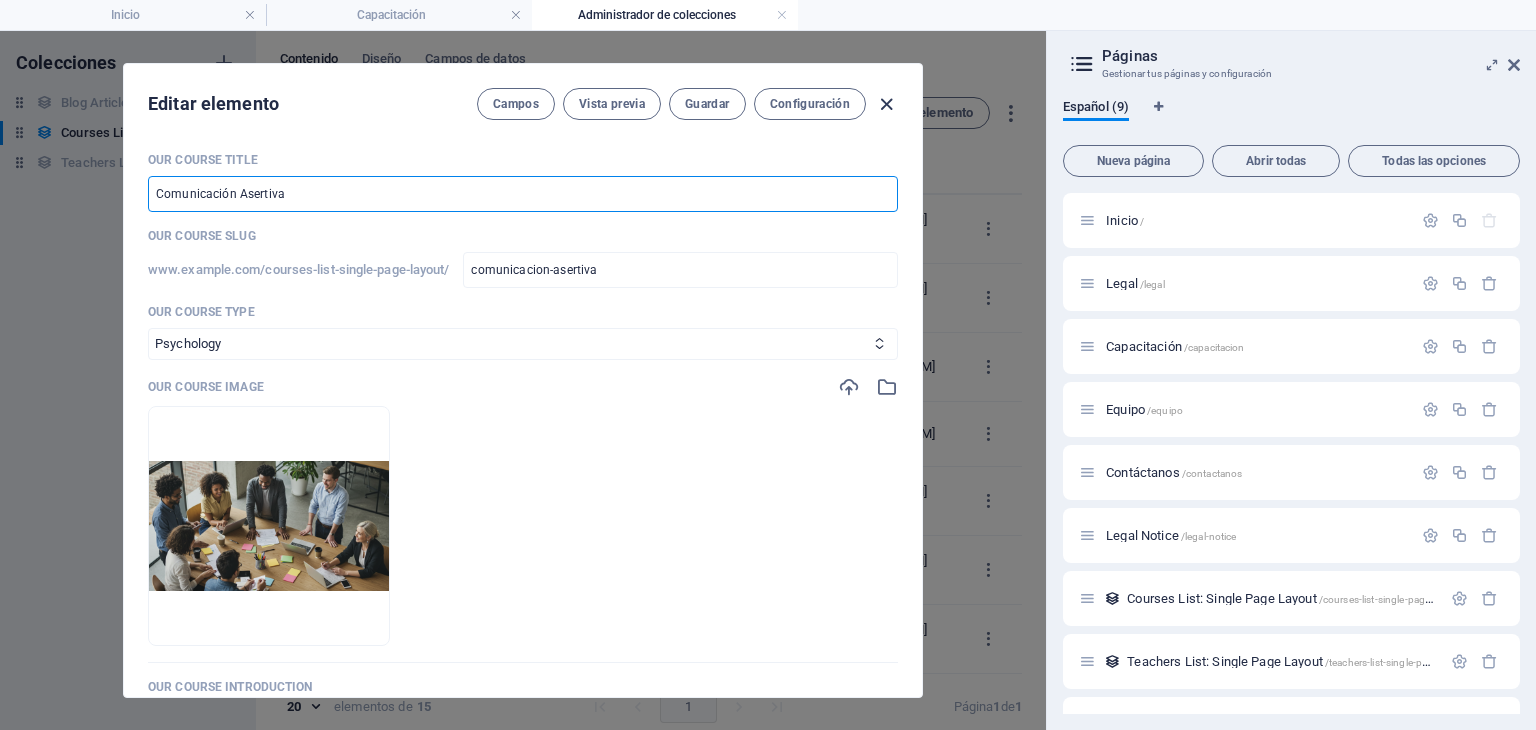 click at bounding box center (886, 104) 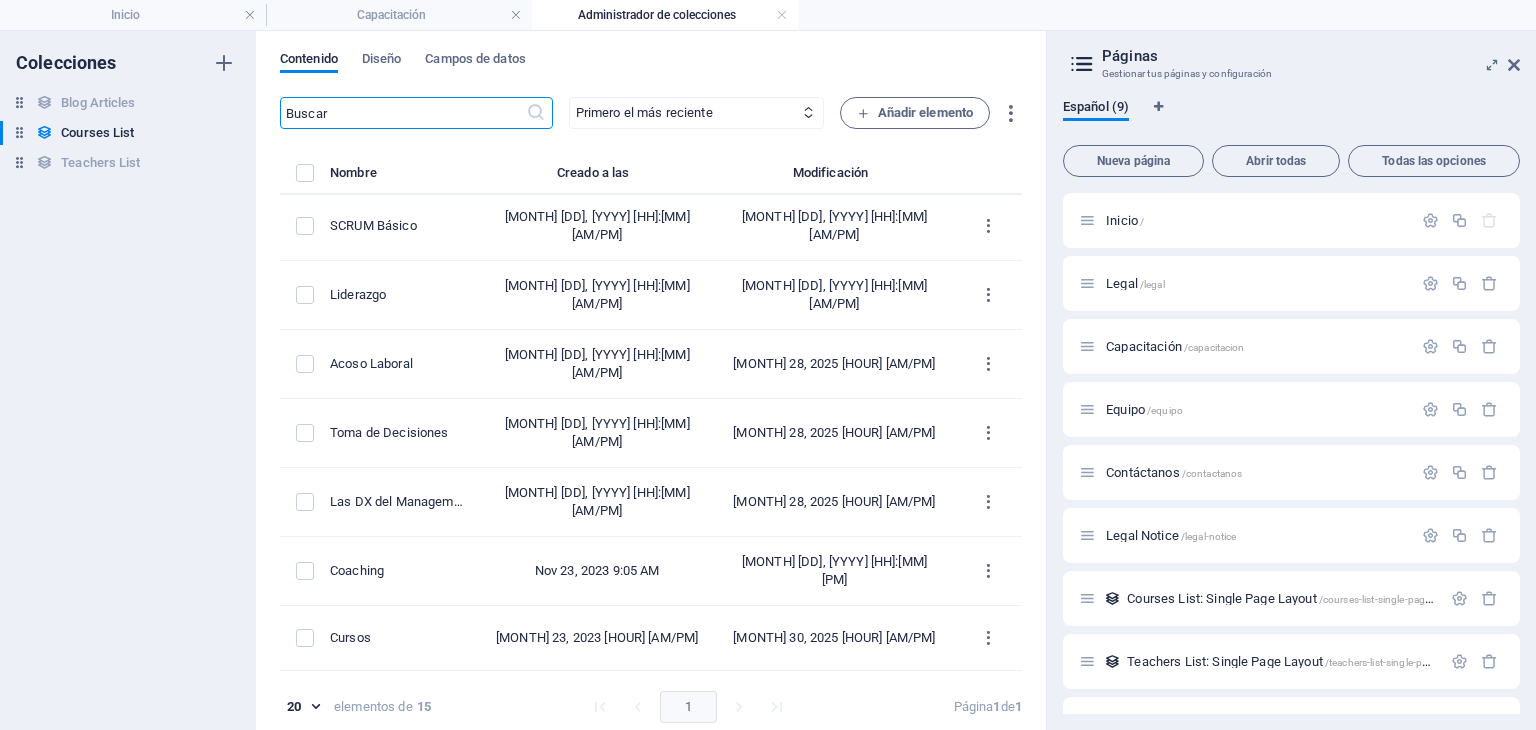 scroll, scrollTop: 492, scrollLeft: 0, axis: vertical 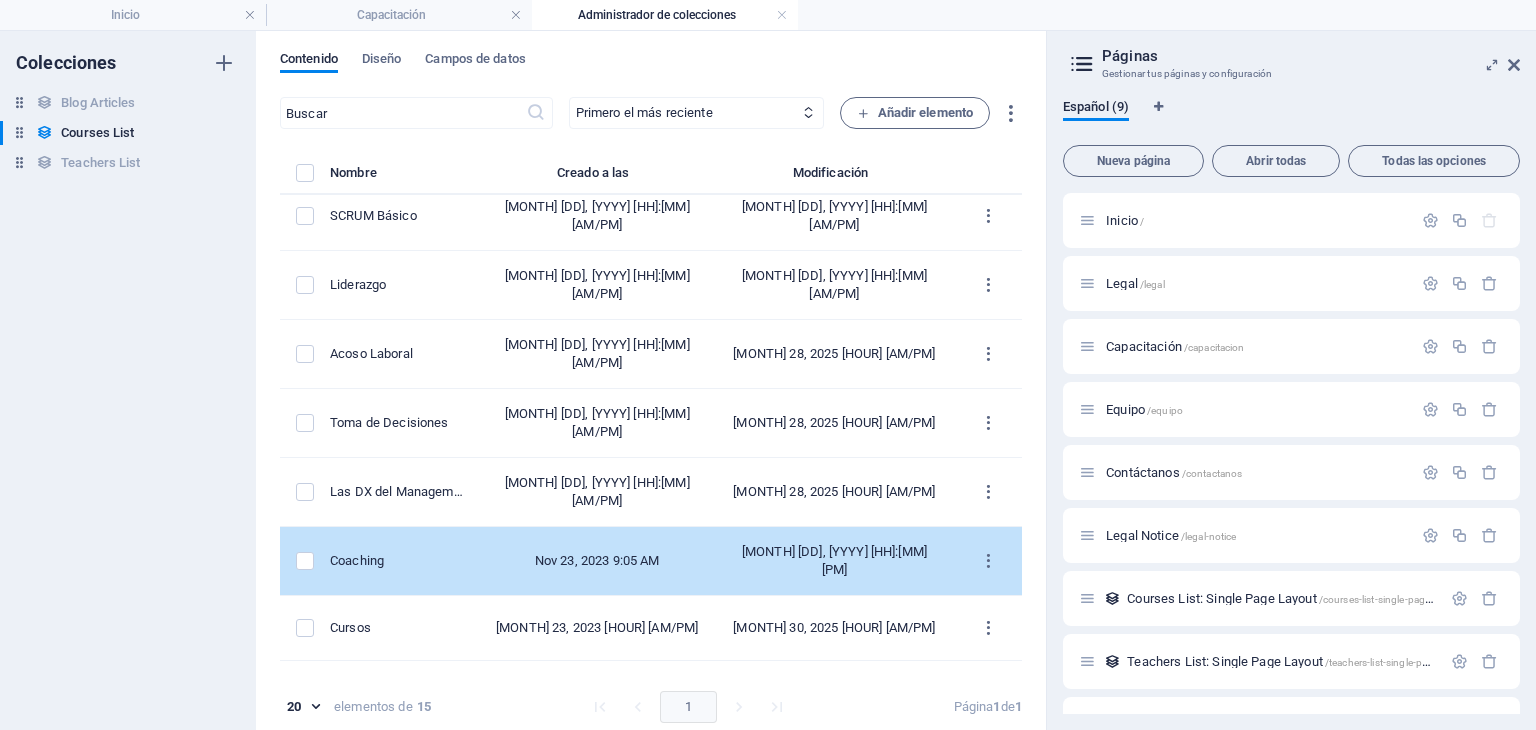 click on "Coaching" at bounding box center [397, 561] 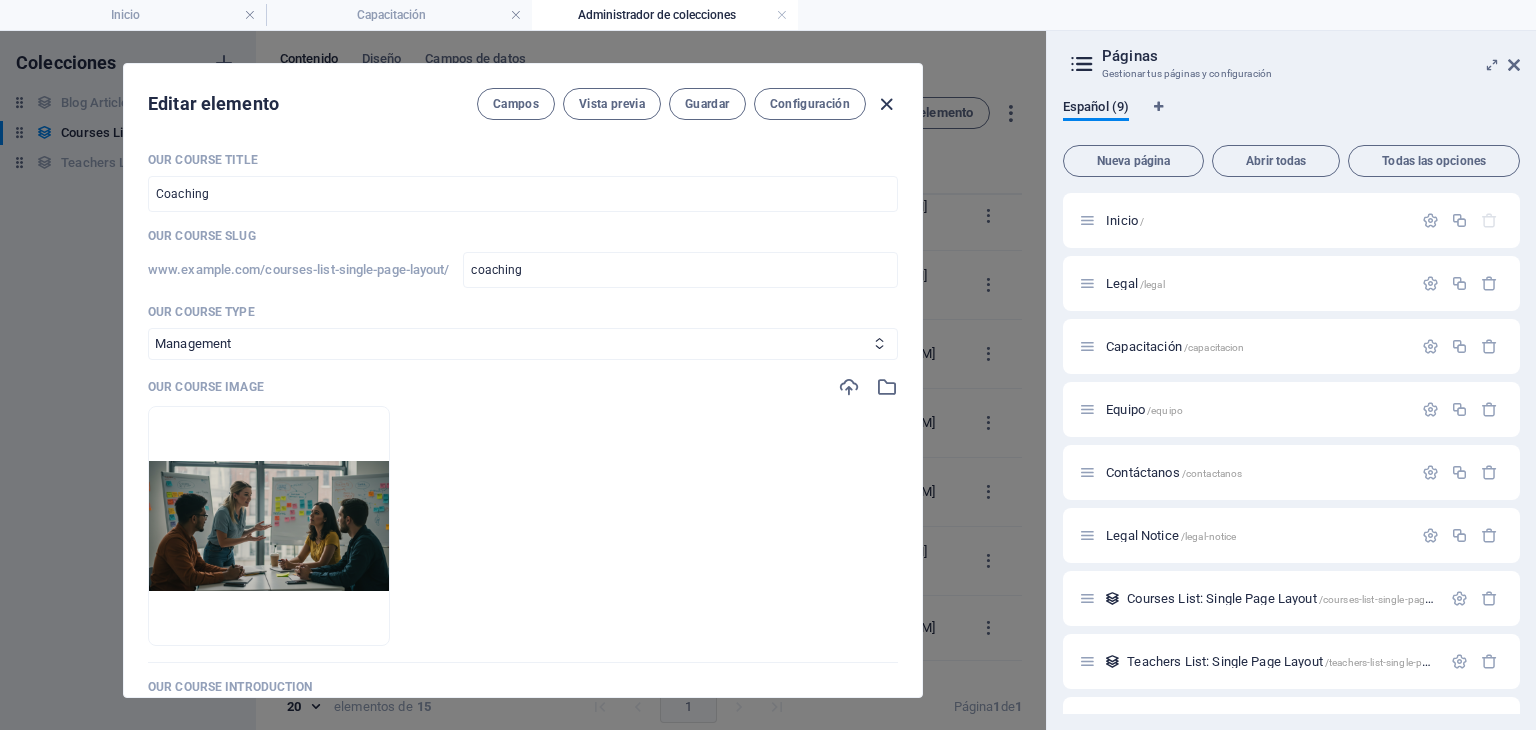 click at bounding box center (886, 104) 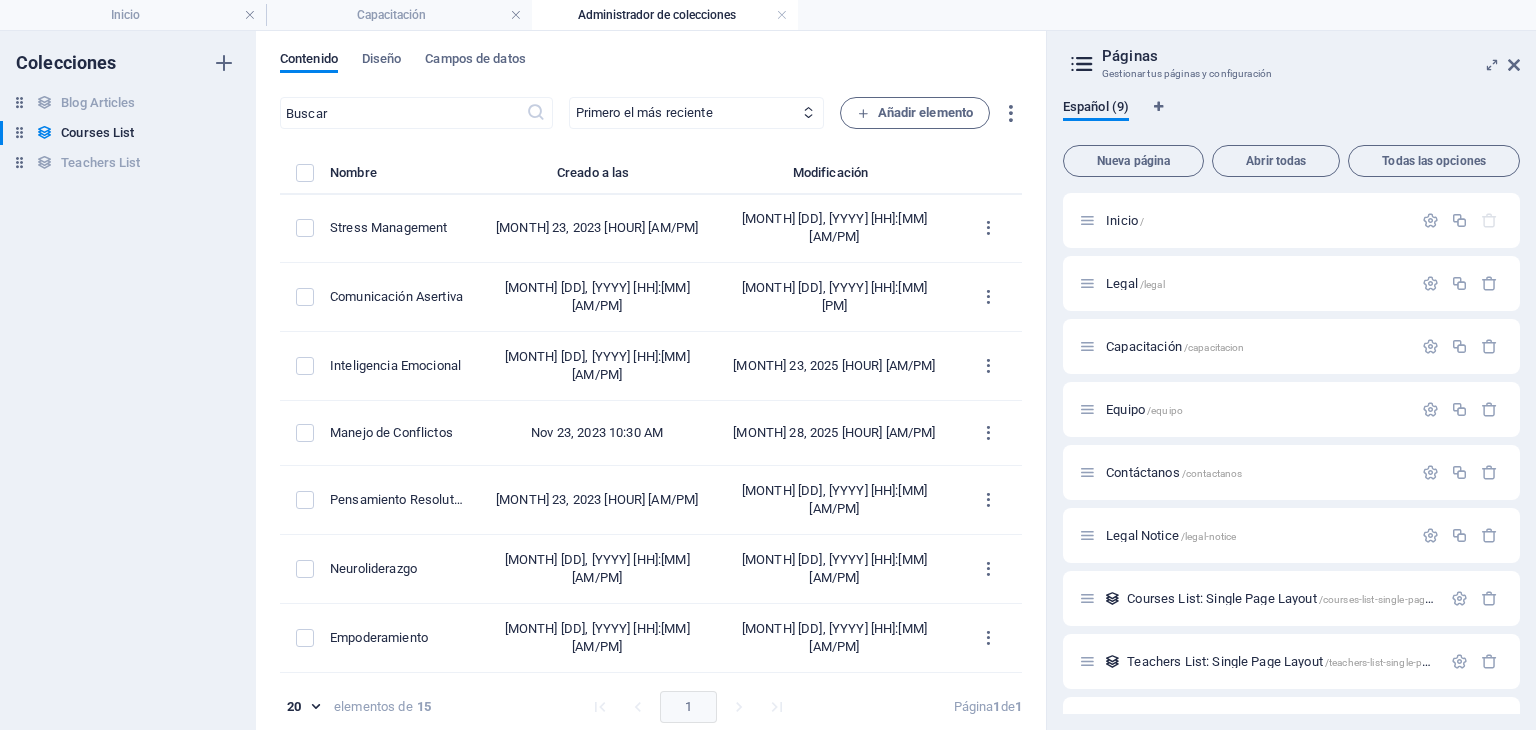 scroll, scrollTop: 0, scrollLeft: 0, axis: both 